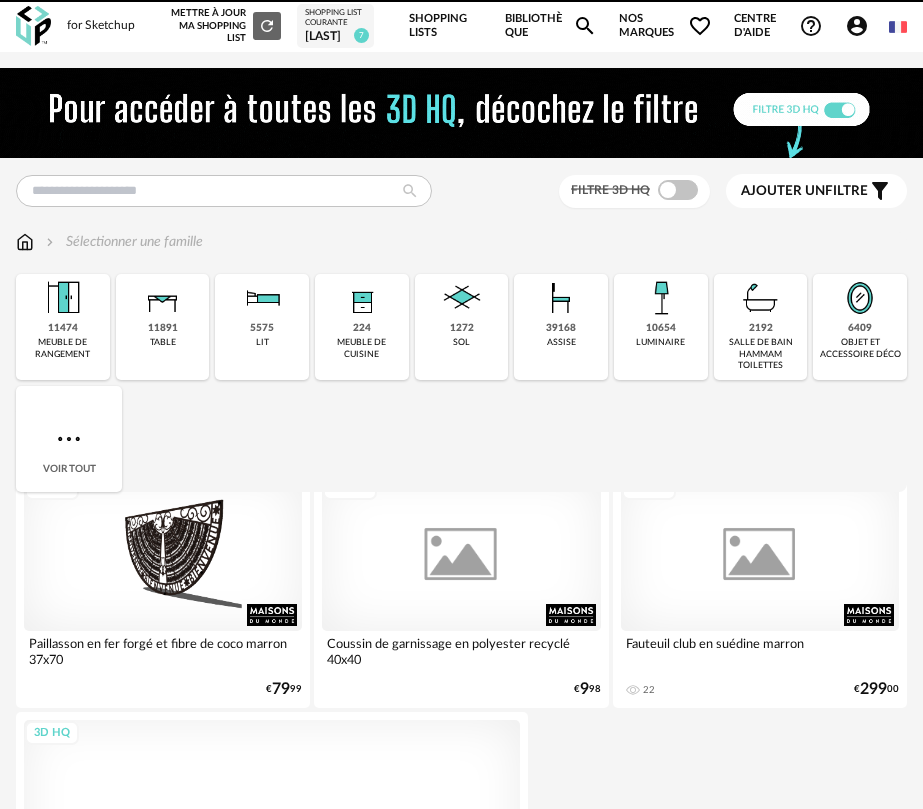 scroll, scrollTop: 0, scrollLeft: 0, axis: both 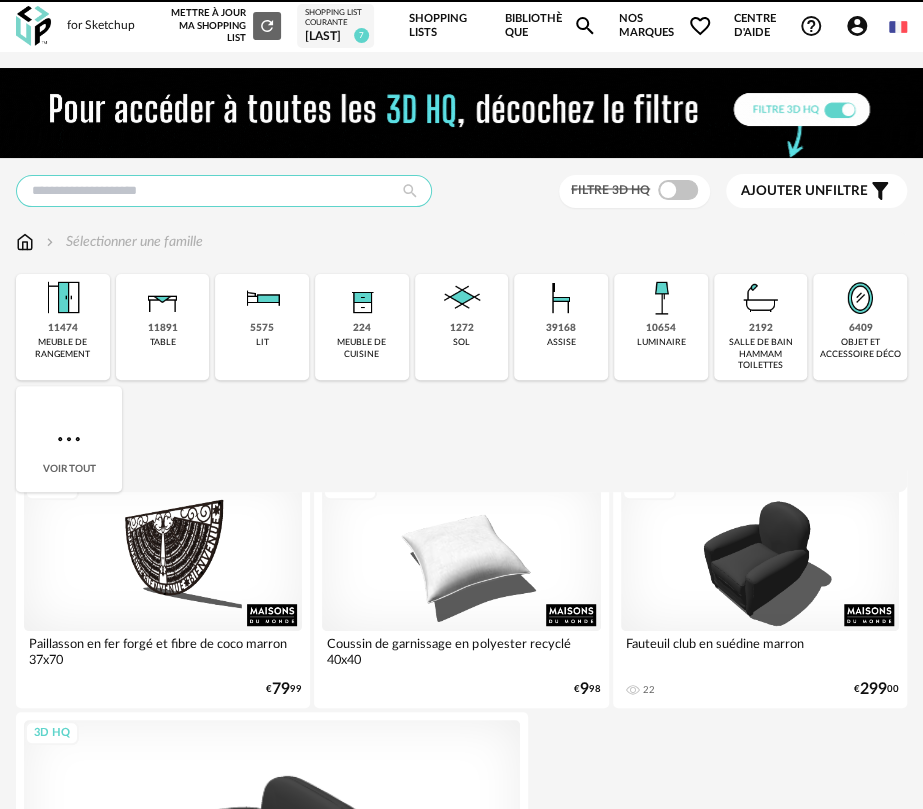 click at bounding box center (224, 191) 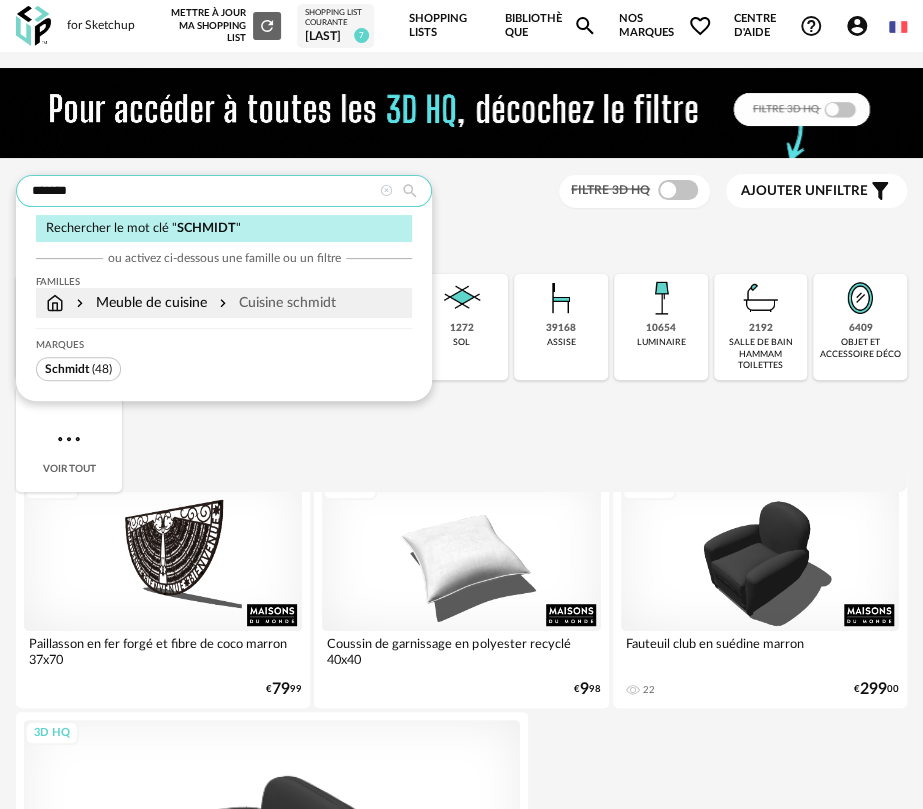 type on "*******" 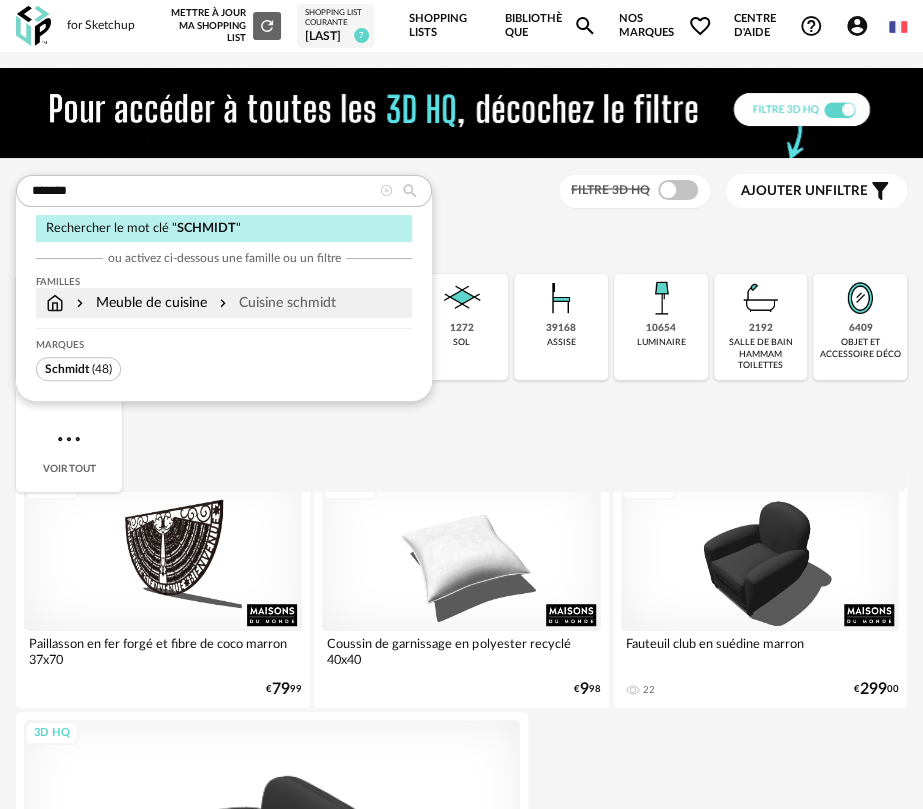 click on "Cuisine schmidt" at bounding box center [275, 303] 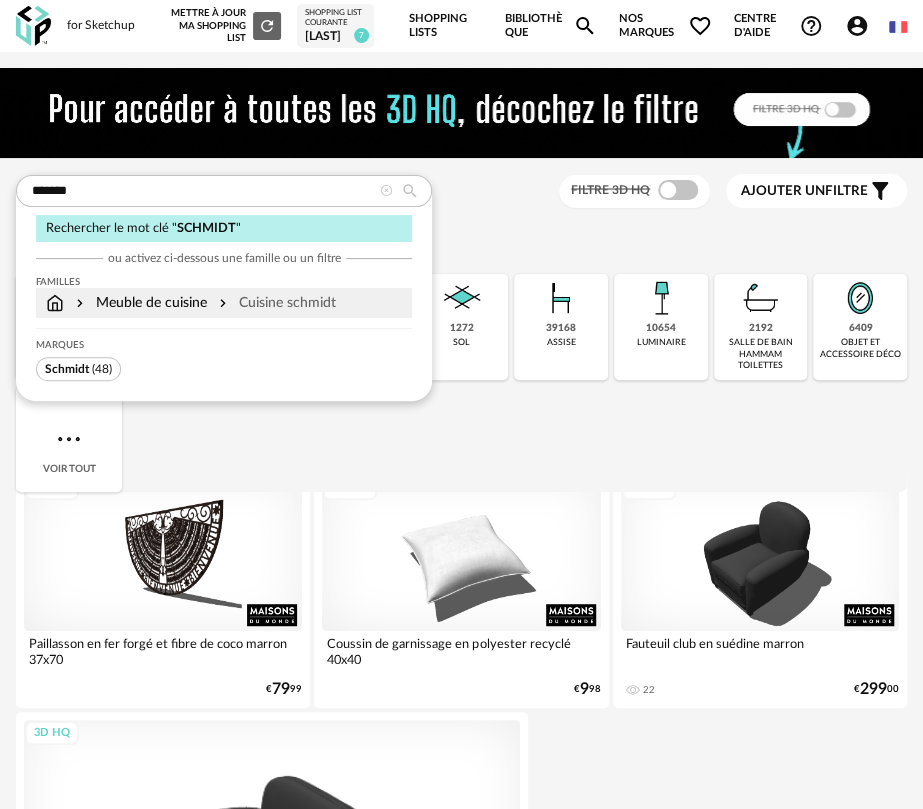 type 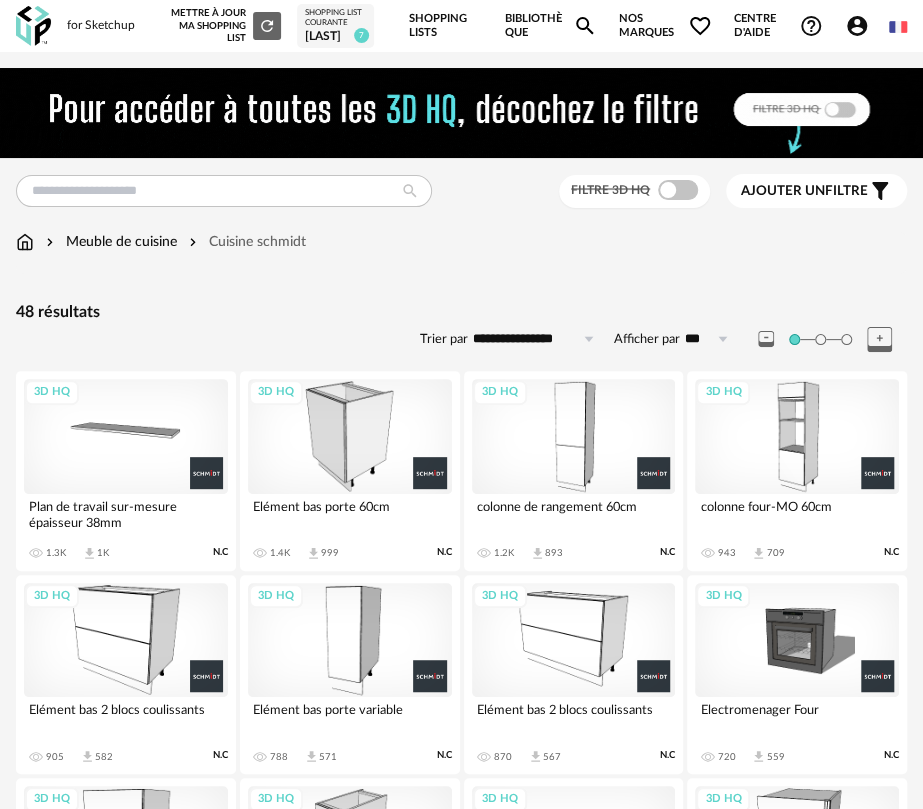 click on "3D HQ" at bounding box center (350, 436) 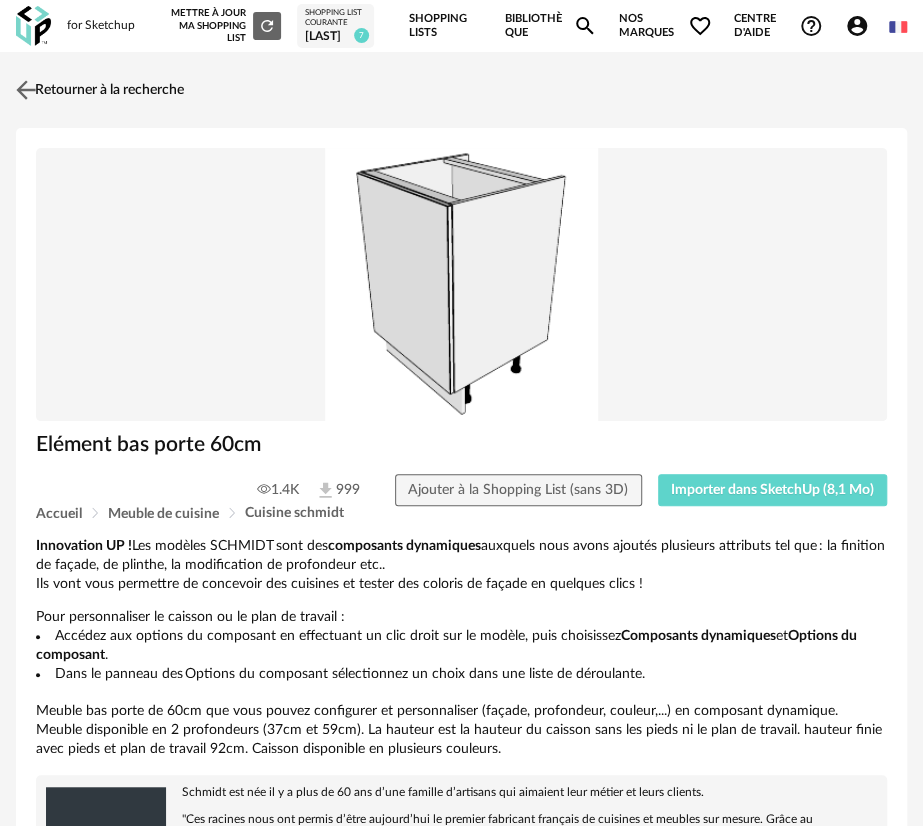 click on "Retourner à la recherche" at bounding box center [97, 90] 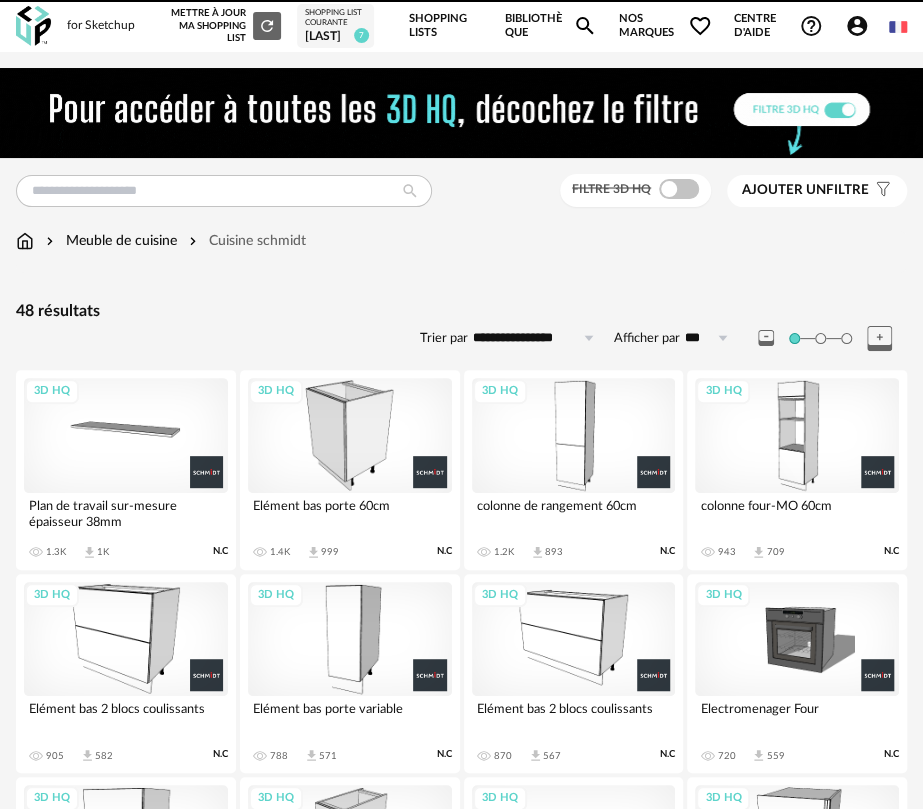click on "3D HQ" at bounding box center [574, 639] 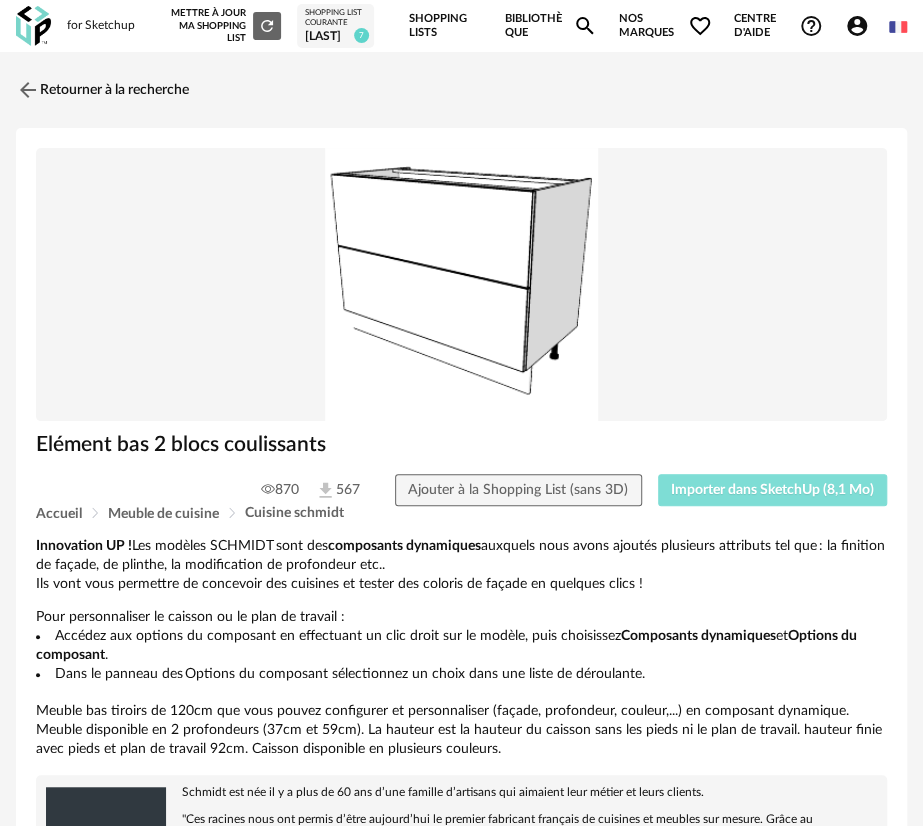 click on "Importer dans SketchUp (8,1 Mo)" at bounding box center (773, 490) 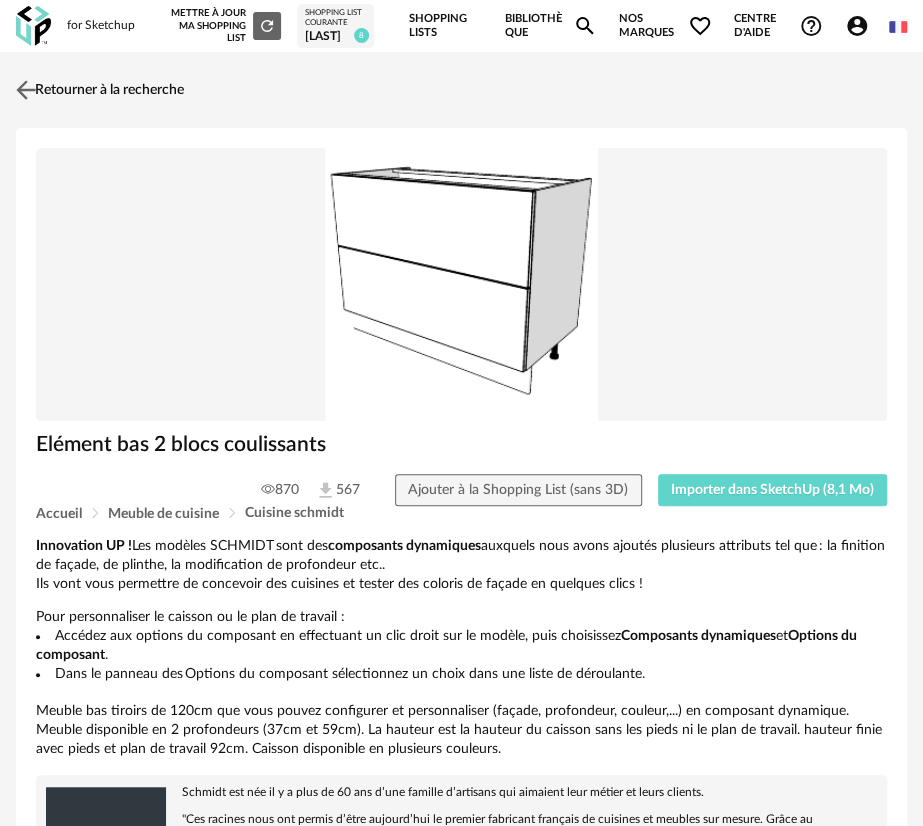 click on "Retourner à la recherche" at bounding box center [97, 90] 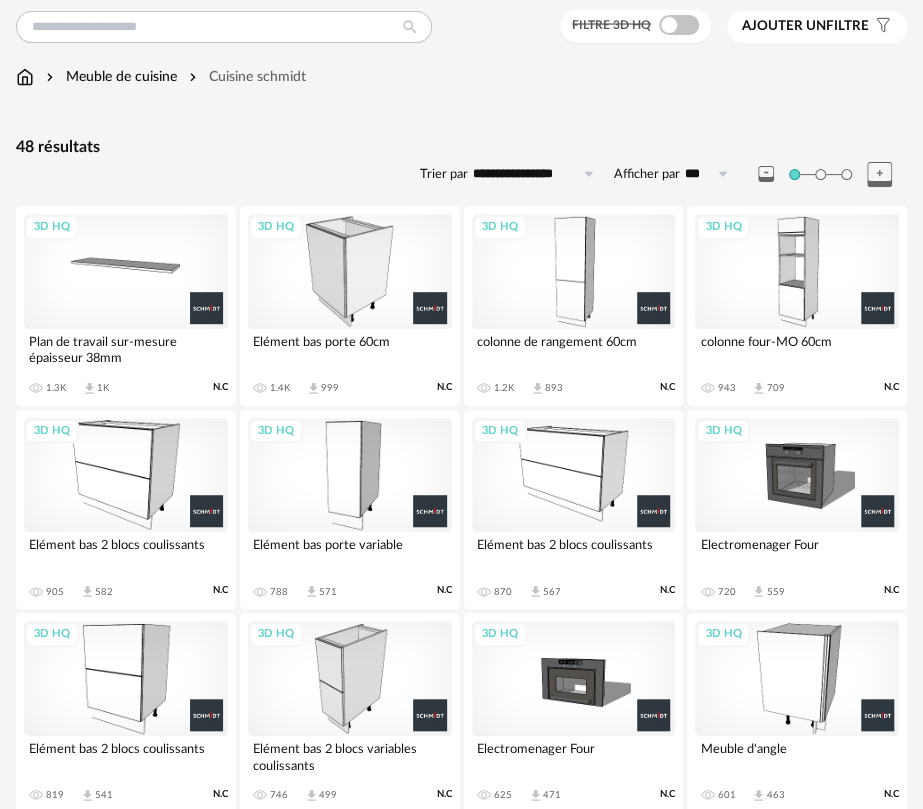 scroll, scrollTop: 300, scrollLeft: 0, axis: vertical 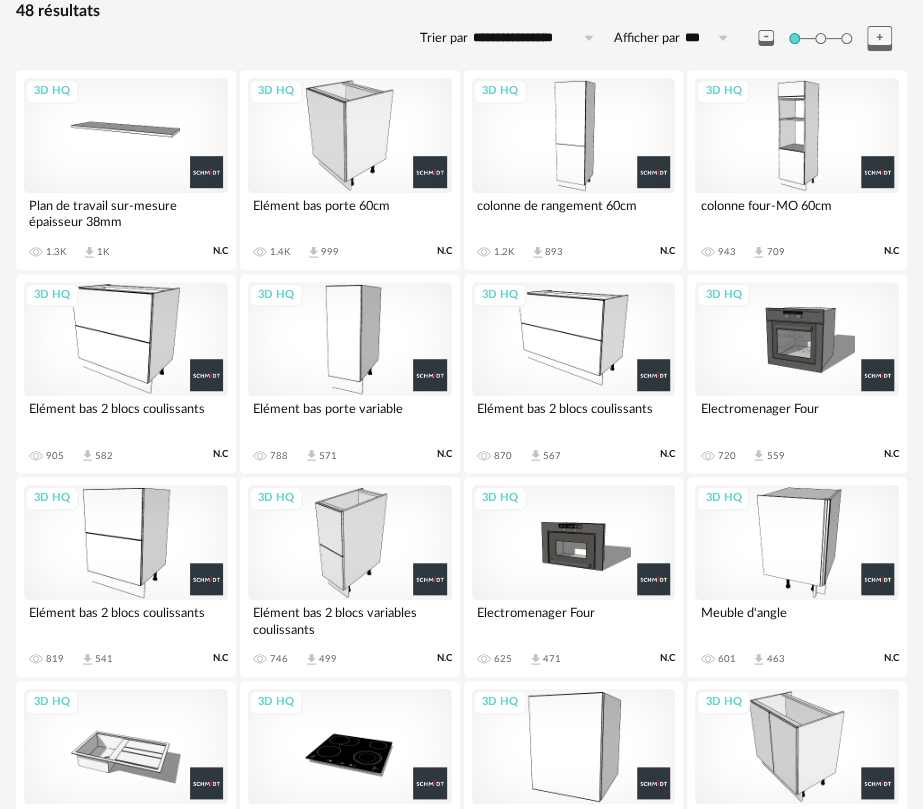 click on "3D HQ" at bounding box center [797, 339] 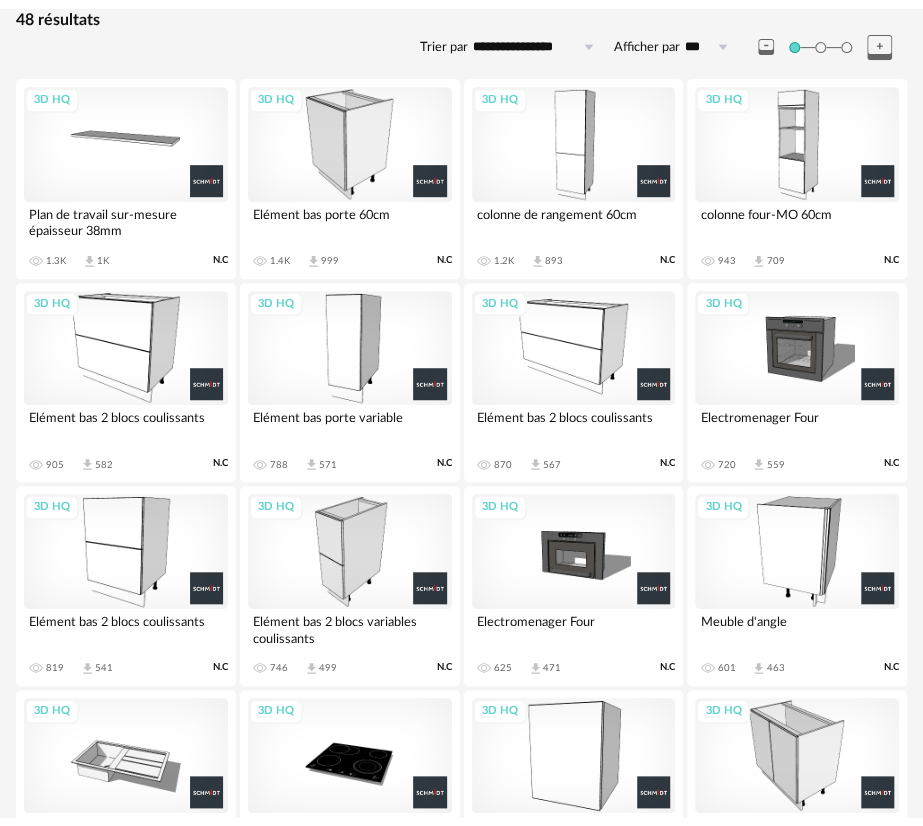 scroll, scrollTop: 0, scrollLeft: 0, axis: both 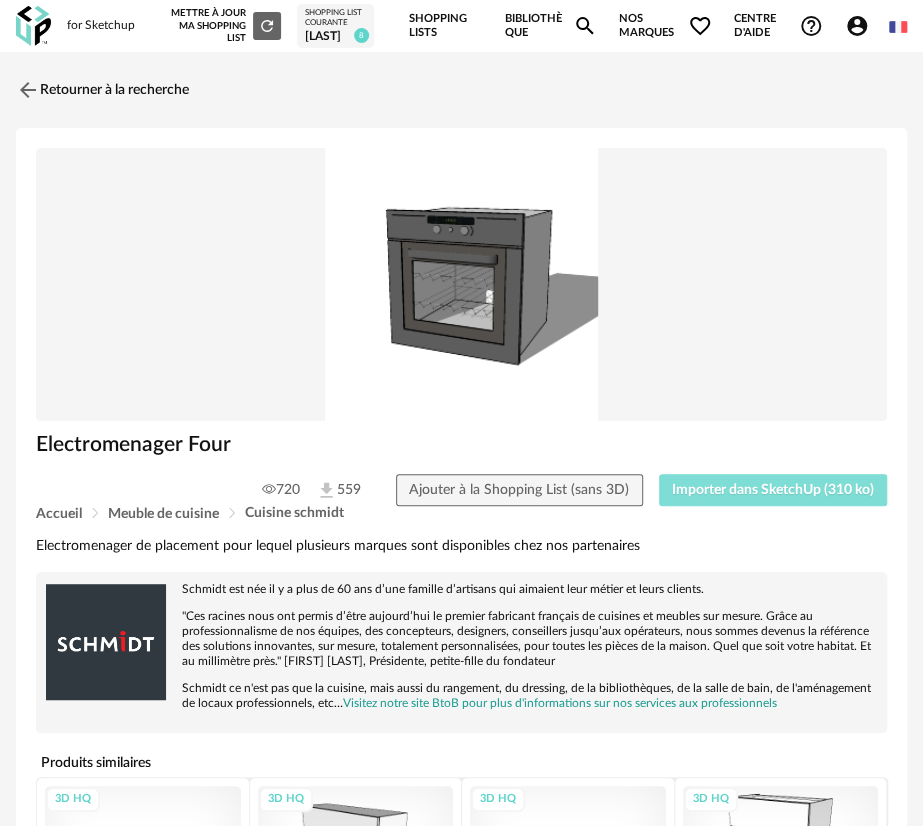 click on "Importer dans SketchUp (310 ko)" at bounding box center (773, 490) 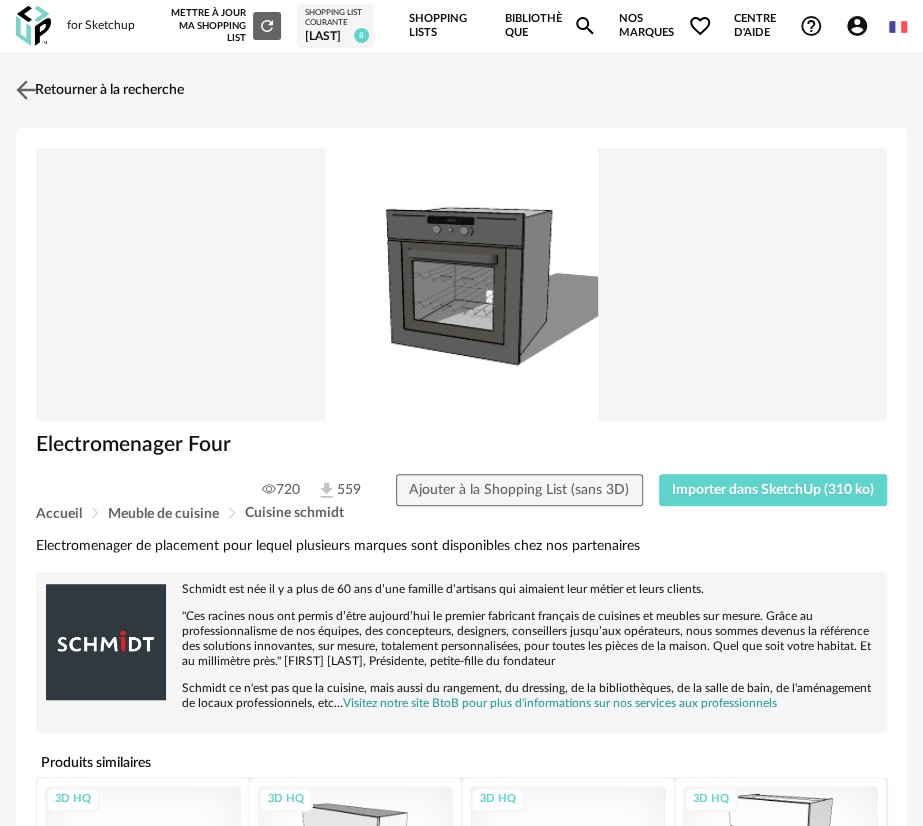 click on "Retourner à la recherche" at bounding box center [97, 90] 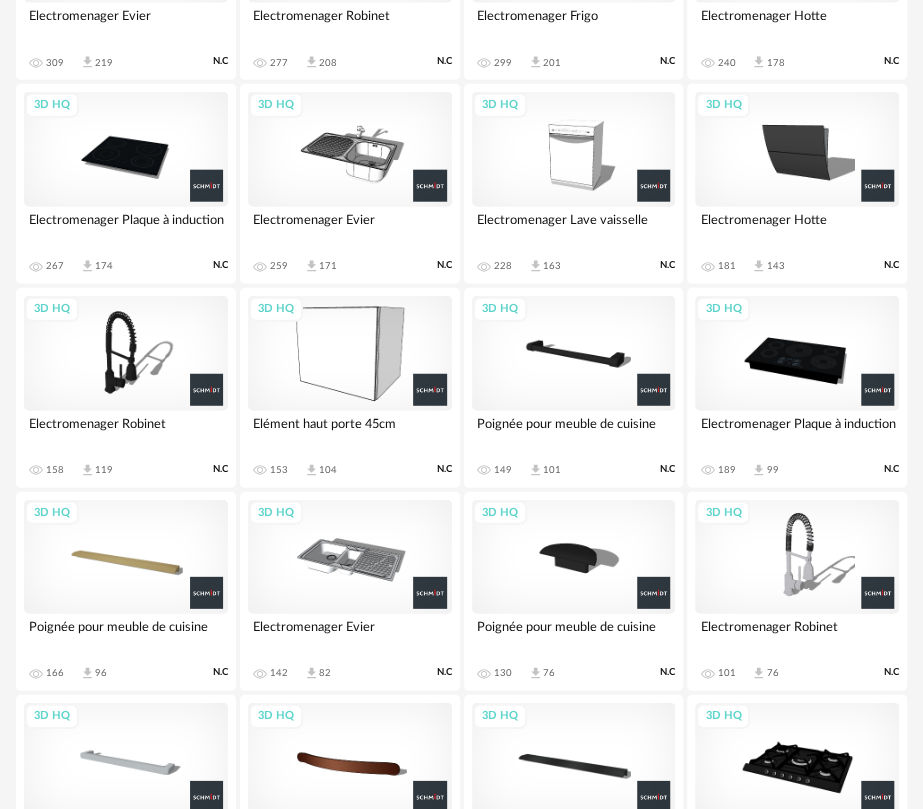 scroll, scrollTop: 1680, scrollLeft: 0, axis: vertical 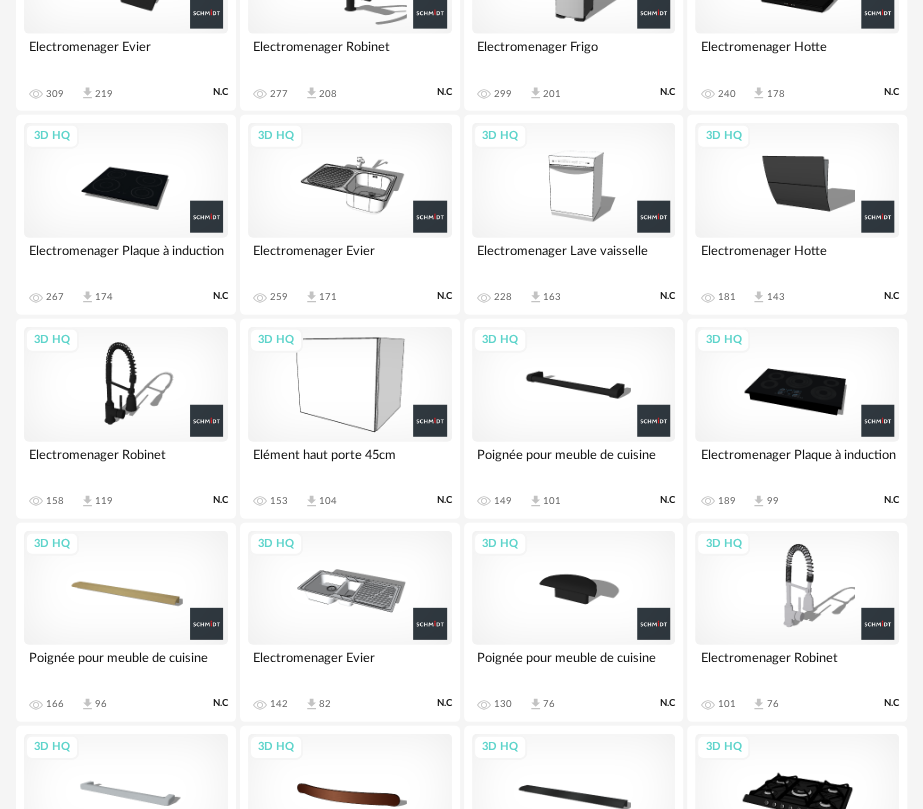 click on "3D HQ" at bounding box center [126, 180] 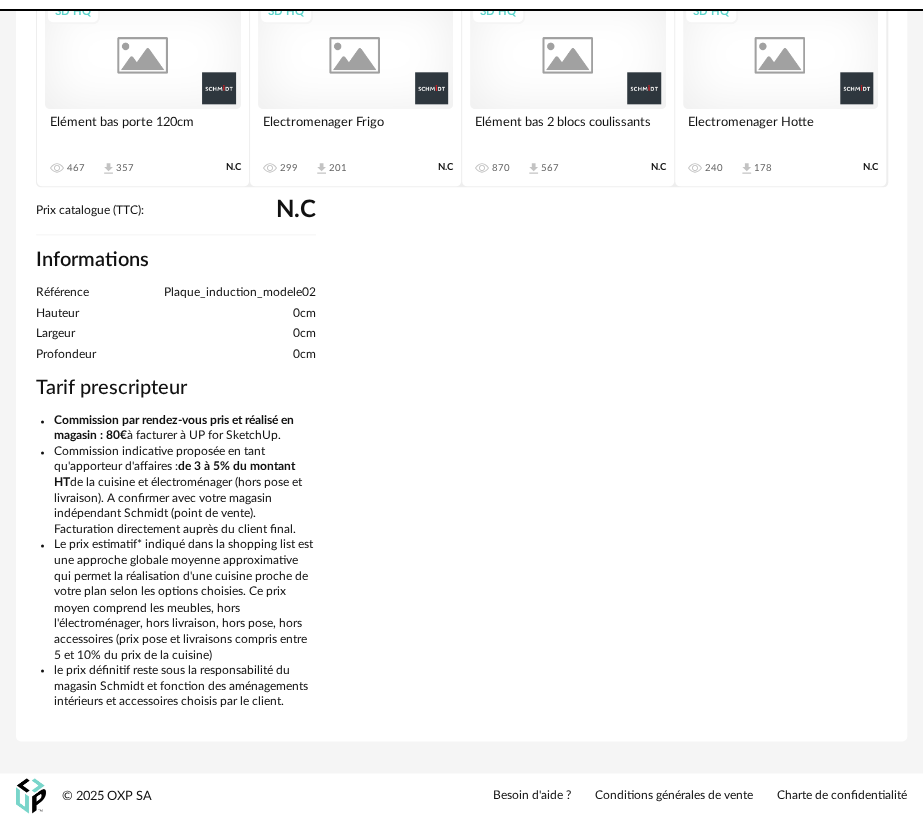 scroll, scrollTop: 0, scrollLeft: 0, axis: both 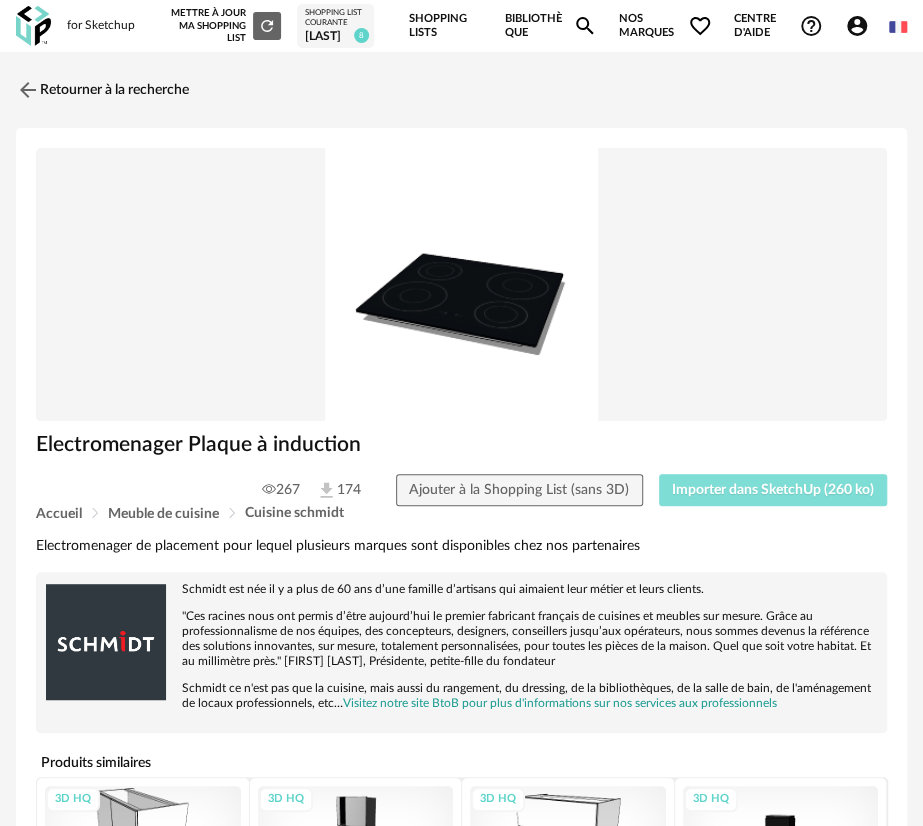 click on "Importer dans SketchUp (260 ko)" at bounding box center [773, 490] 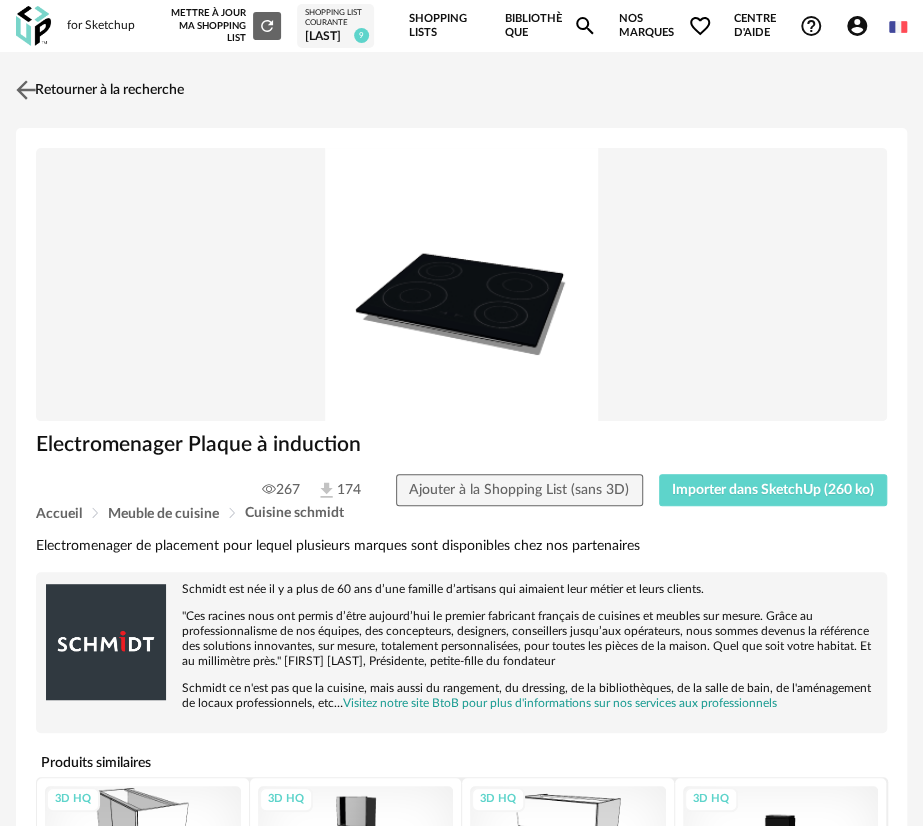 click on "Retourner à la recherche" at bounding box center [97, 90] 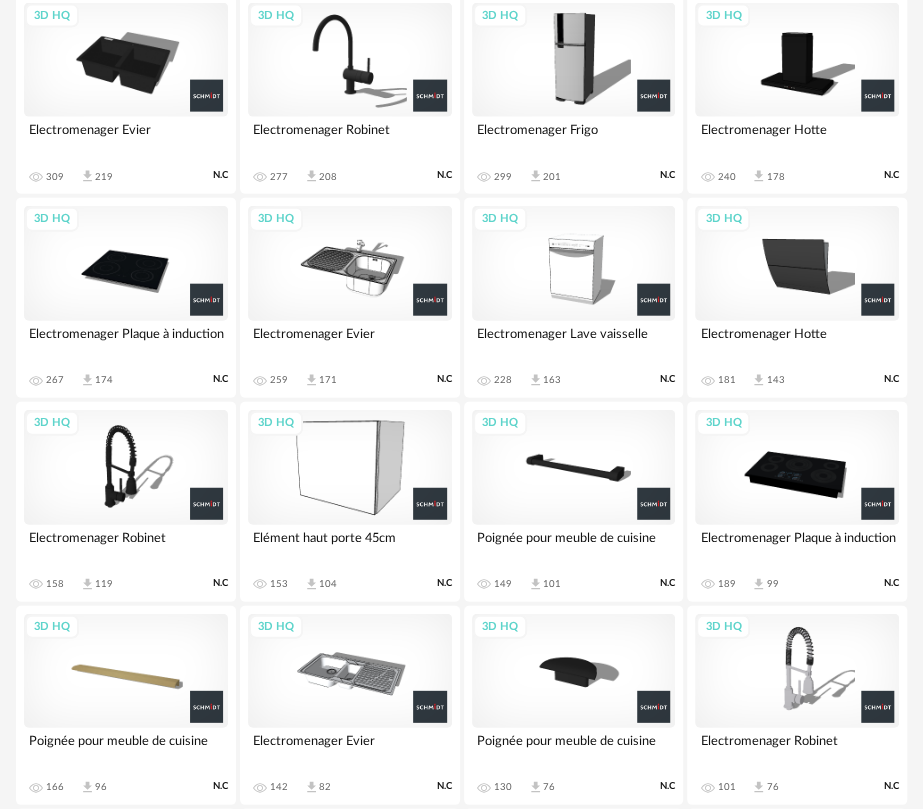 scroll, scrollTop: 1600, scrollLeft: 0, axis: vertical 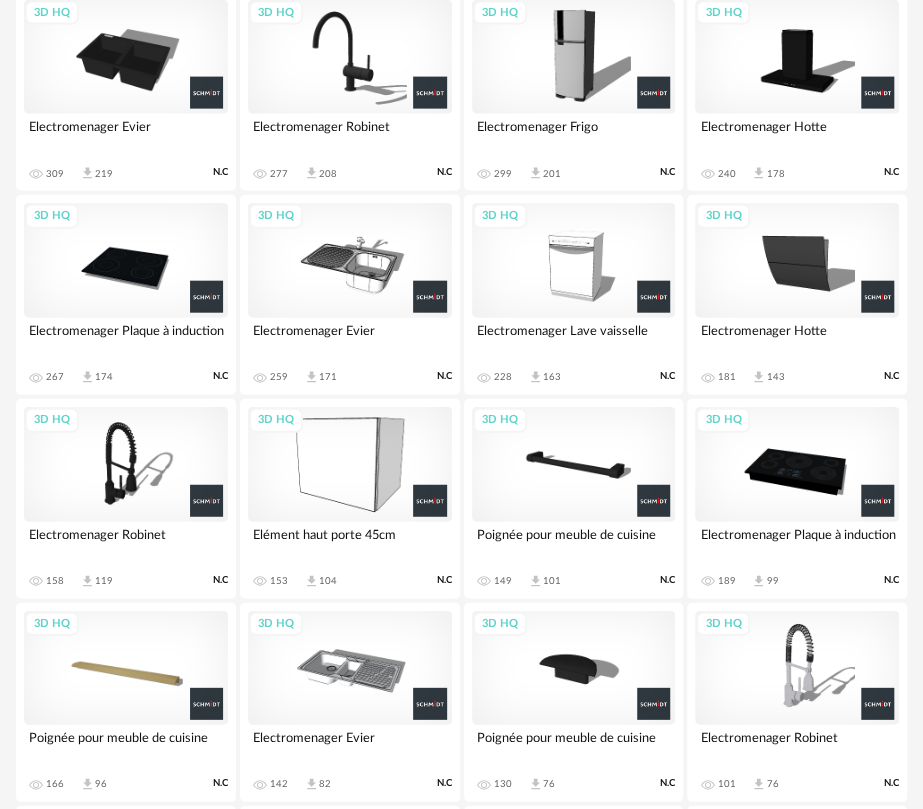 click on "3D HQ" at bounding box center (350, 260) 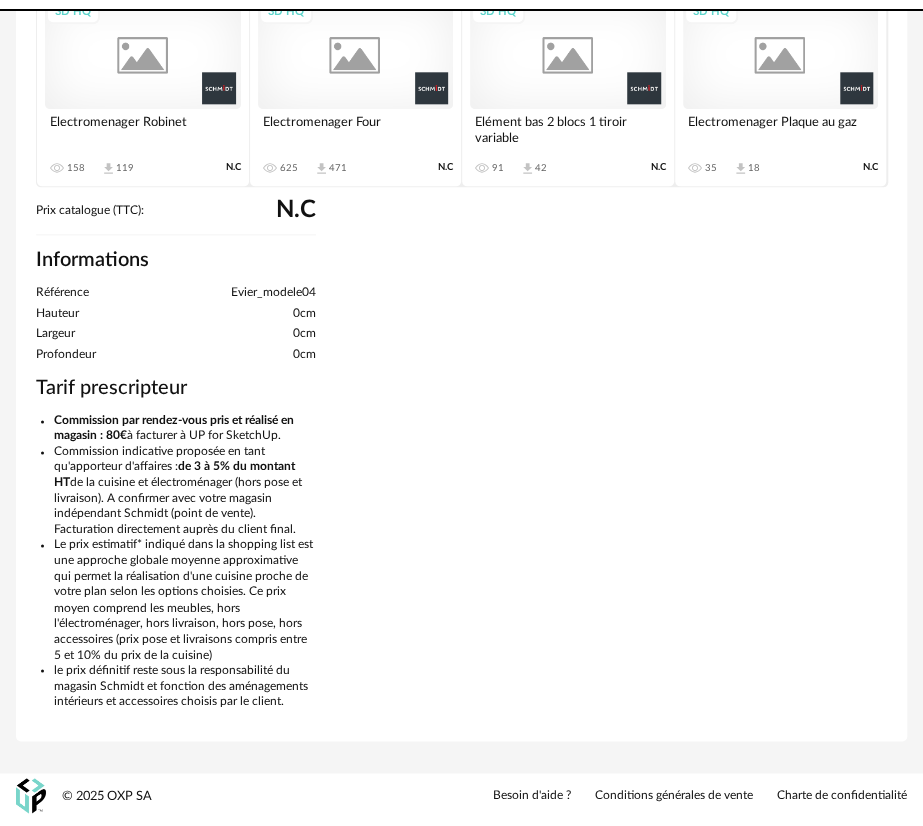 scroll, scrollTop: 0, scrollLeft: 0, axis: both 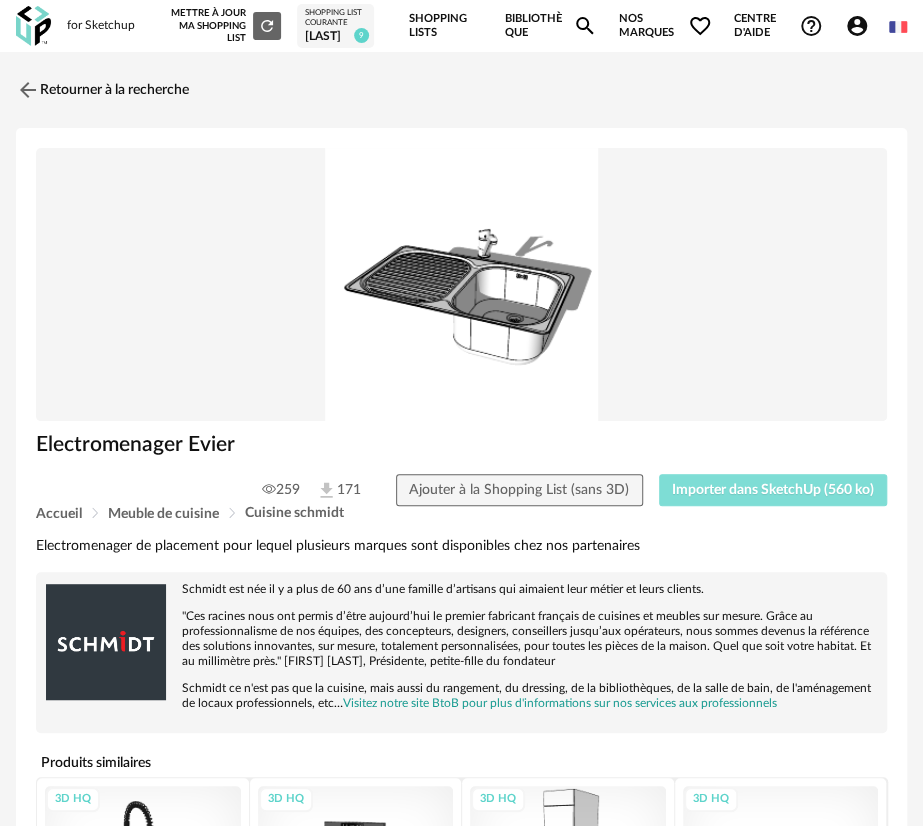 click on "Importer dans SketchUp (560 ko)" at bounding box center (773, 490) 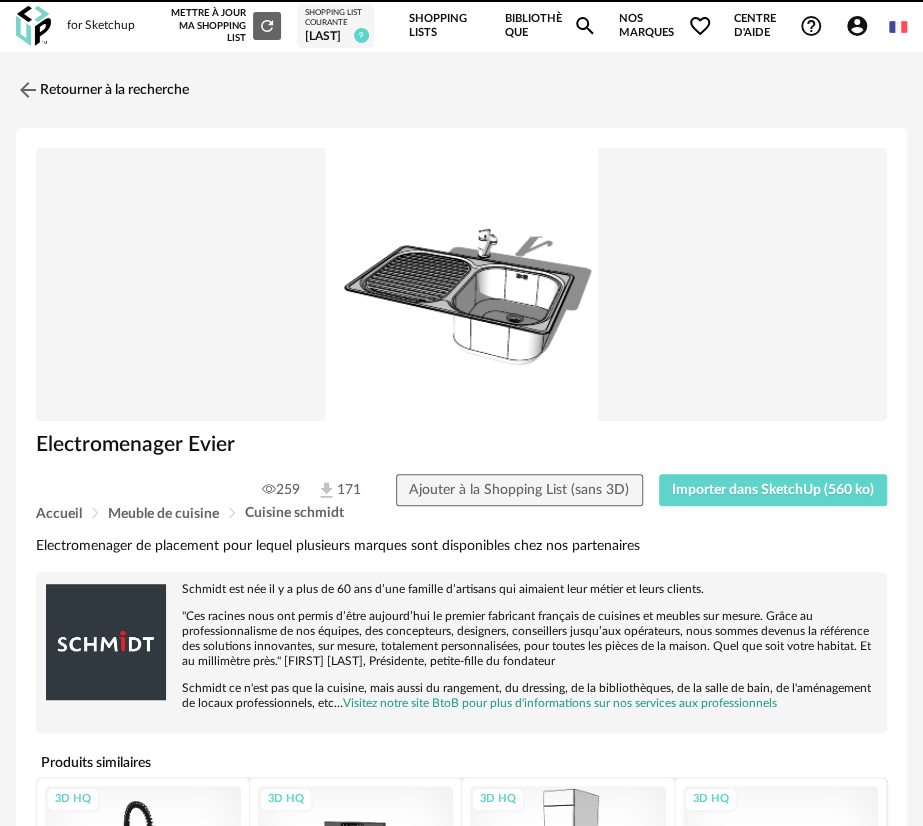 drag, startPoint x: 323, startPoint y: 821, endPoint x: 248, endPoint y: 822, distance: 75.00667 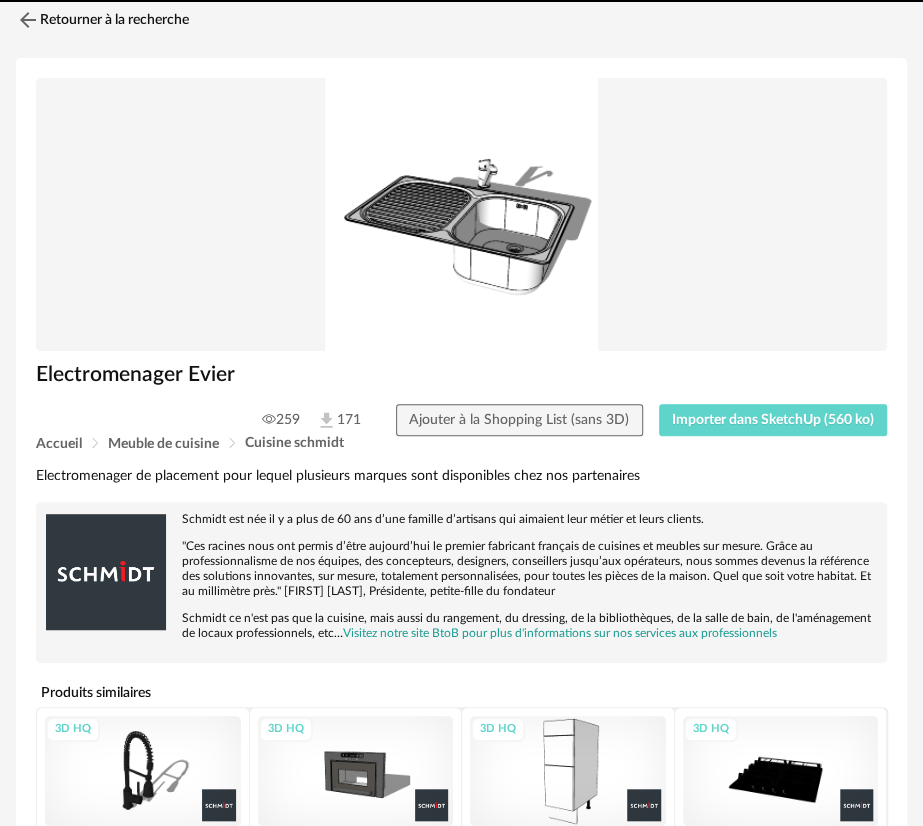 scroll, scrollTop: 100, scrollLeft: 0, axis: vertical 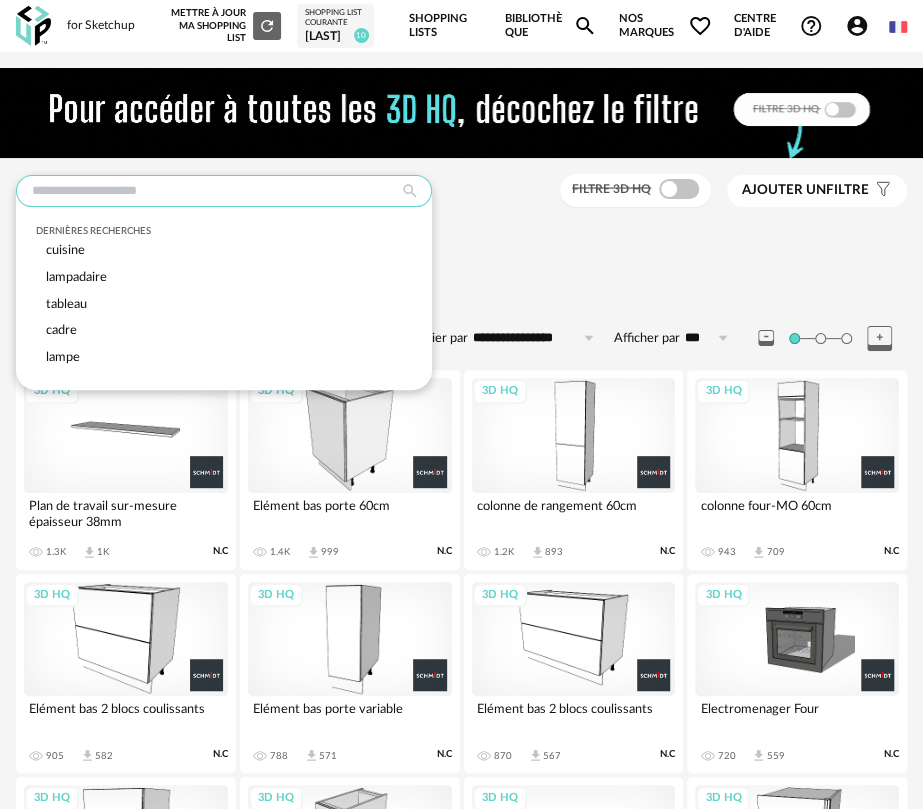 click at bounding box center (224, 191) 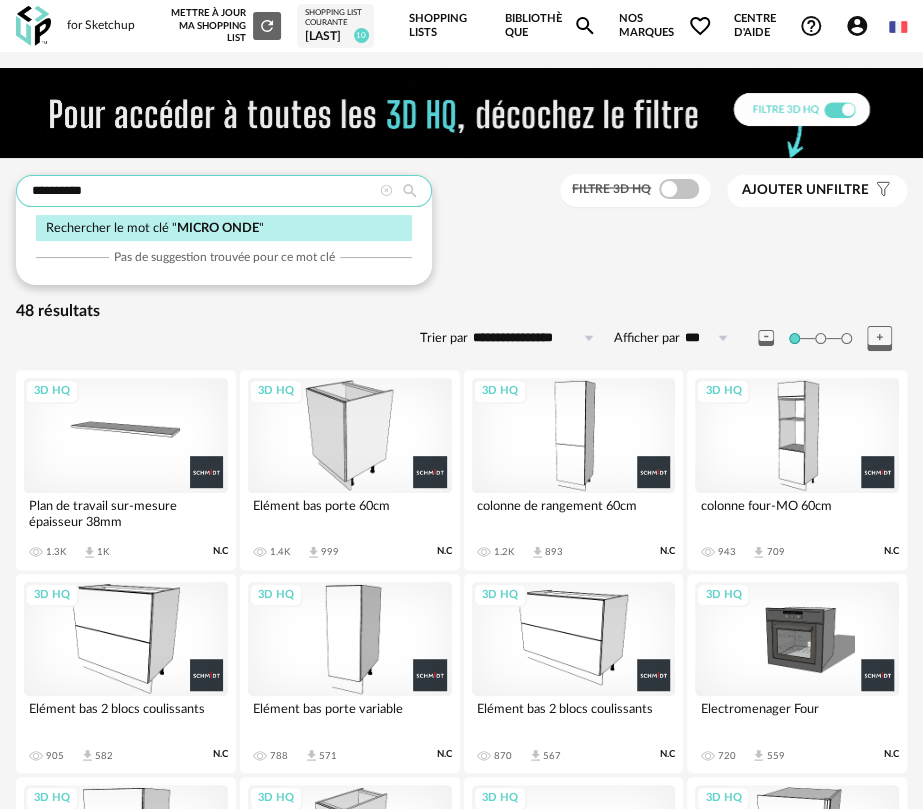 type on "**********" 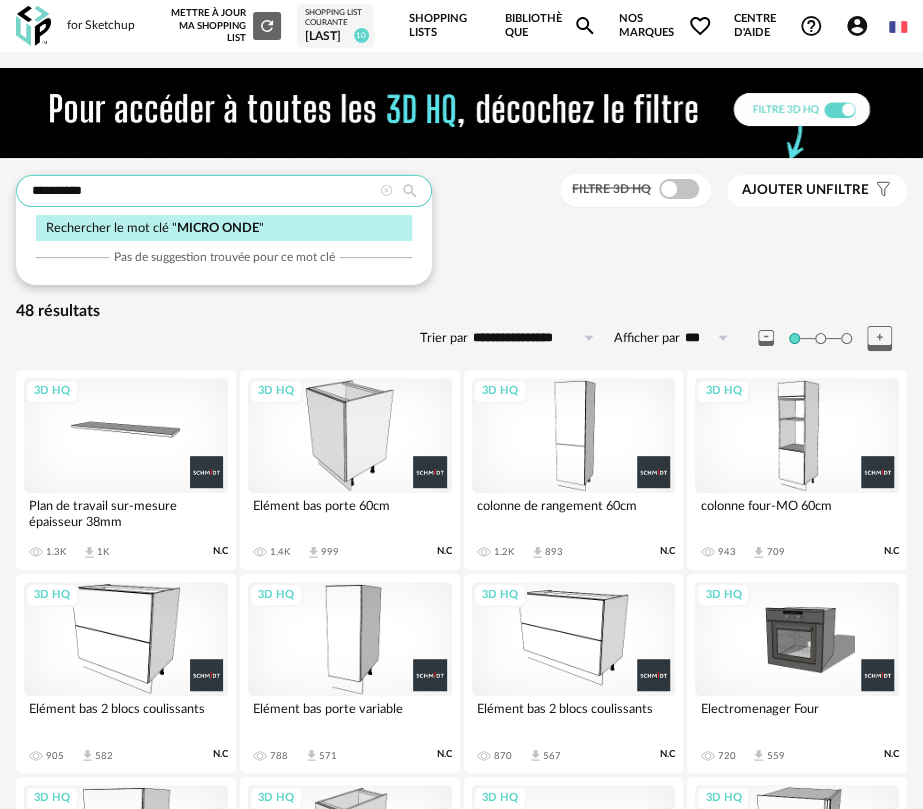 type on "**********" 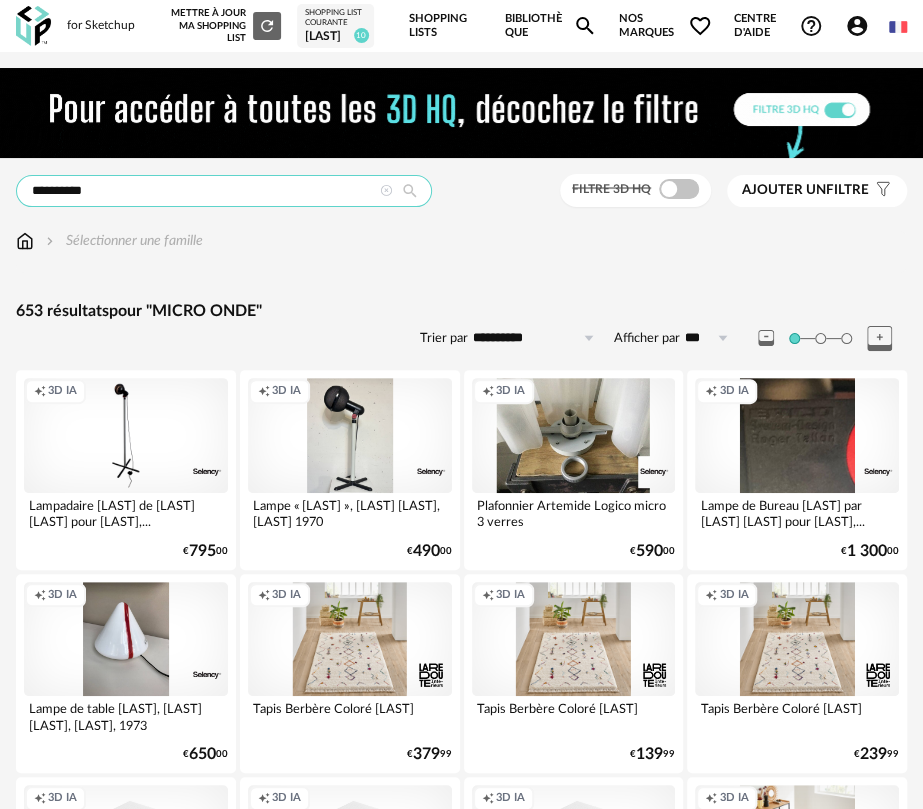 drag, startPoint x: 130, startPoint y: 186, endPoint x: -24, endPoint y: 210, distance: 155.85892 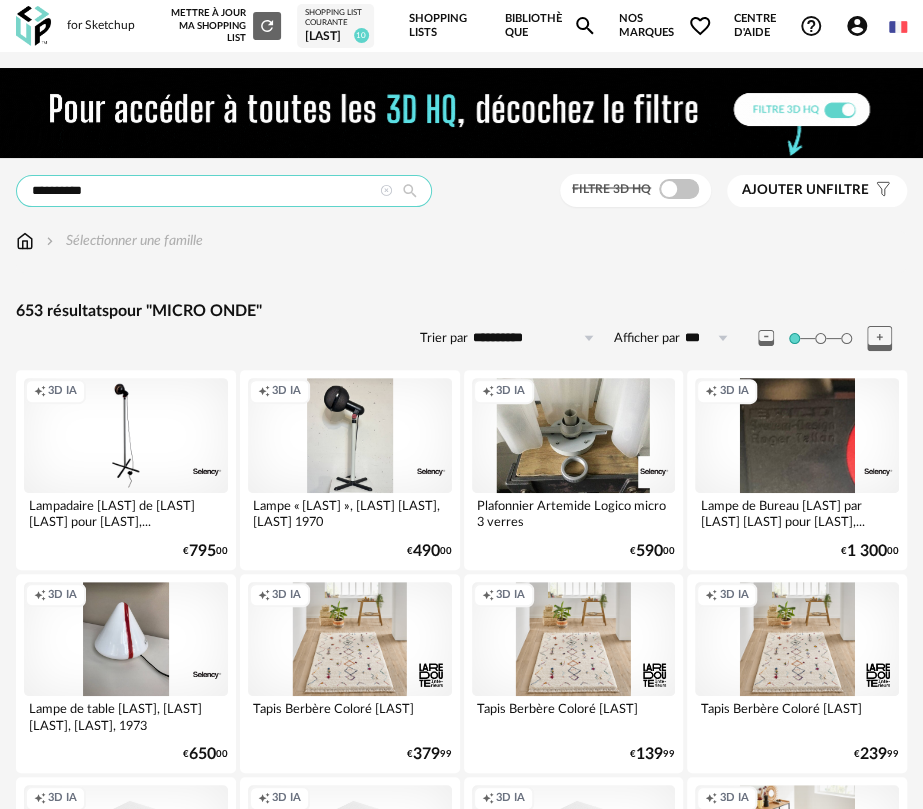 click on "**********" at bounding box center [461, 2792] 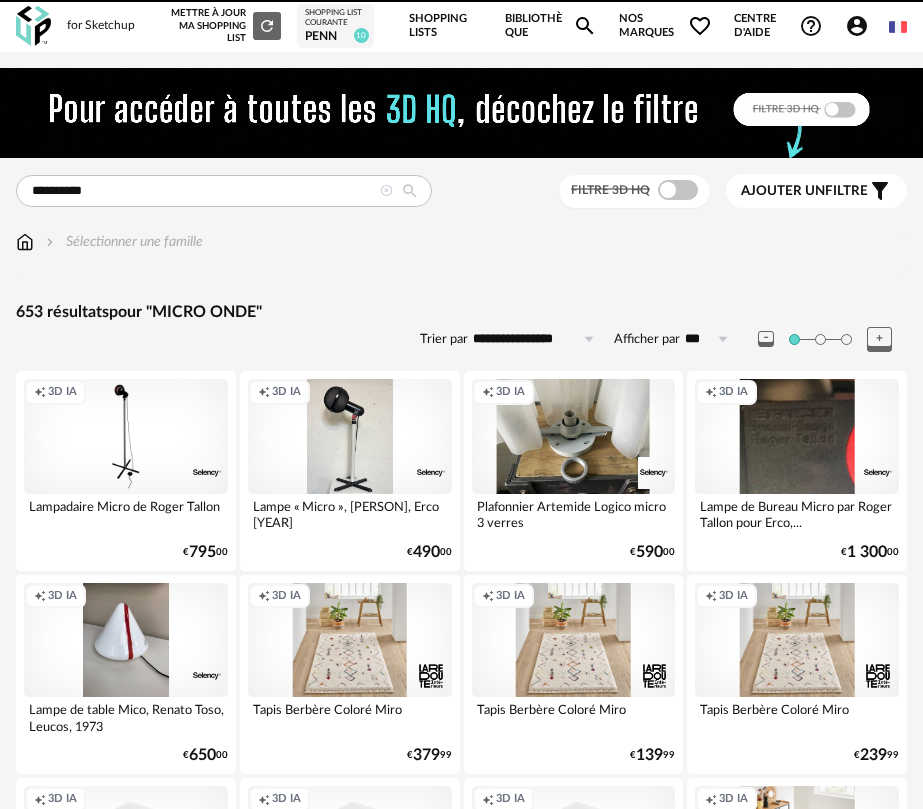 scroll, scrollTop: 0, scrollLeft: 0, axis: both 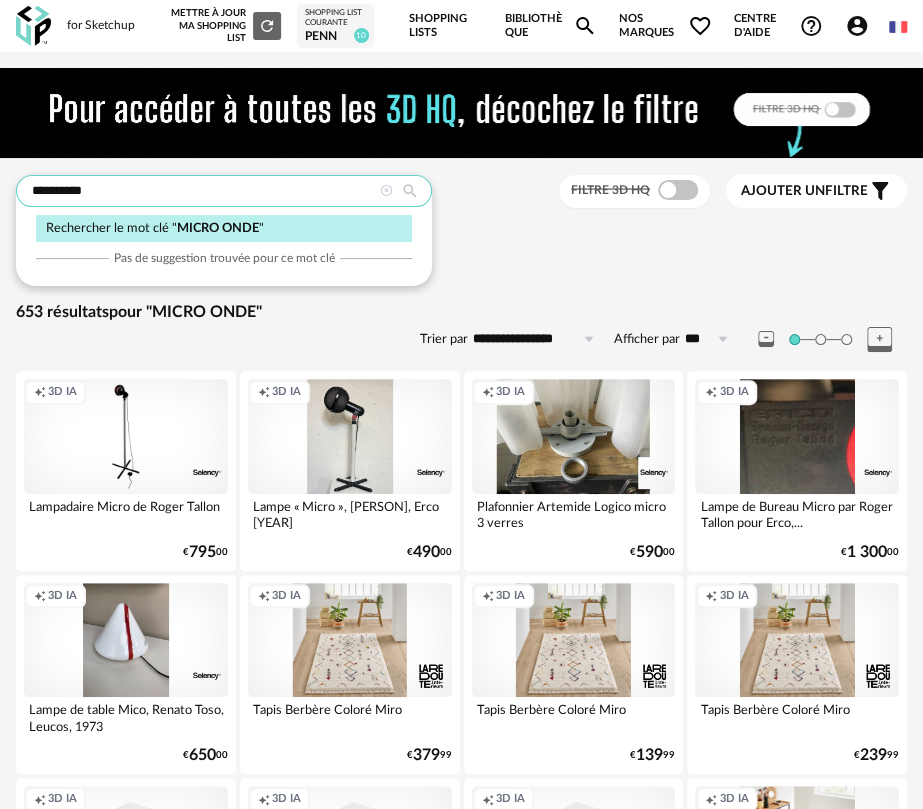 click on "**********" at bounding box center (224, 191) 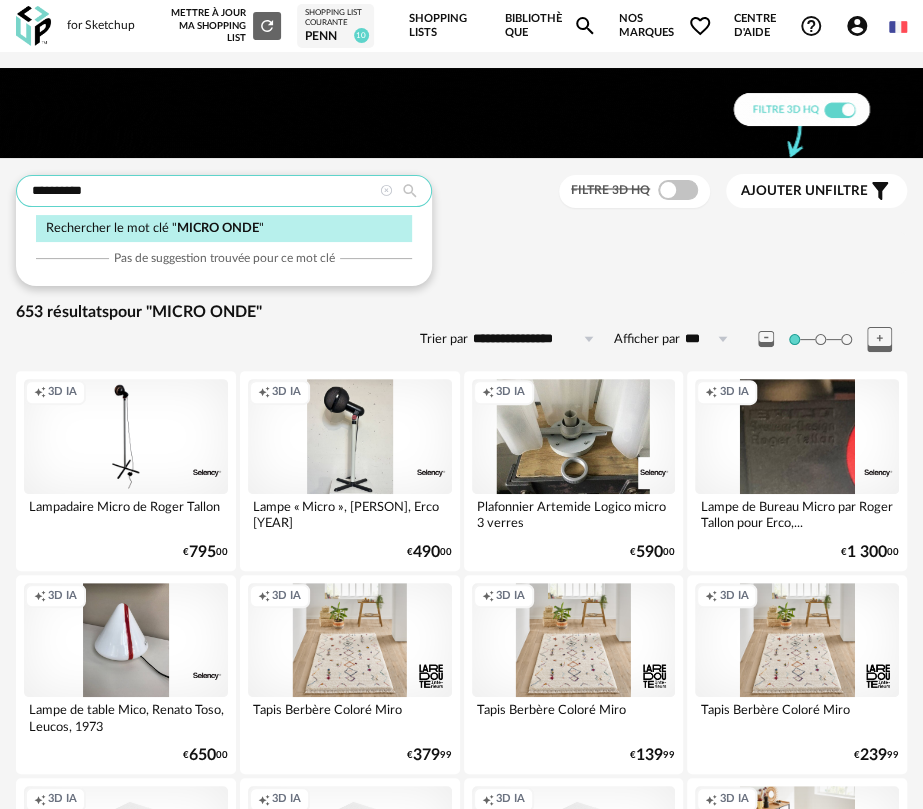 click on "**********" at bounding box center (224, 191) 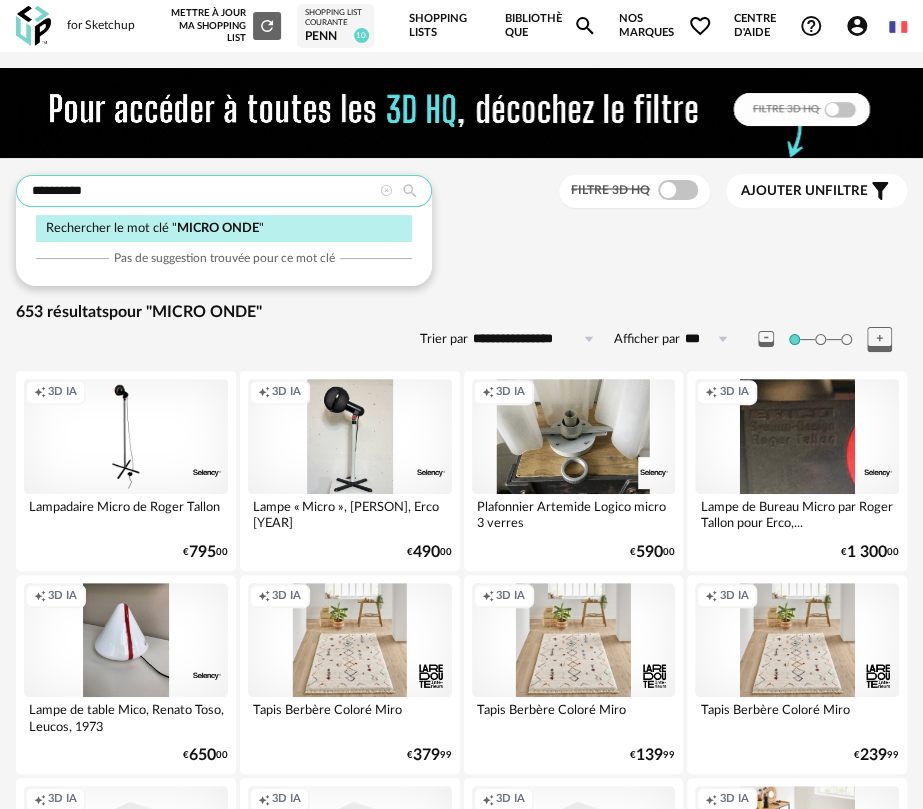 click on "**********" at bounding box center [224, 191] 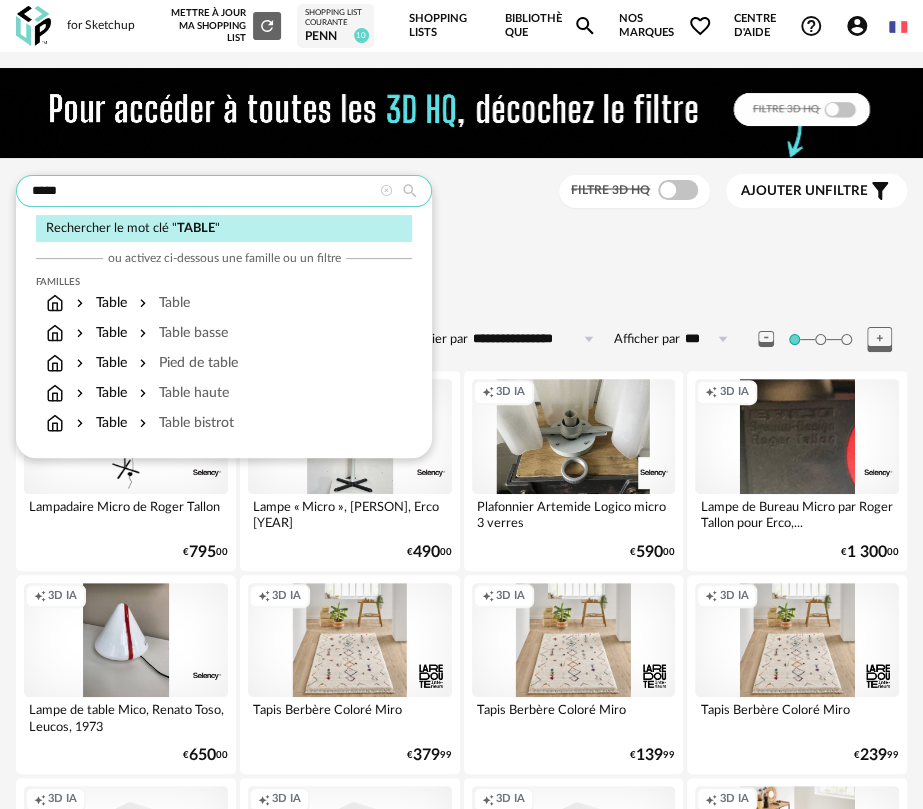 type on "*****" 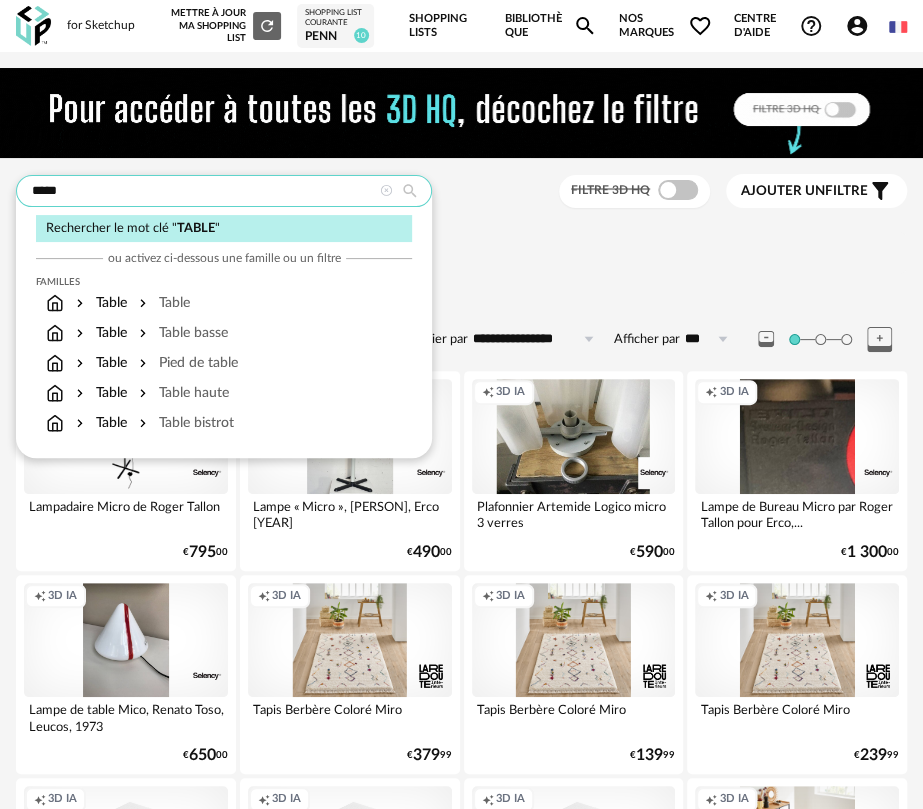 type on "**********" 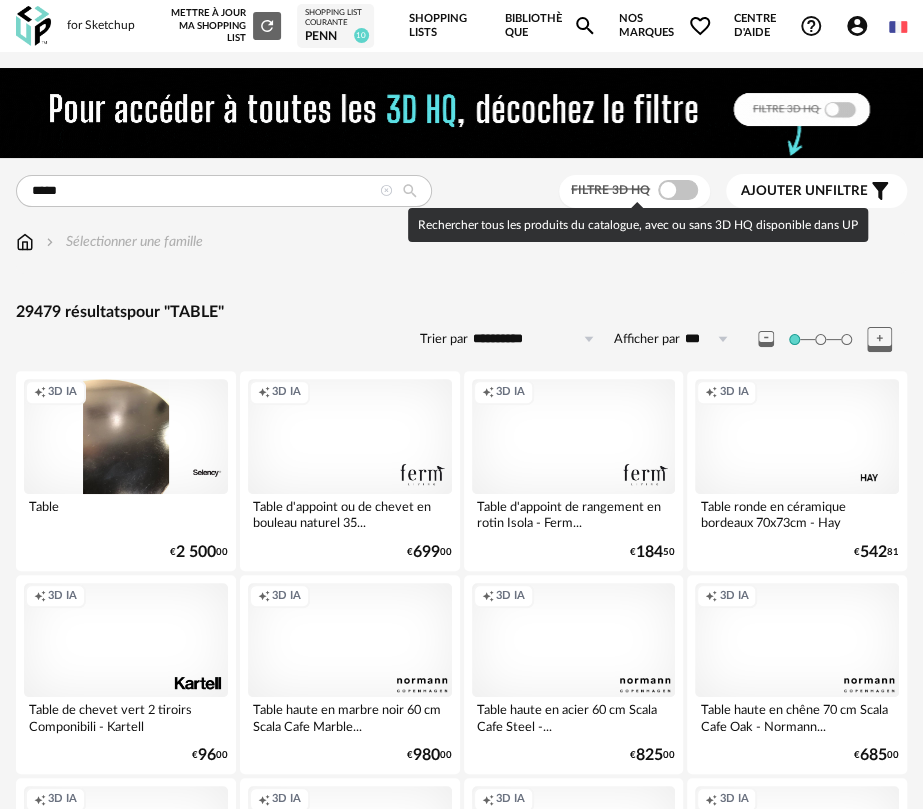 click at bounding box center [678, 190] 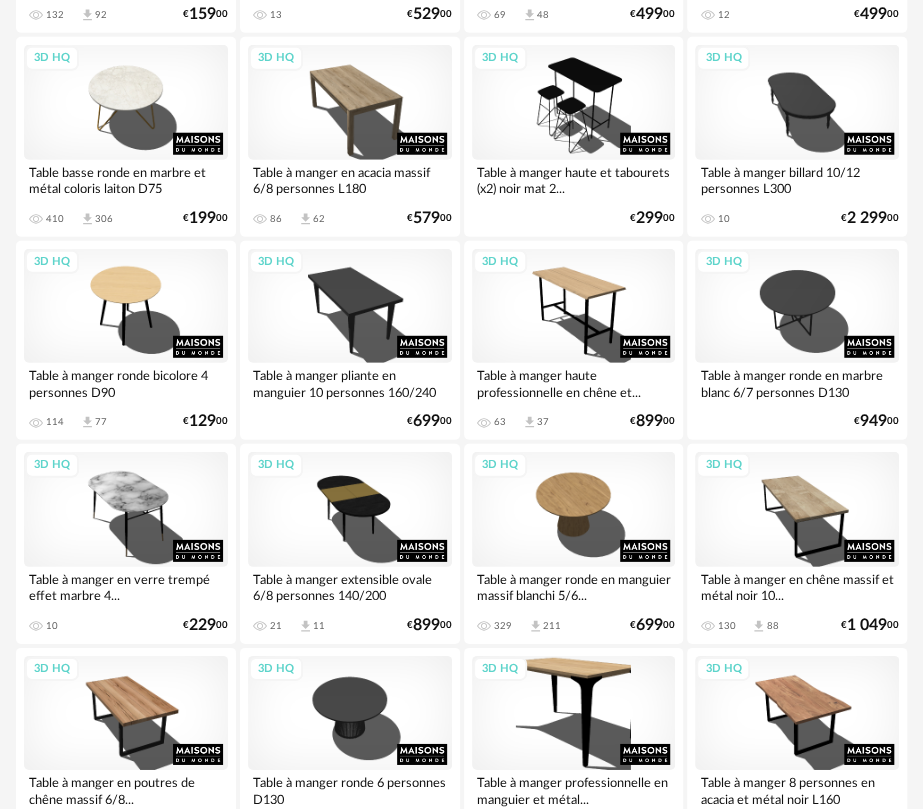 scroll, scrollTop: 4775, scrollLeft: 0, axis: vertical 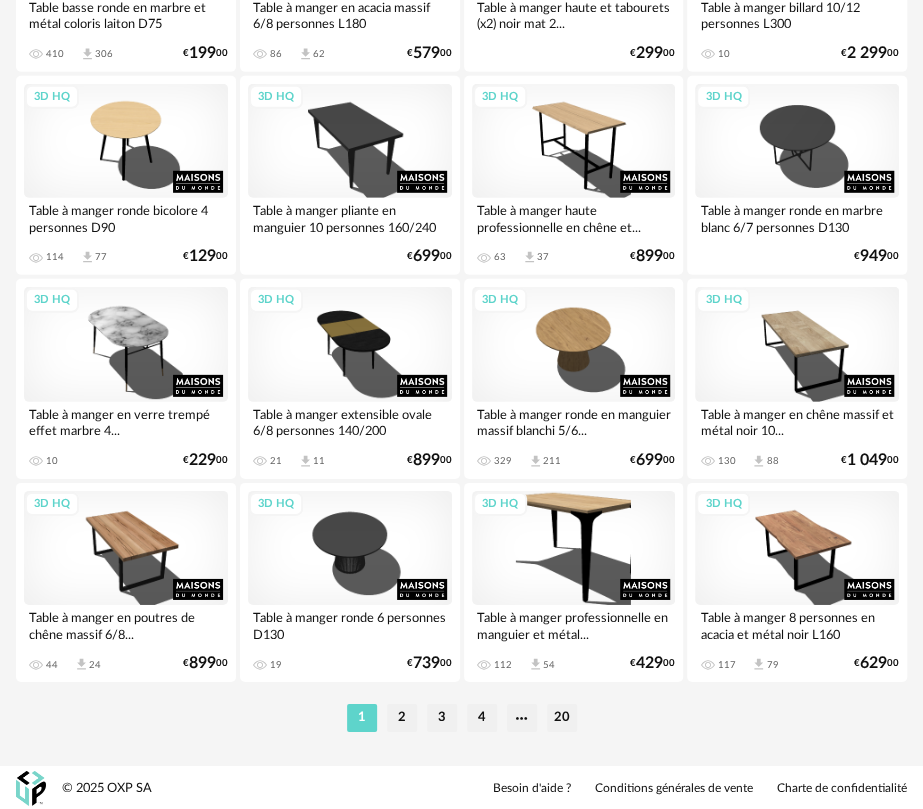 click on "**********" at bounding box center (461, -1870) 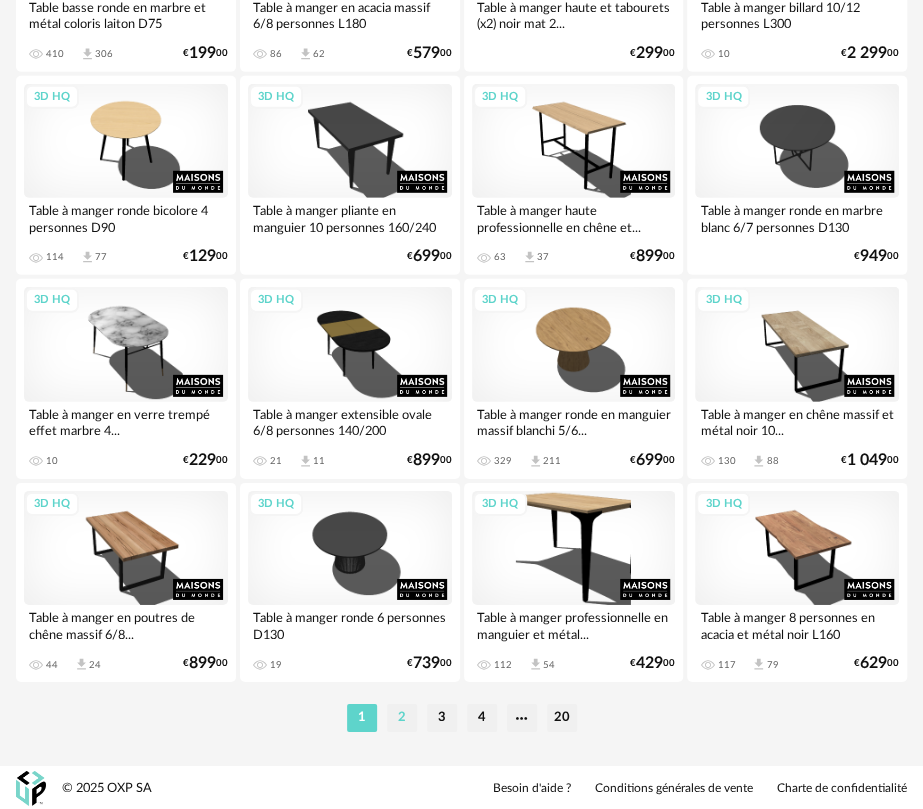 click on "2" at bounding box center (402, 718) 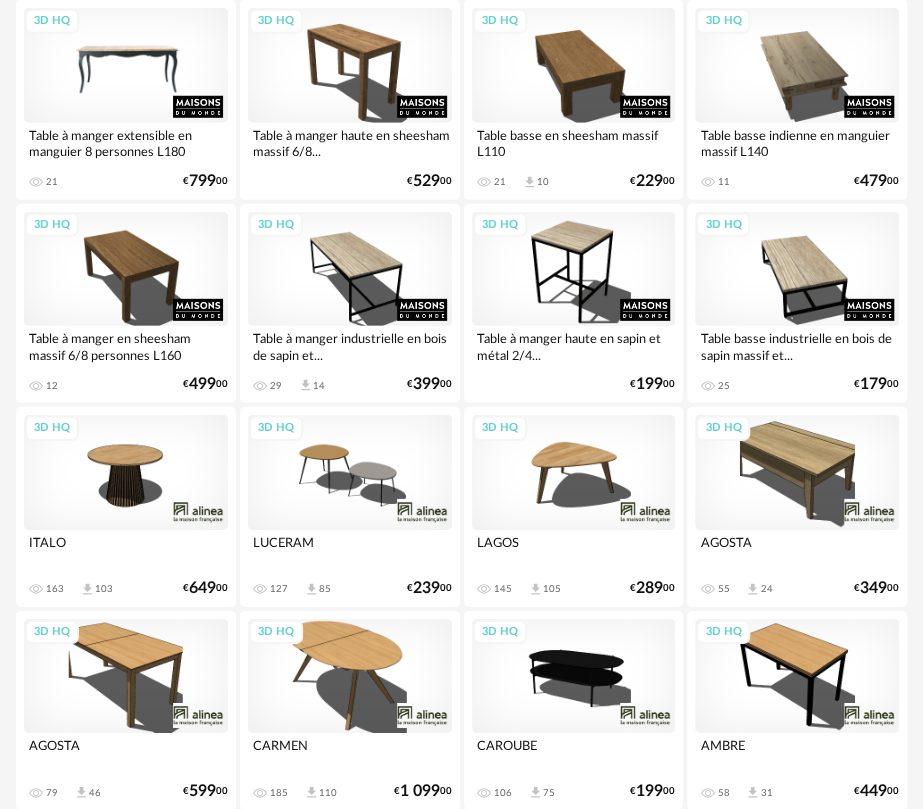 scroll, scrollTop: 2300, scrollLeft: 0, axis: vertical 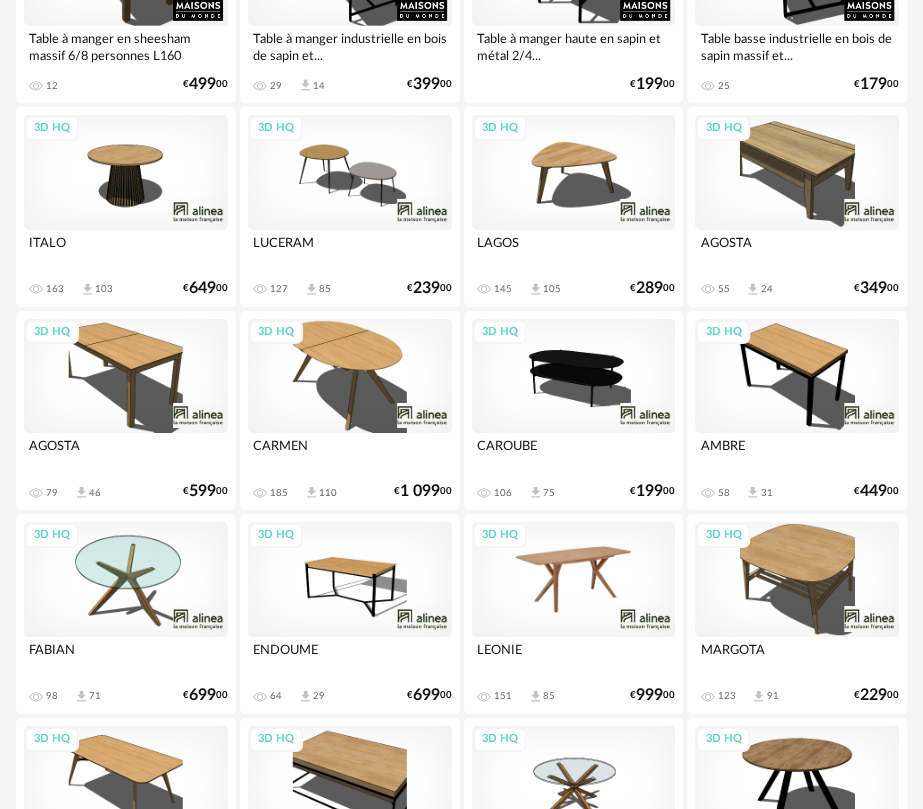 click on "3D HQ" at bounding box center [574, 579] 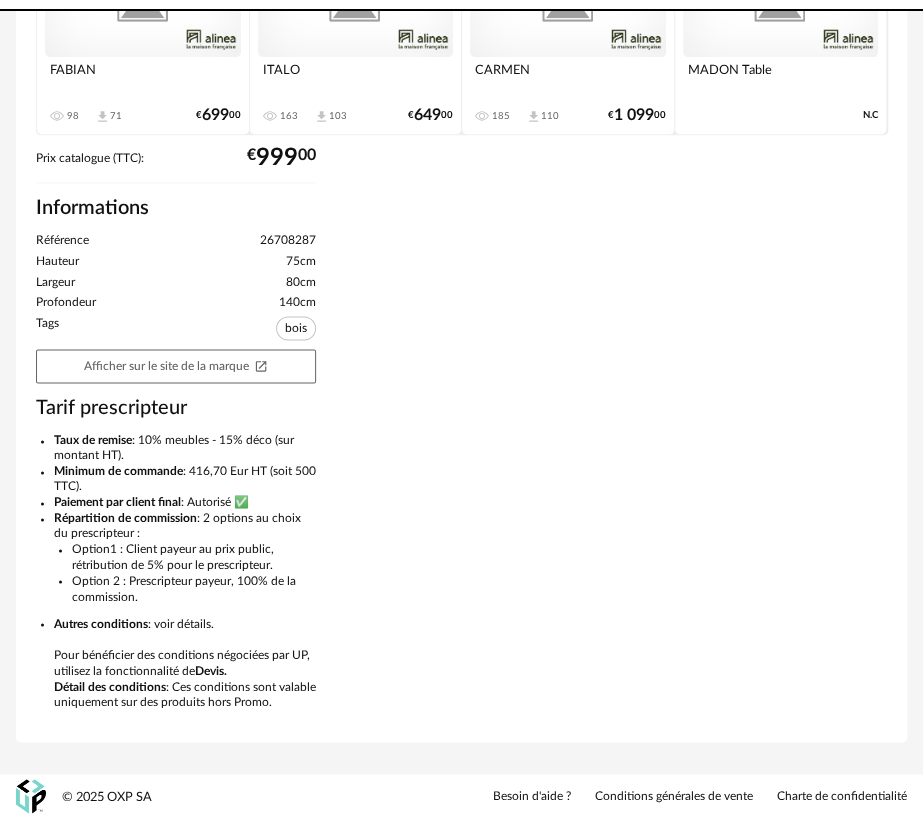 scroll, scrollTop: 0, scrollLeft: 0, axis: both 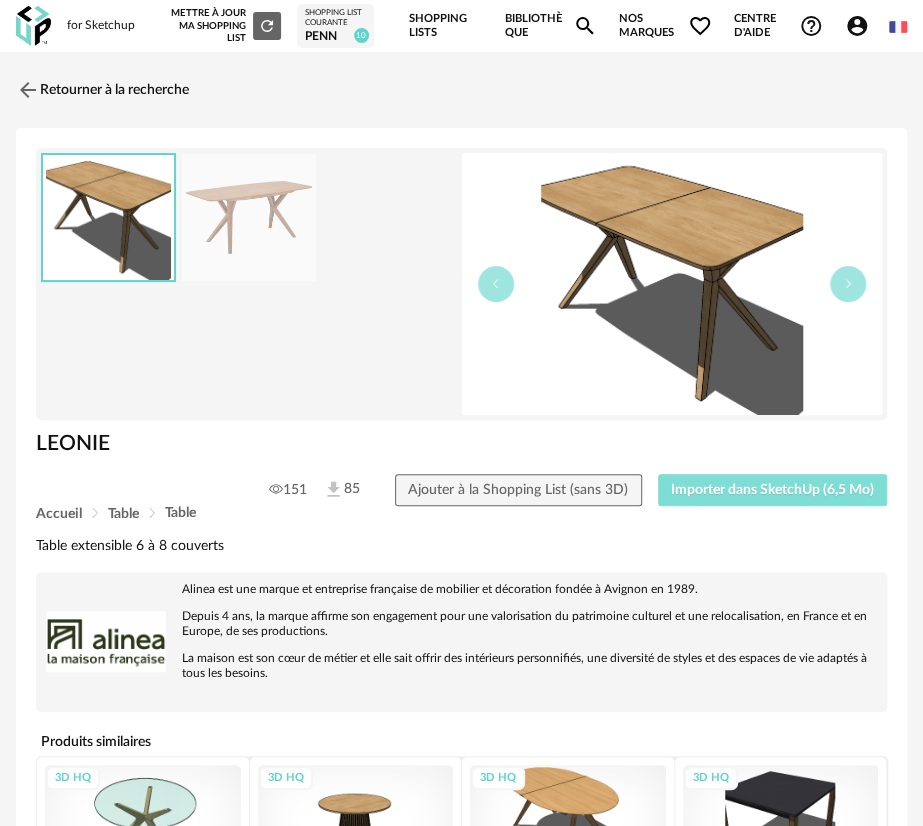 drag, startPoint x: 746, startPoint y: 491, endPoint x: 655, endPoint y: 354, distance: 164.46884 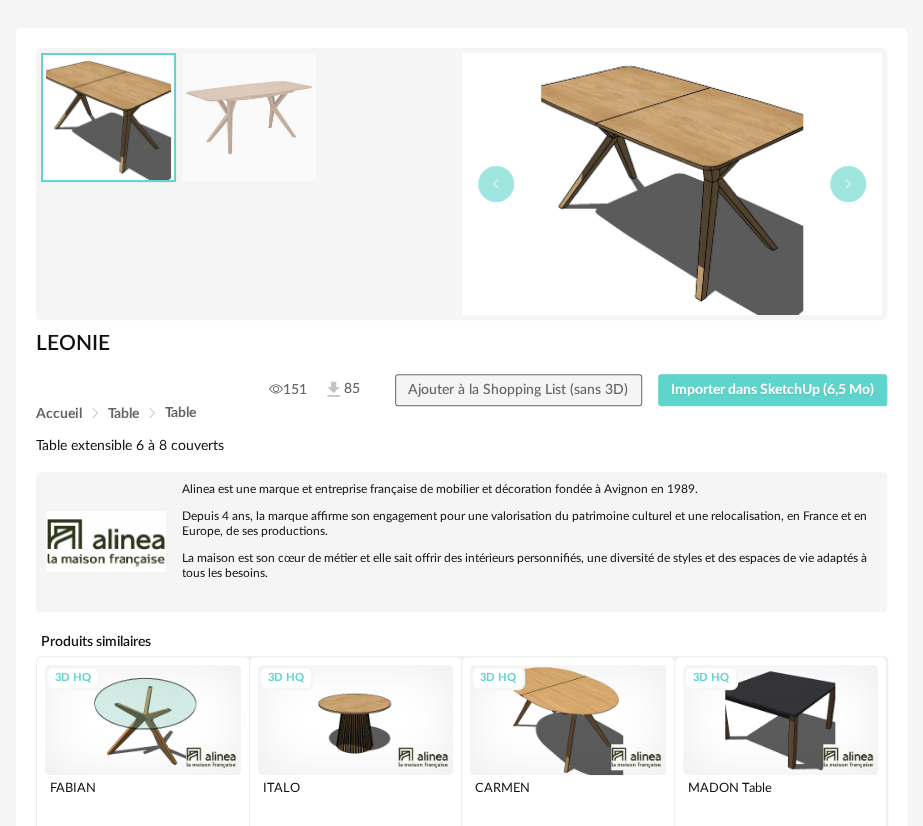 scroll, scrollTop: 0, scrollLeft: 0, axis: both 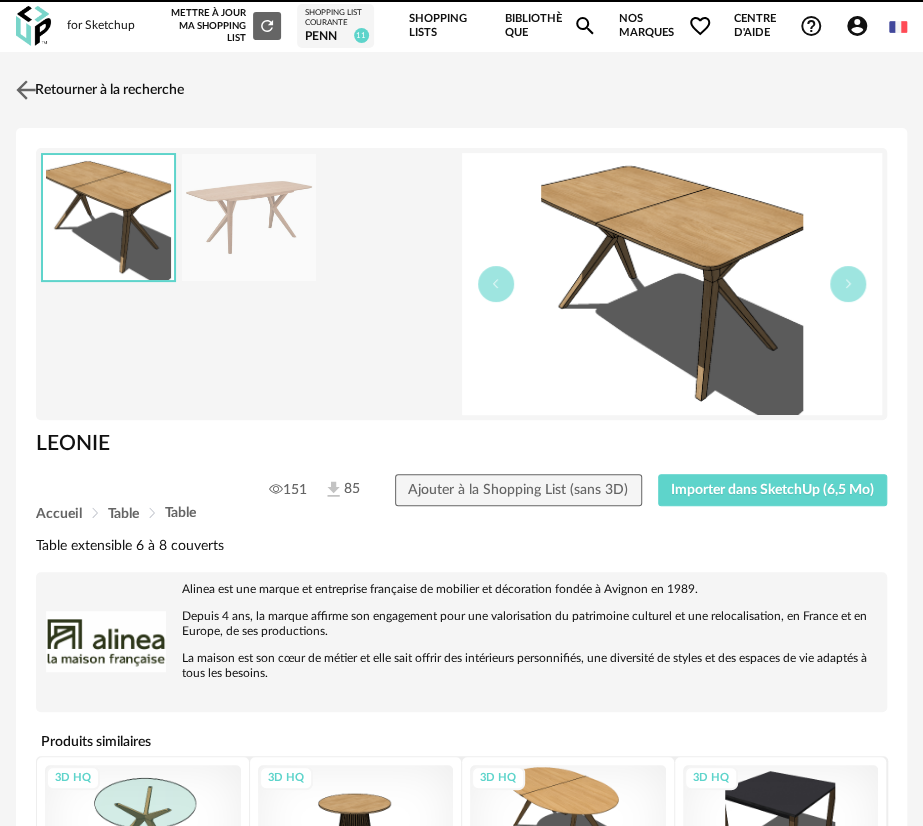 click on "Retourner à la recherche" at bounding box center (97, 90) 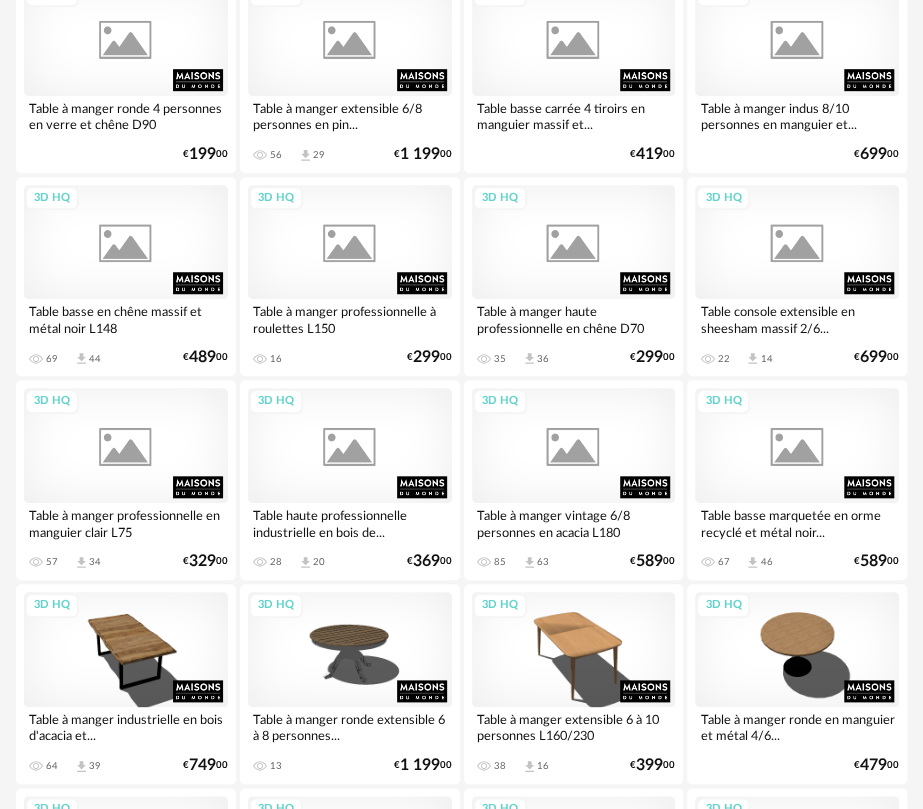 scroll, scrollTop: 0, scrollLeft: 0, axis: both 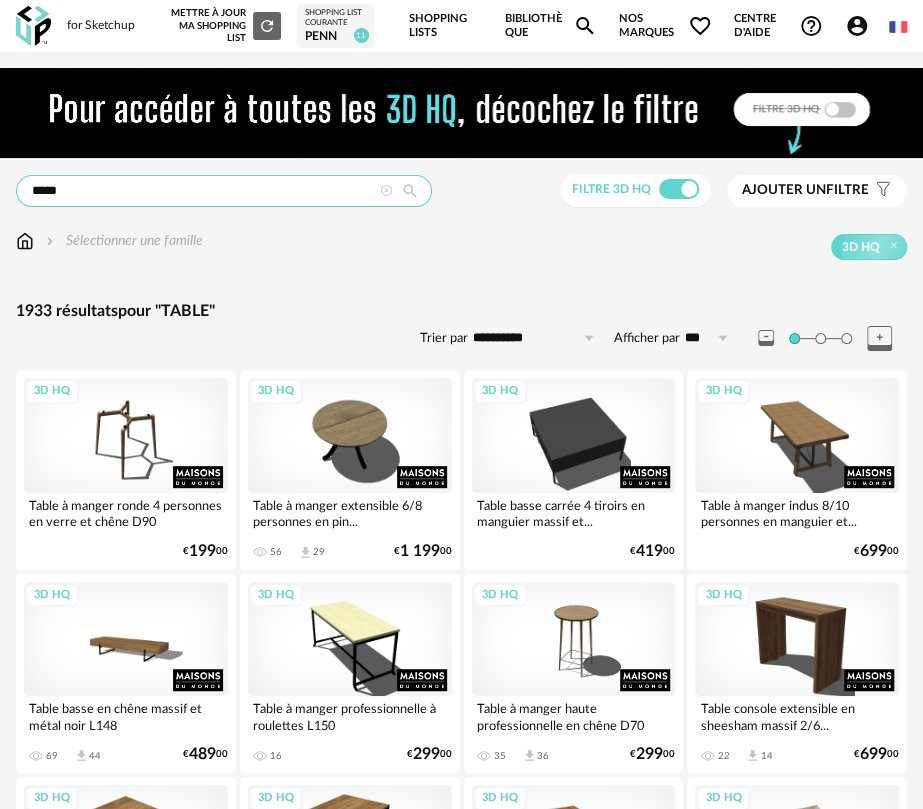 click on "*****" at bounding box center [224, 191] 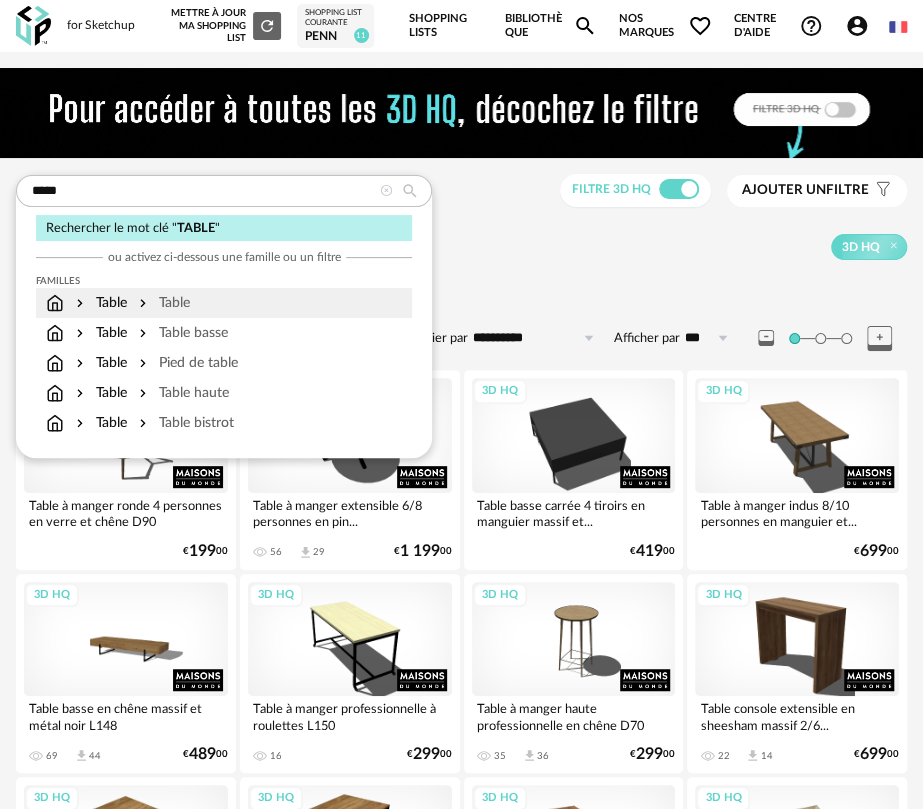 click on "Table
Table" at bounding box center (224, 303) 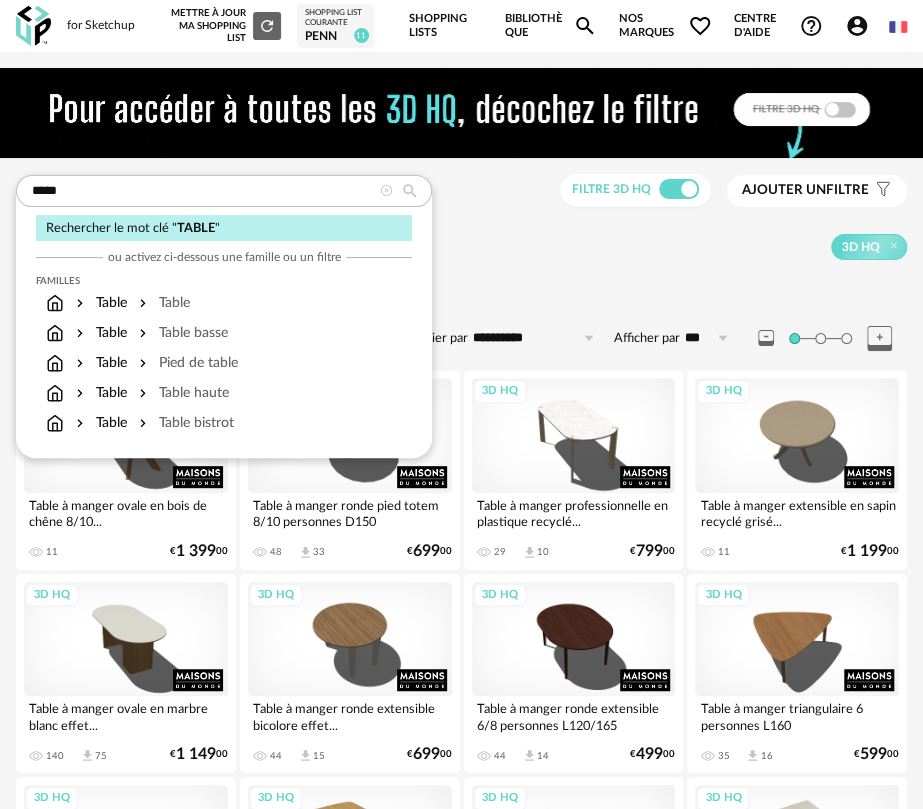 click on "**********" at bounding box center [461, 2804] 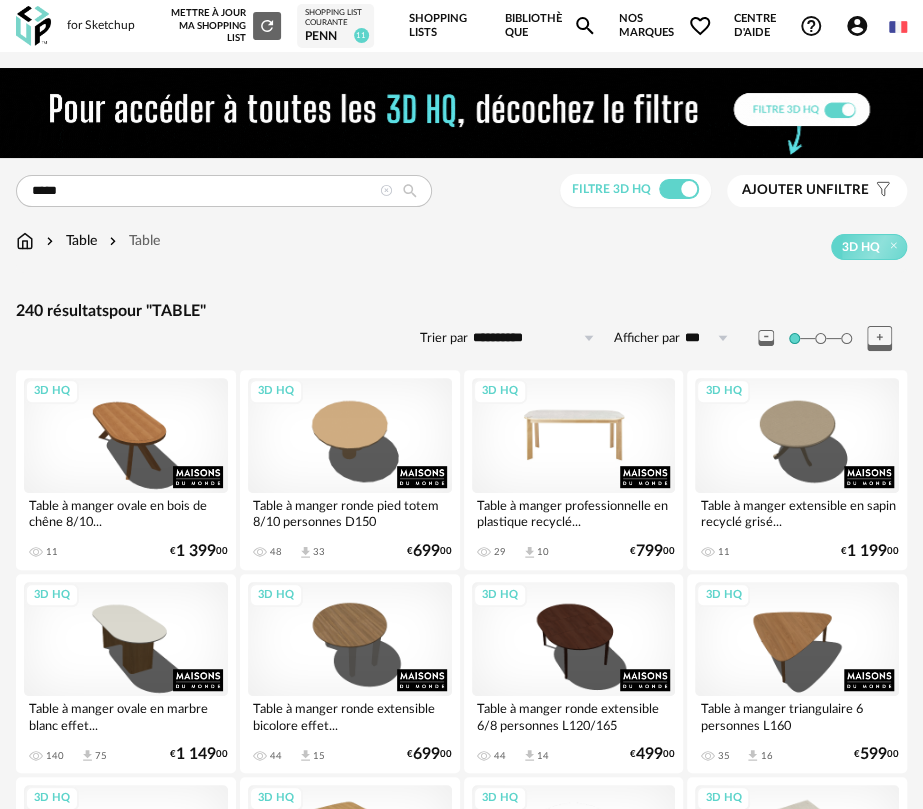 click on "3D HQ" at bounding box center (574, 435) 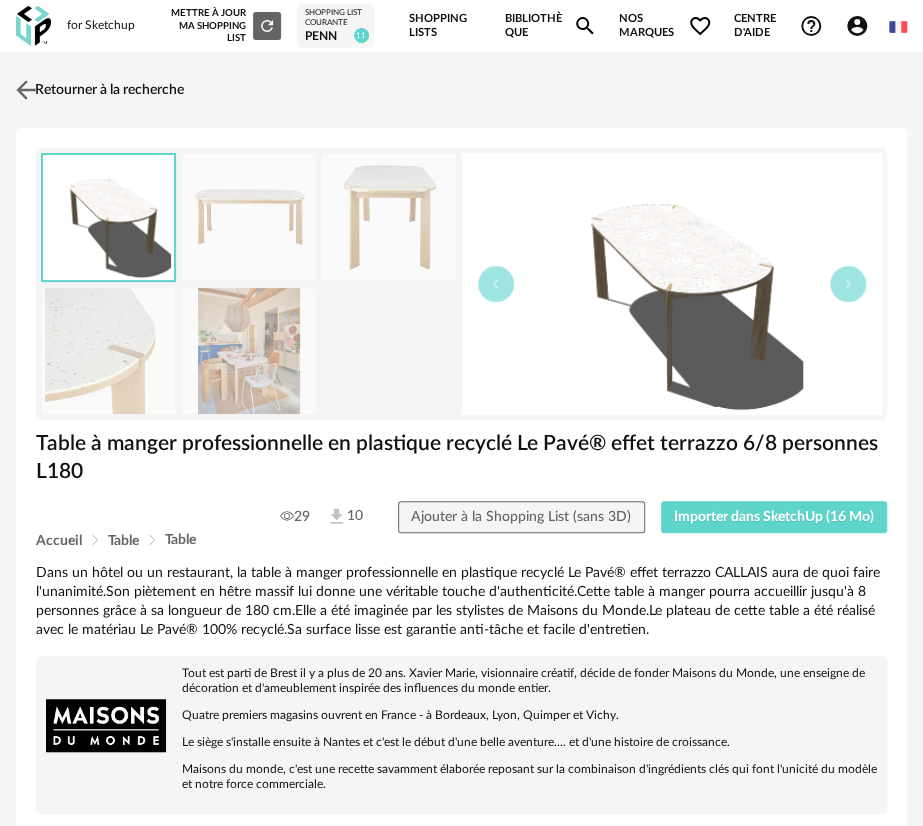 click on "Retourner à la recherche" at bounding box center (97, 90) 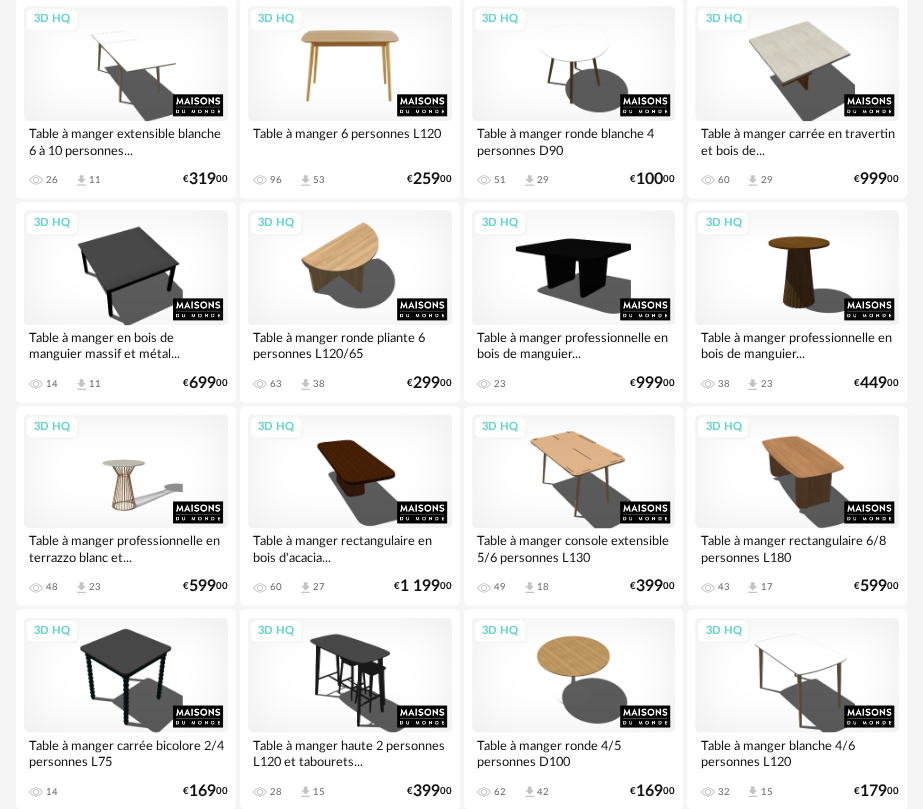 scroll, scrollTop: 800, scrollLeft: 0, axis: vertical 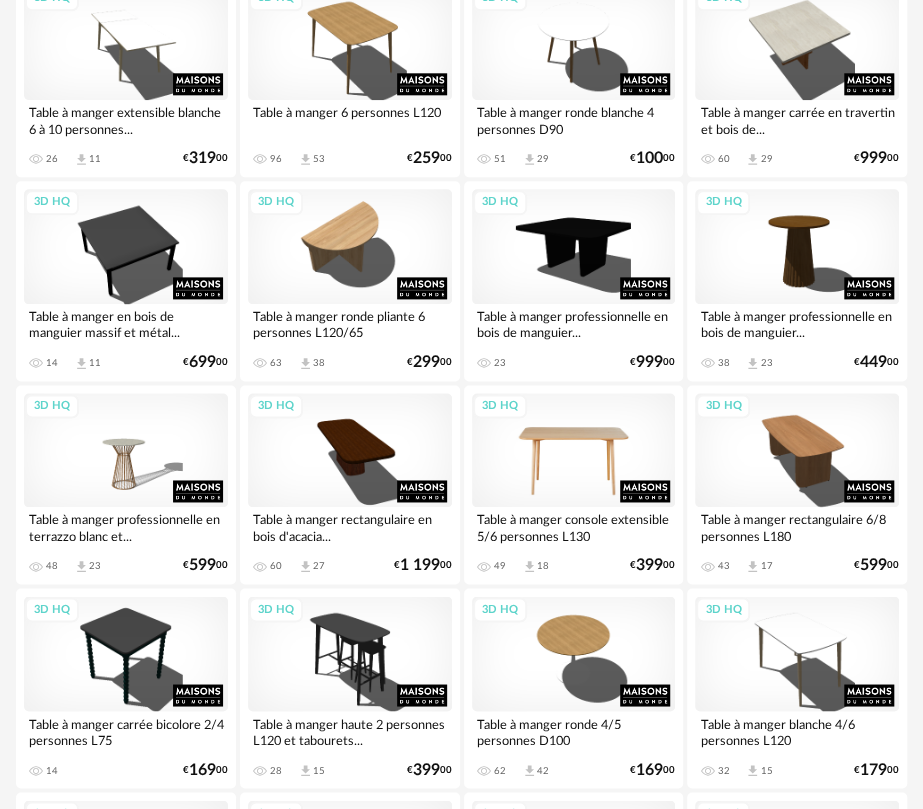 click on "3D HQ" at bounding box center (574, 450) 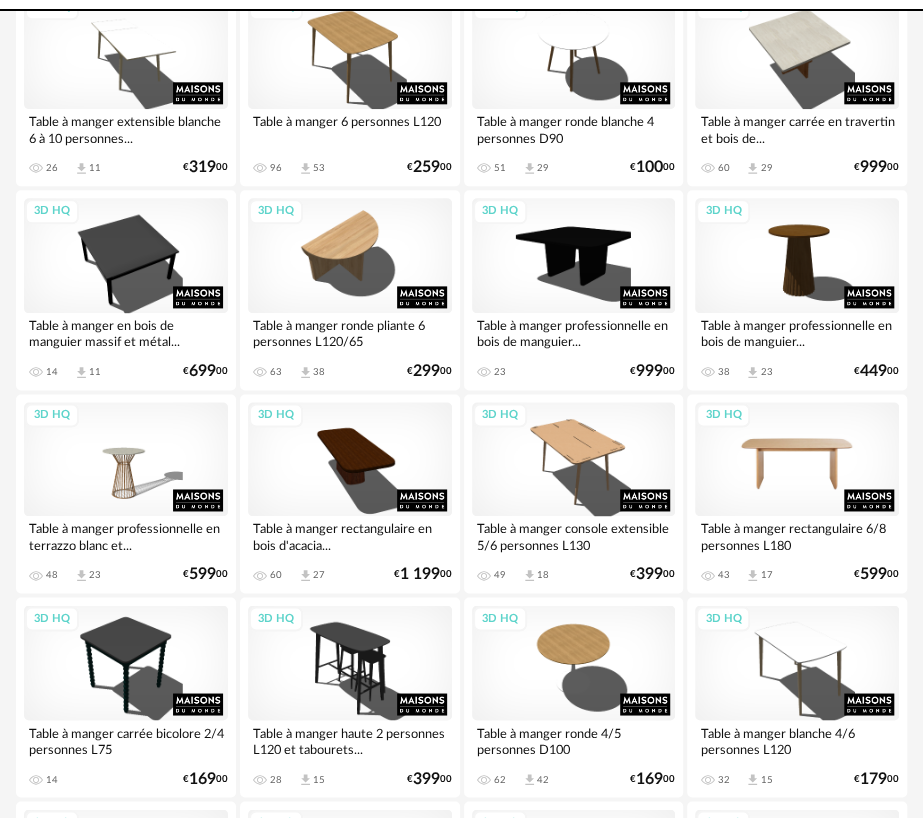 scroll, scrollTop: 0, scrollLeft: 0, axis: both 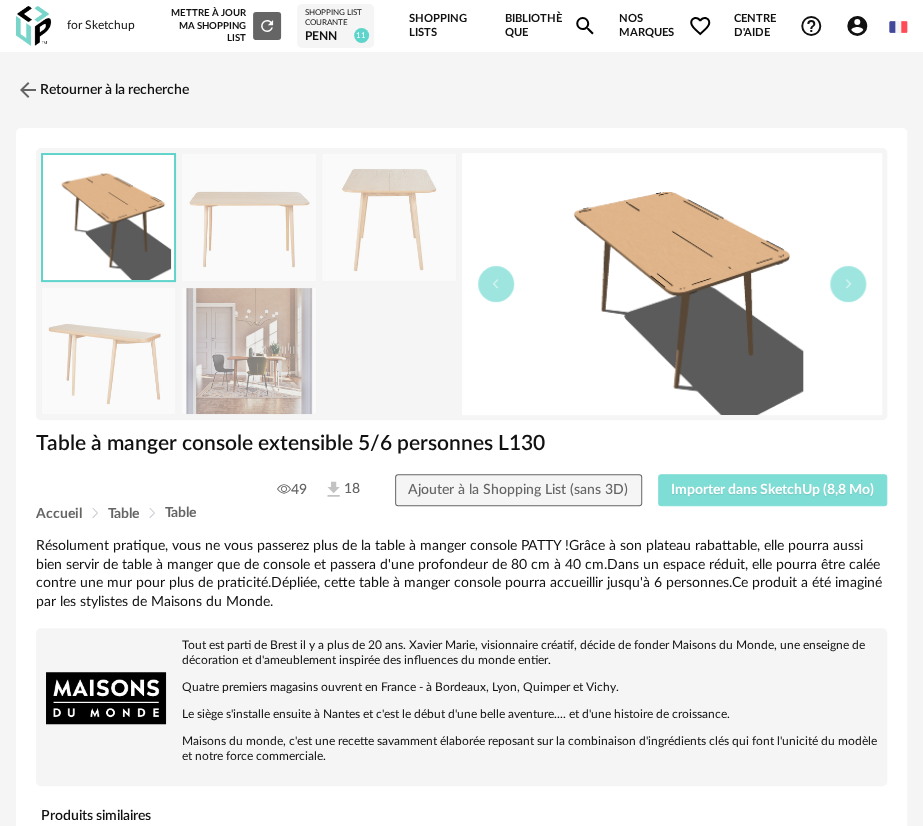 click on "Importer dans SketchUp (8,8 Mo)" at bounding box center [772, 490] 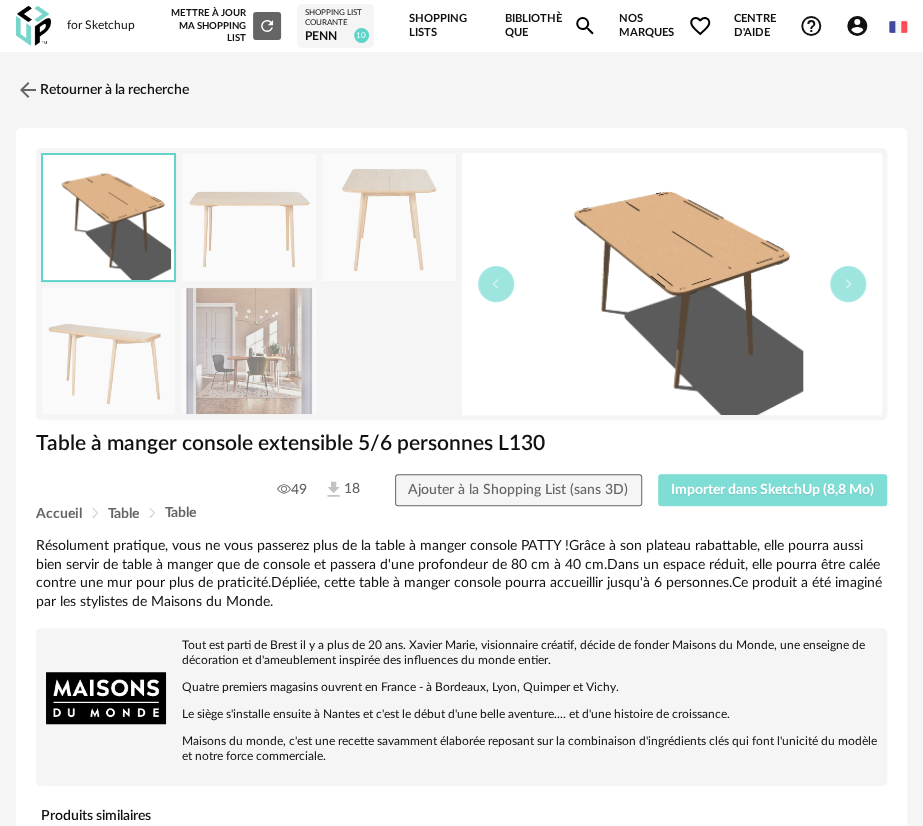 type 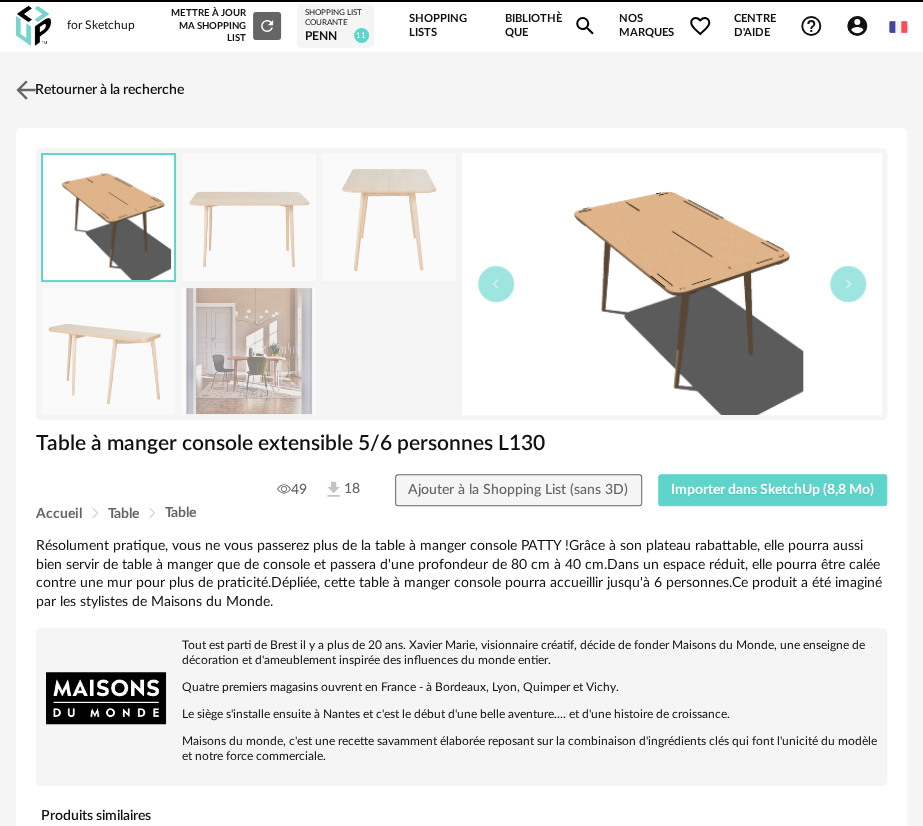 click on "Retourner à la recherche" at bounding box center (97, 90) 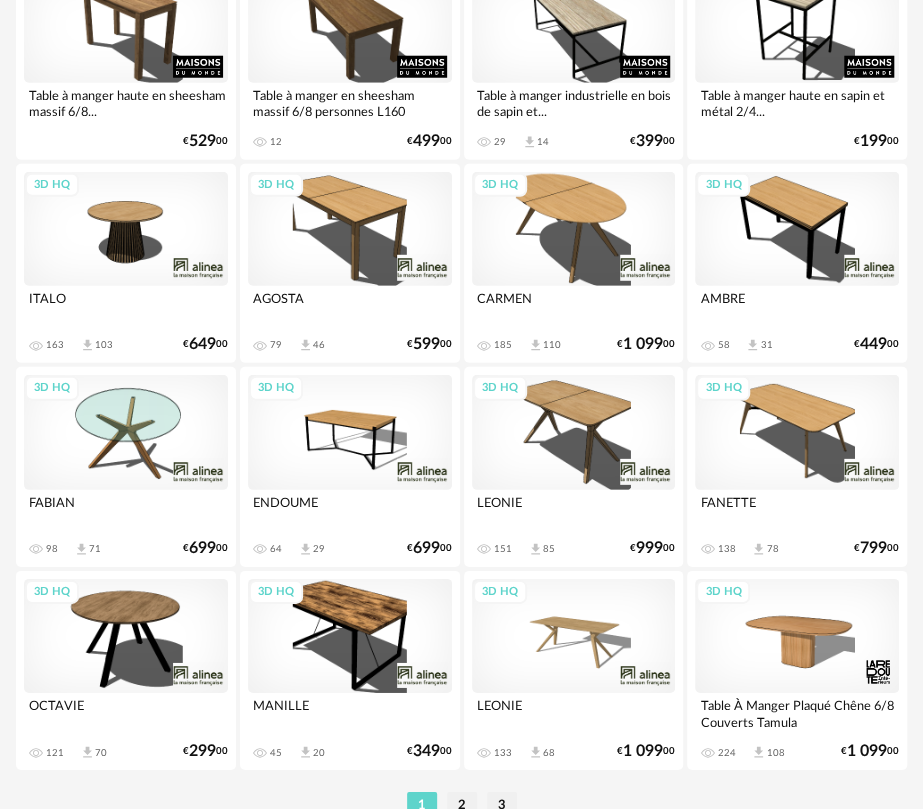 scroll, scrollTop: 4774, scrollLeft: 0, axis: vertical 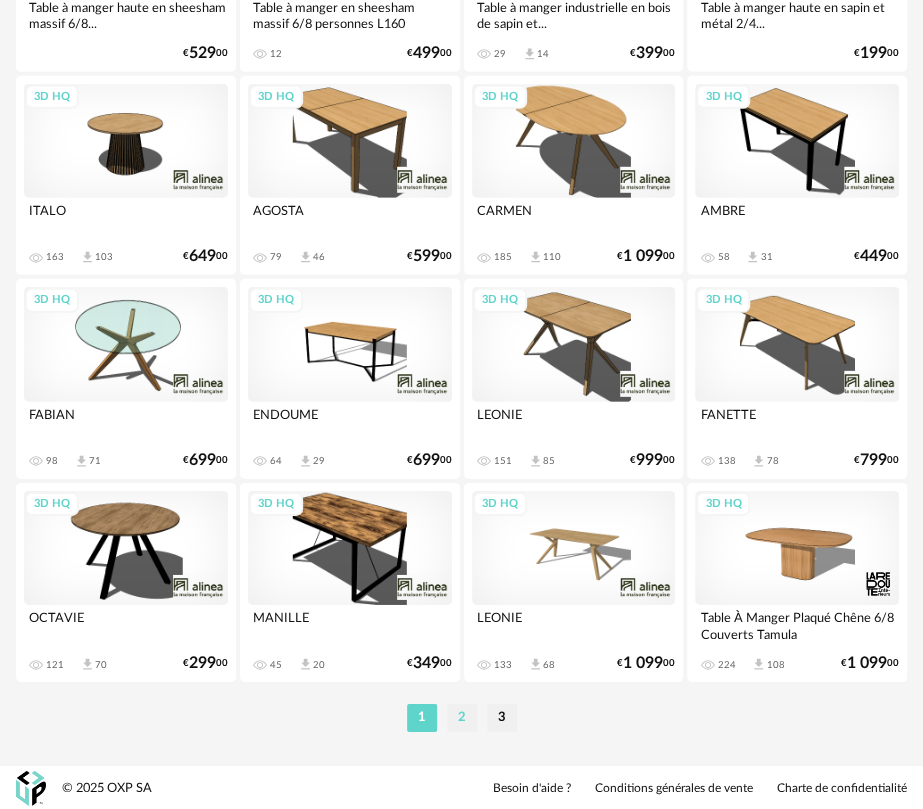 click on "2" at bounding box center (462, 718) 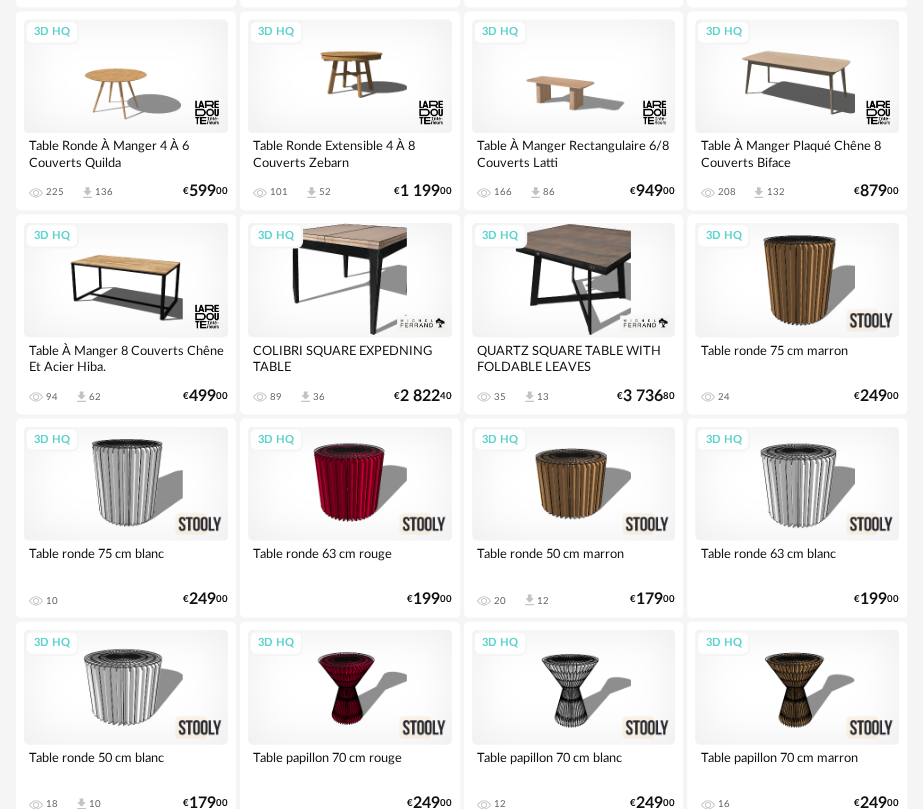 scroll, scrollTop: 874, scrollLeft: 0, axis: vertical 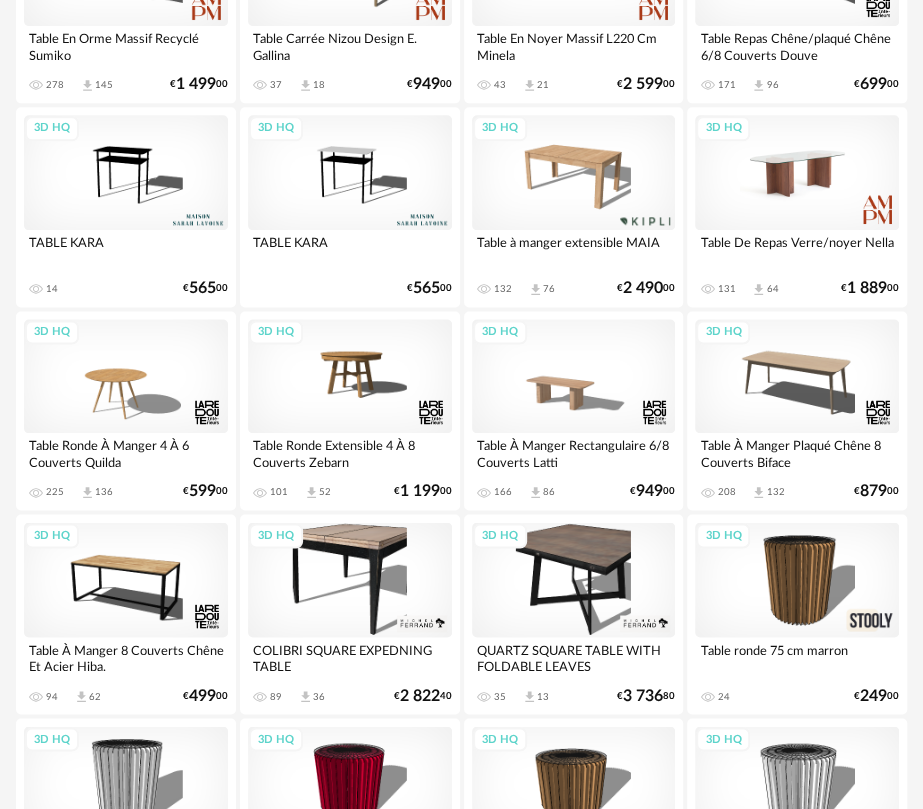 click on "3D HQ" at bounding box center (797, 172) 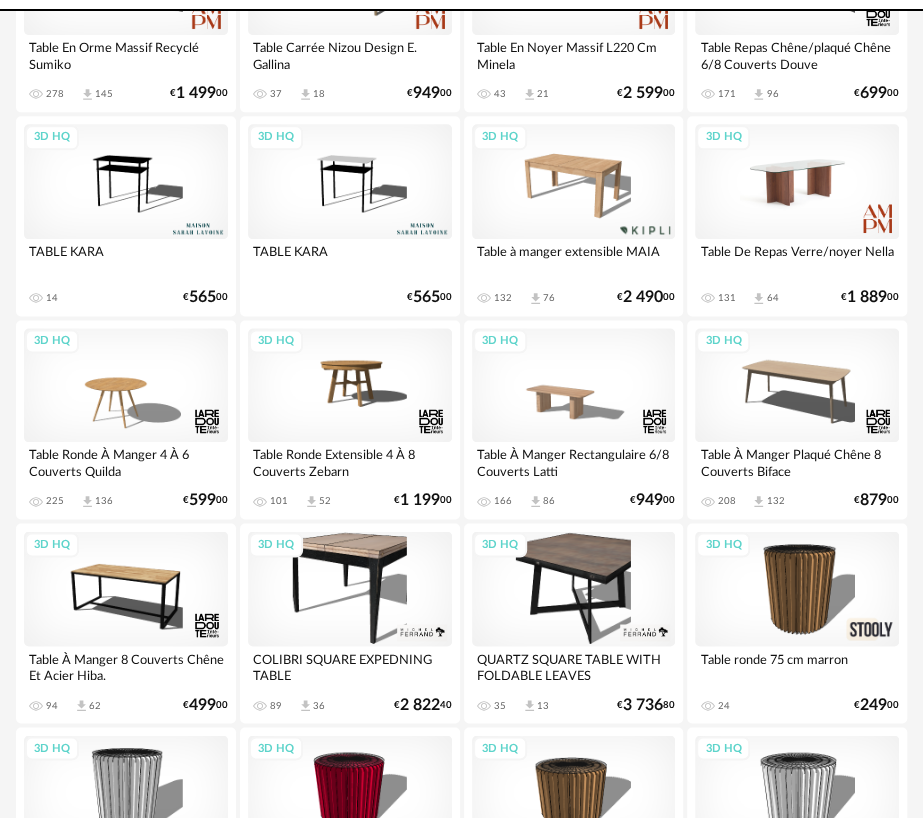 scroll, scrollTop: 0, scrollLeft: 0, axis: both 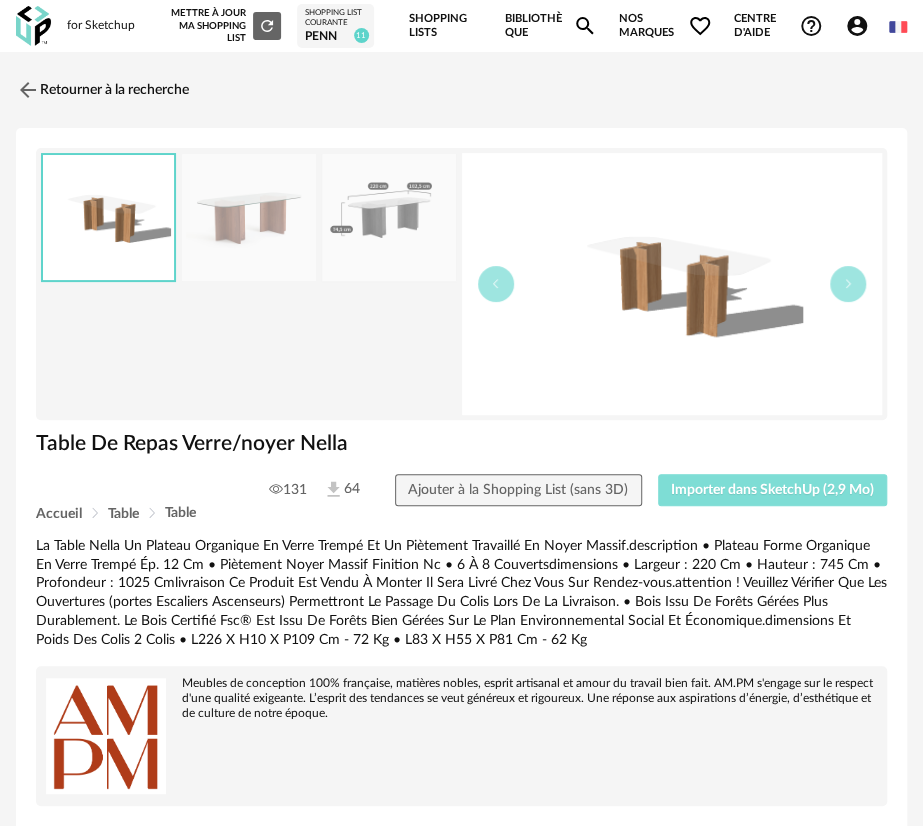 click on "Importer dans SketchUp (2,9 Mo)" at bounding box center [773, 490] 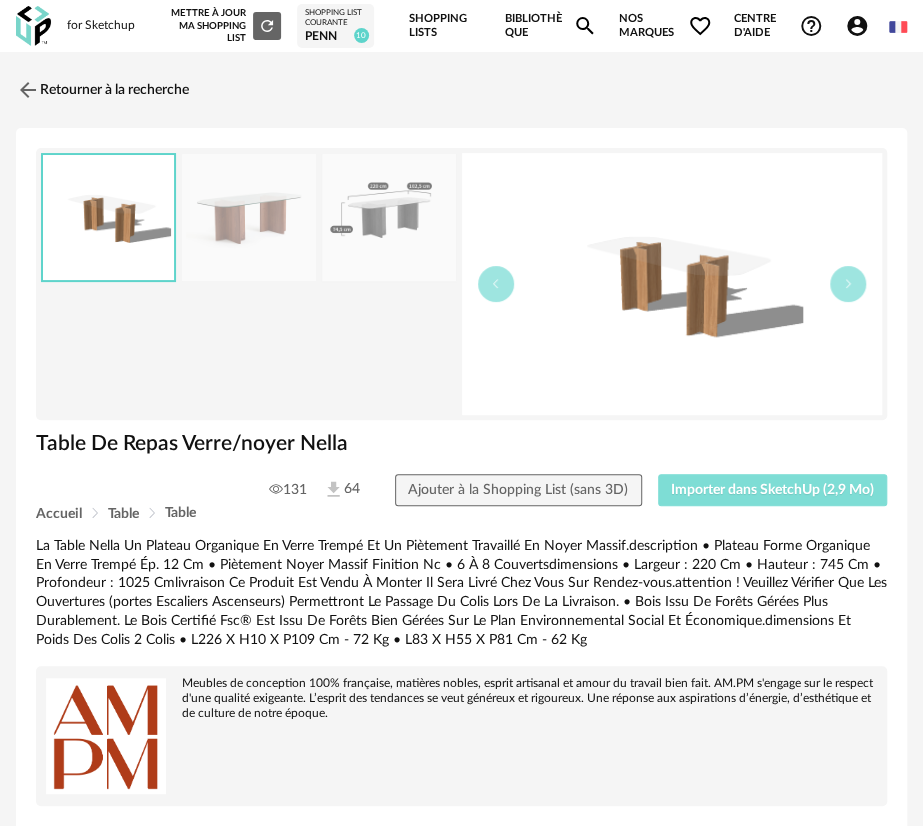 type 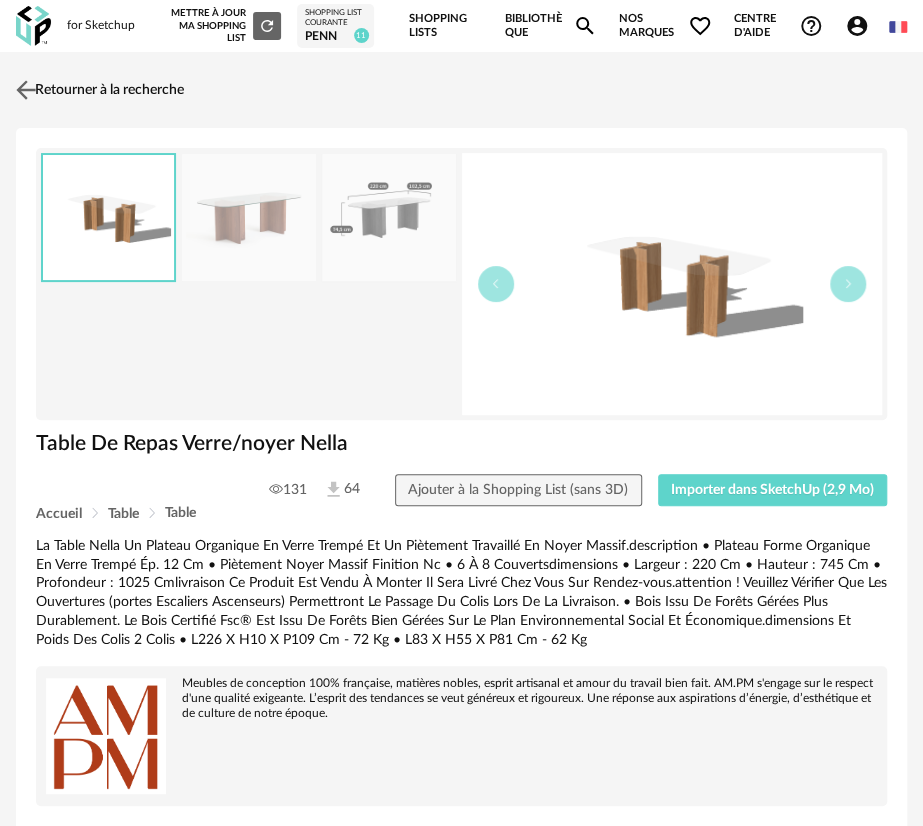 click on "Retourner à la recherche" at bounding box center (97, 90) 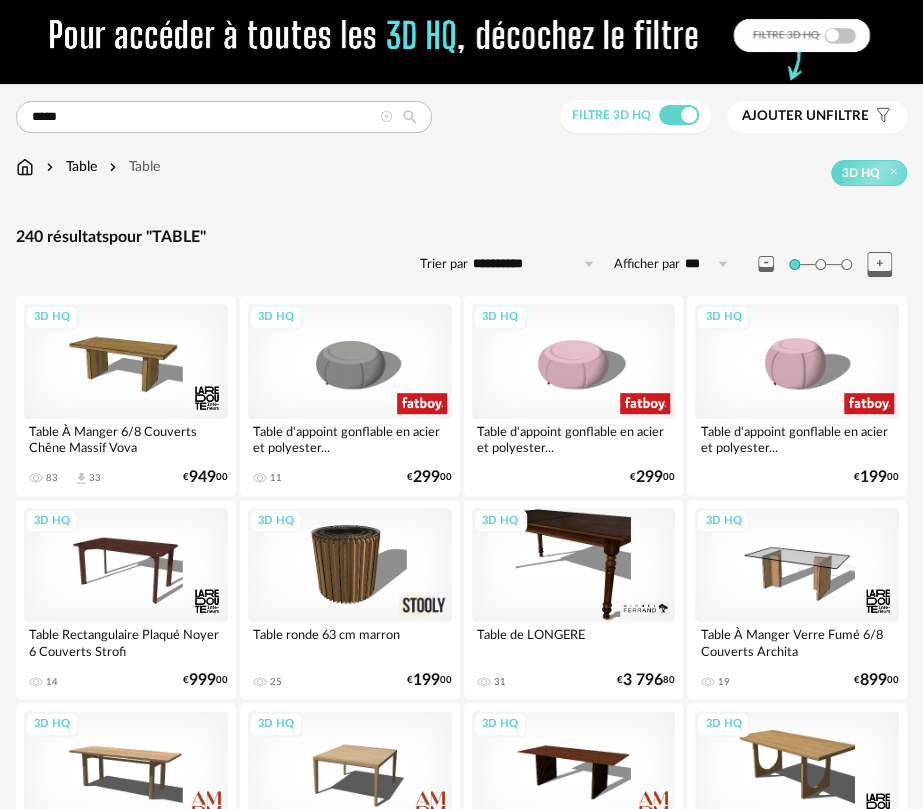 scroll, scrollTop: 0, scrollLeft: 0, axis: both 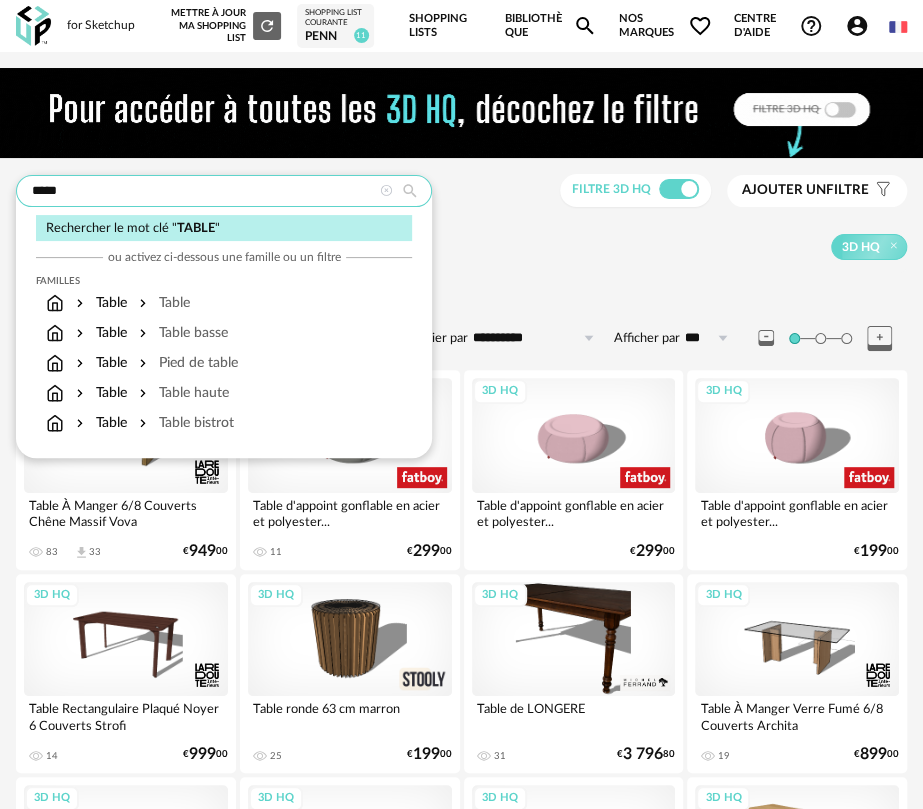 drag, startPoint x: 94, startPoint y: 254, endPoint x: -110, endPoint y: 274, distance: 204.97804 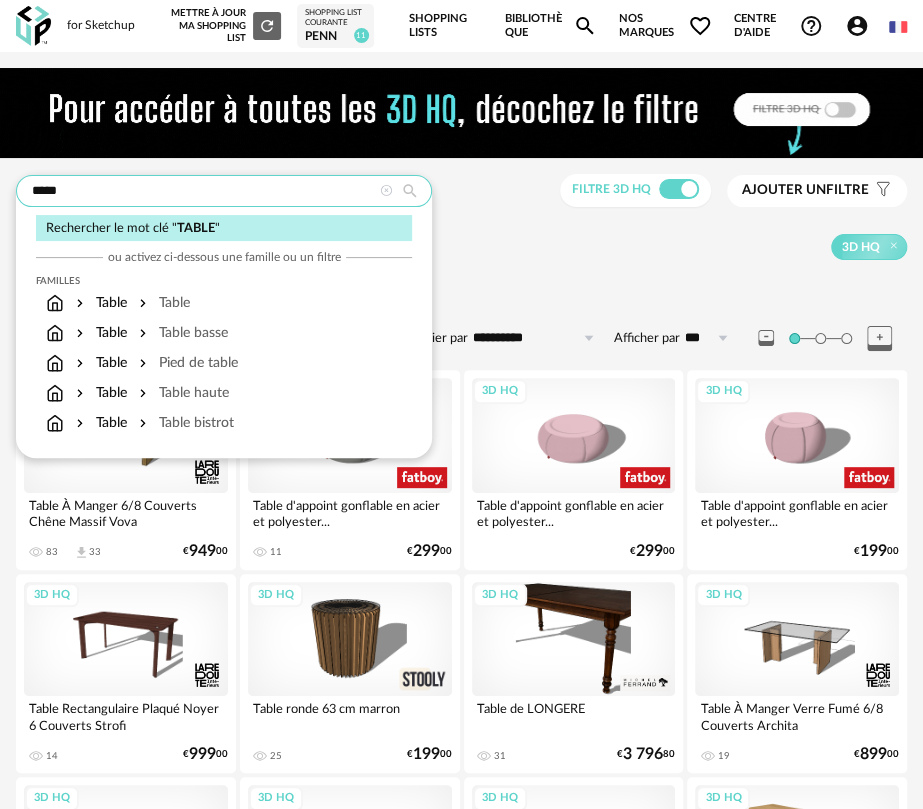 click on "for Sketchup   Nouvelle shopping list
Mettre à jour ma Shopping List
Refresh icon   Shopping List courante   PENN   11       Shopping Lists   Bibliothèque Magnify icon   Nos marques Heart Outline icon   Toutes les marques   Close icon
Centre d'aide Help Circle Outline icon   Tutos vidéos   Lire la FAQ   Contacter le support   Account Circle icon   Compte   Connecté en tant que   Dessinateur Lundi5   Modifier mon profil   Ma bibliothèque perso   Mes 3D IA Creation icon   Nouveautés de la plateforme       Déconnexion
English
Menu icon         *****
Rechercher le mot clé " TABLE "
ou activez ci-dessous une famille ou un filtre
Familles
Table
Table
Table
Table basse
Table
Pied de table
Table
Table haute" at bounding box center [461, 2792] 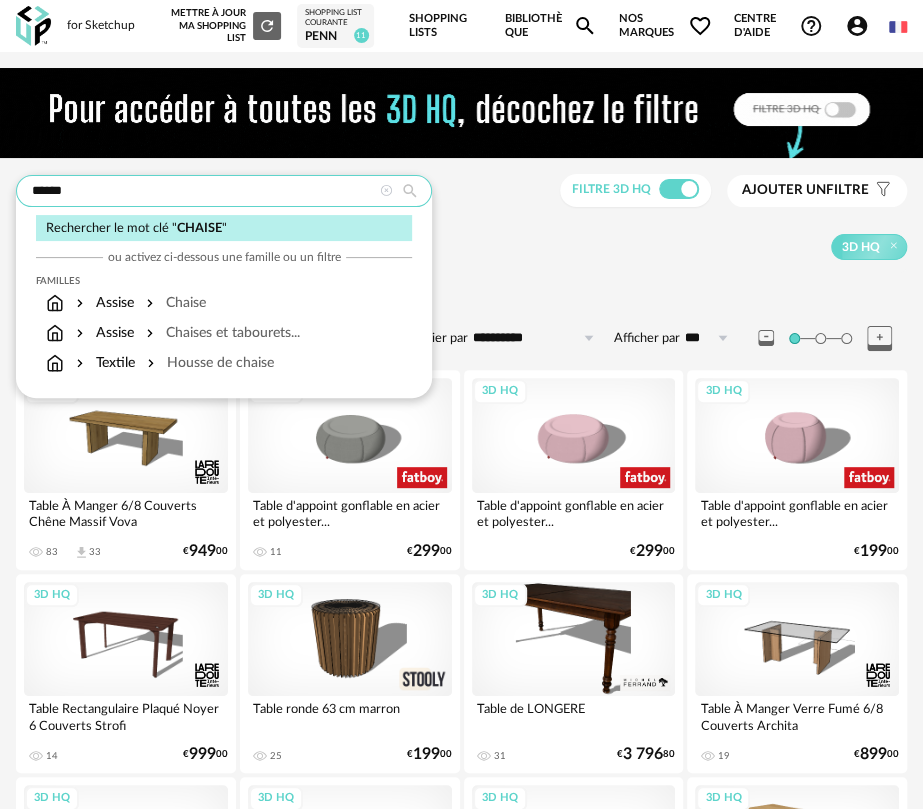 type on "******" 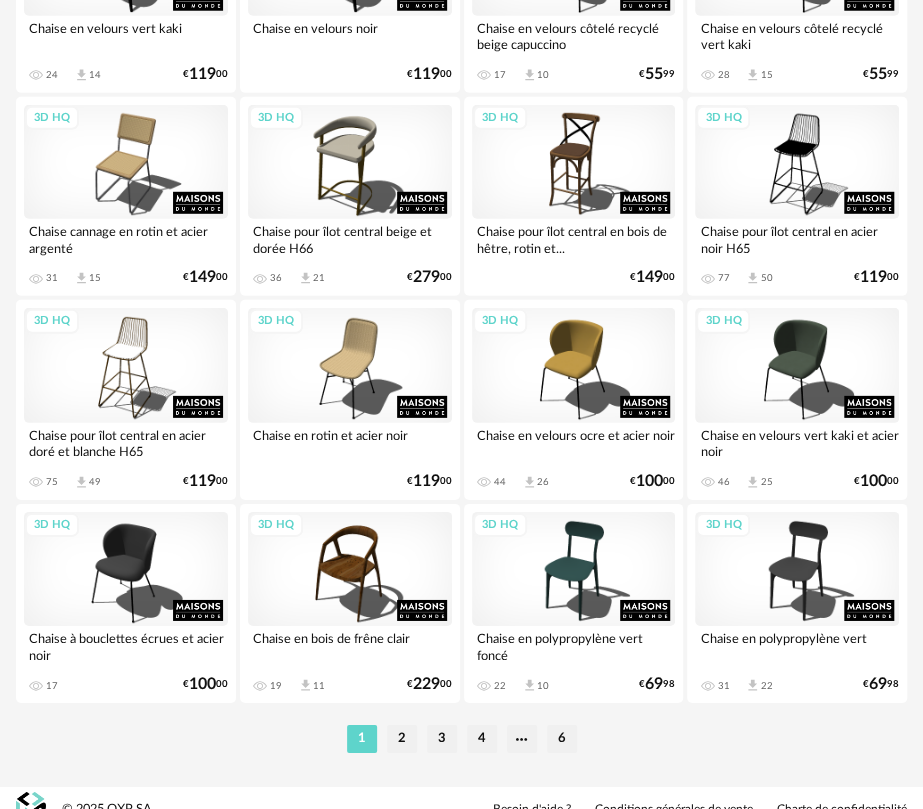 scroll, scrollTop: 4774, scrollLeft: 0, axis: vertical 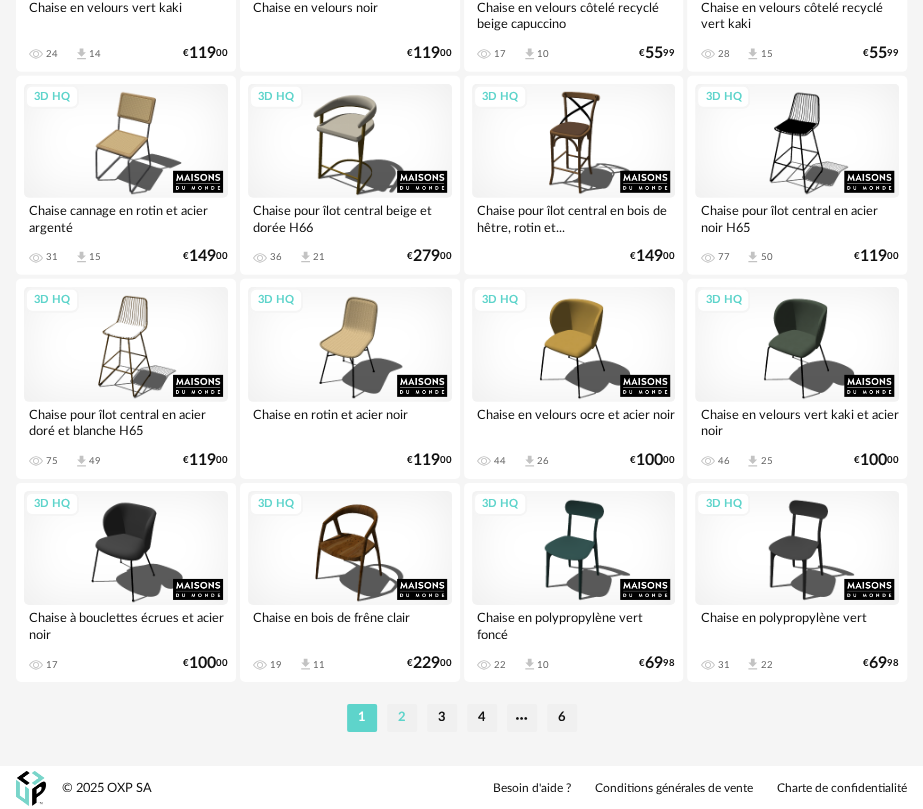 click on "2" at bounding box center [402, 718] 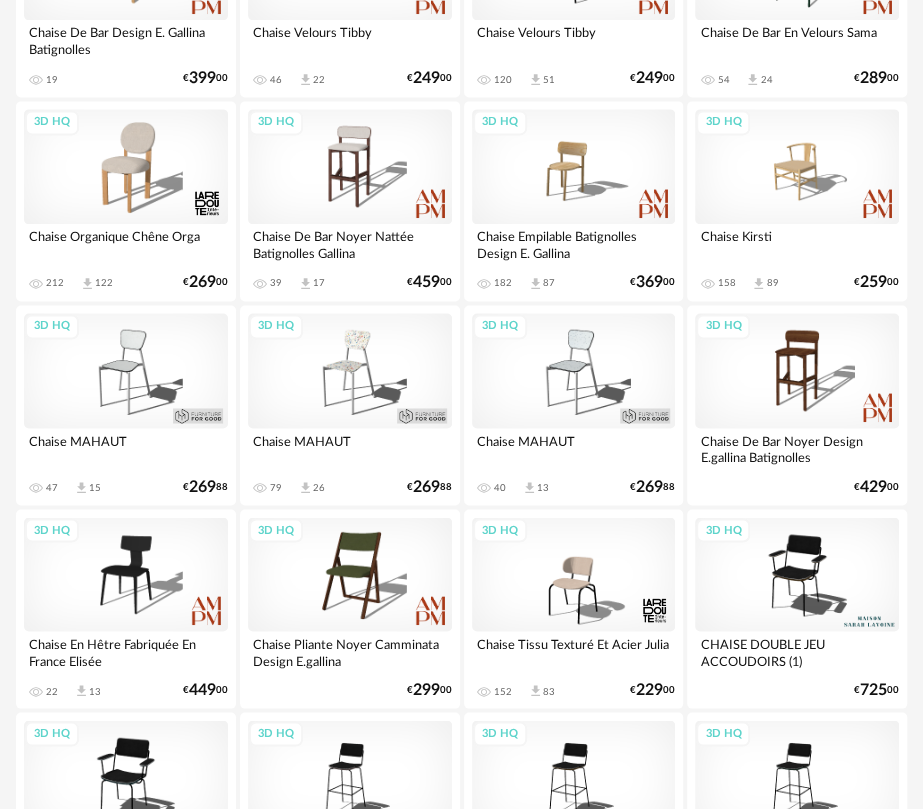 scroll, scrollTop: 3700, scrollLeft: 0, axis: vertical 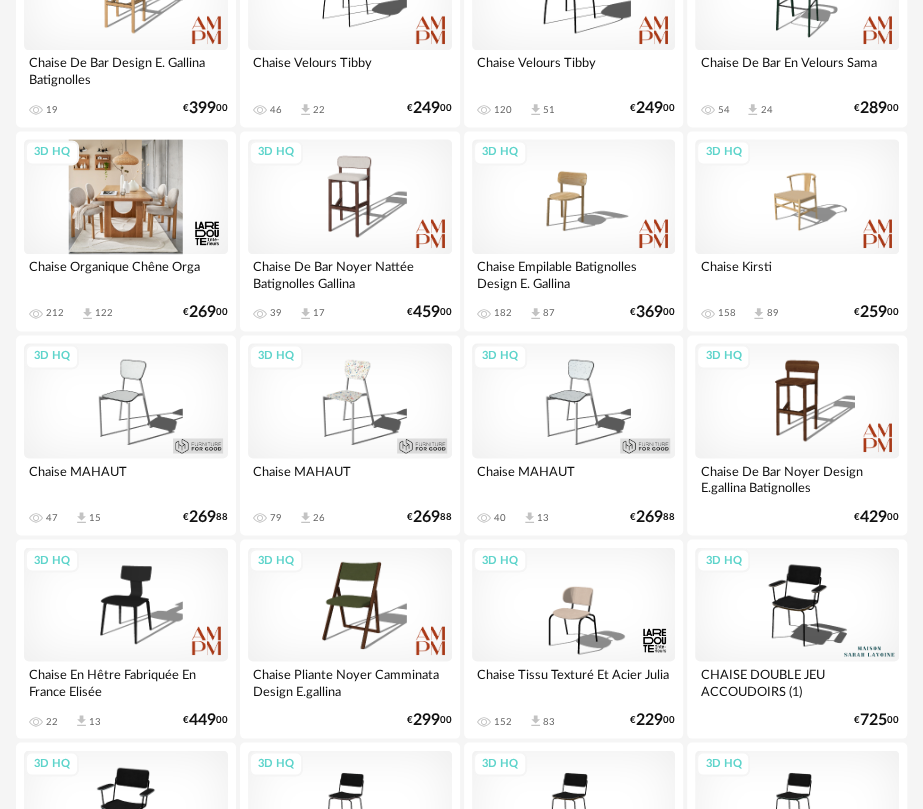 click on "3D HQ" at bounding box center (126, 196) 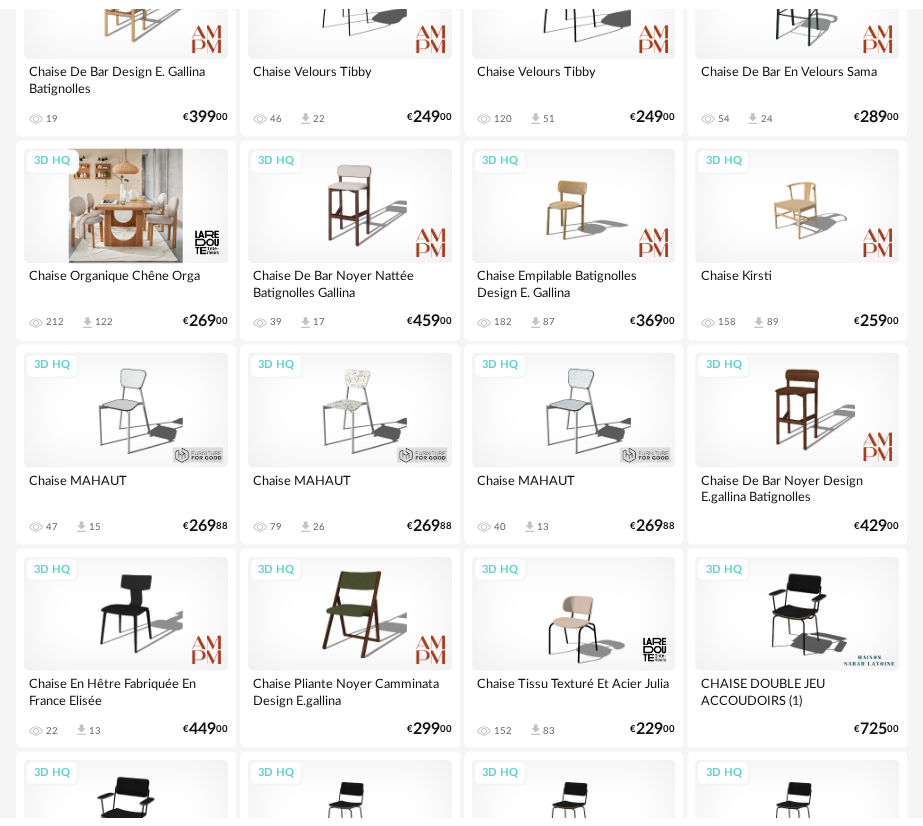 scroll, scrollTop: 0, scrollLeft: 0, axis: both 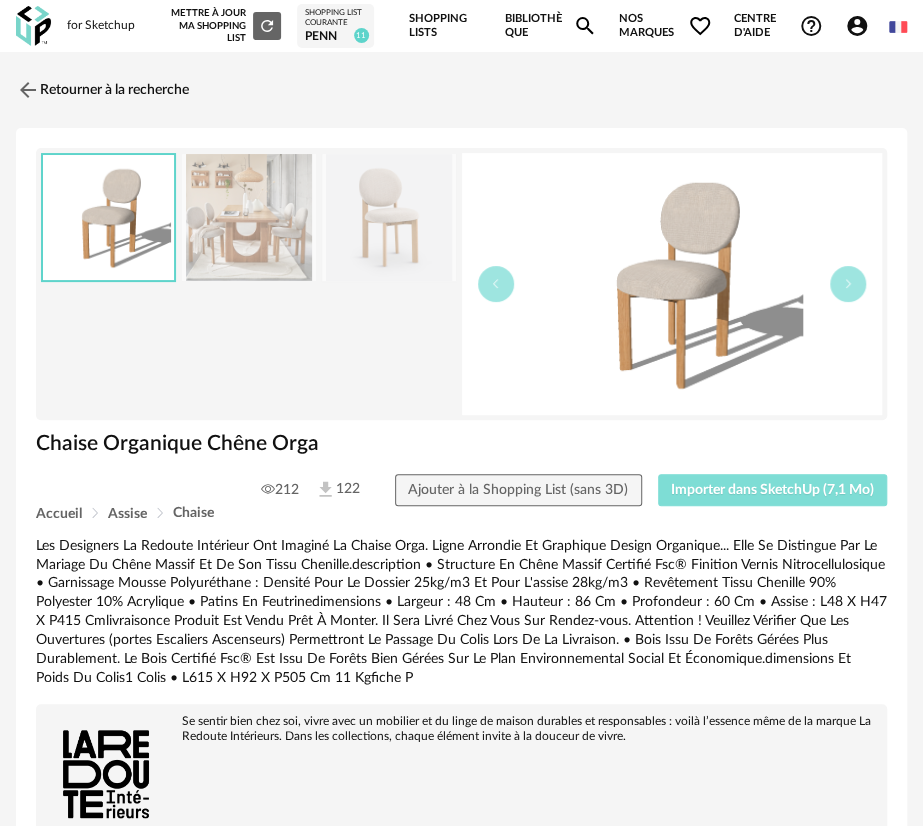 click on "Importer dans SketchUp (7,1 Mo)" at bounding box center (772, 490) 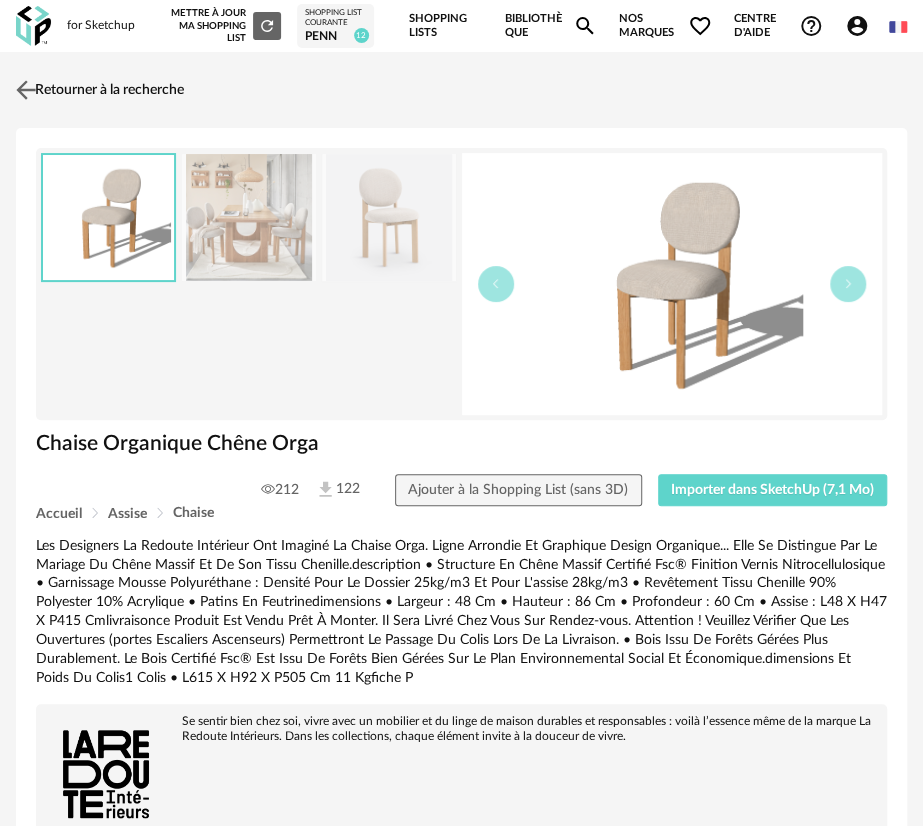 click on "Retourner à la recherche" at bounding box center (97, 90) 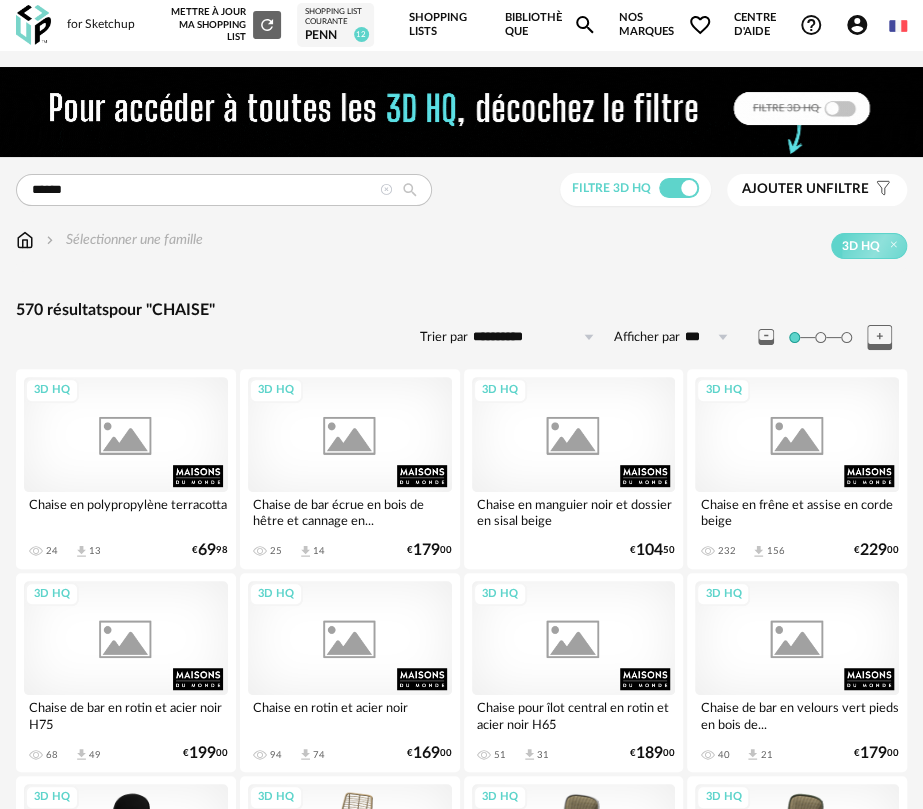 scroll, scrollTop: 0, scrollLeft: 0, axis: both 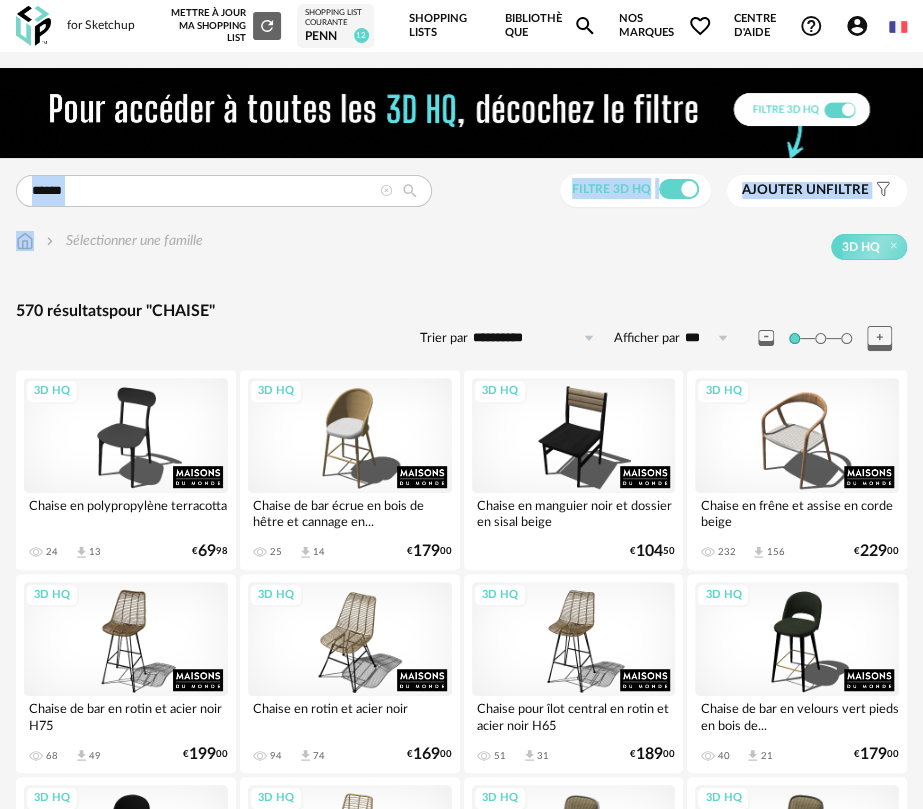 drag, startPoint x: 260, startPoint y: 166, endPoint x: -60, endPoint y: 246, distance: 329.84845 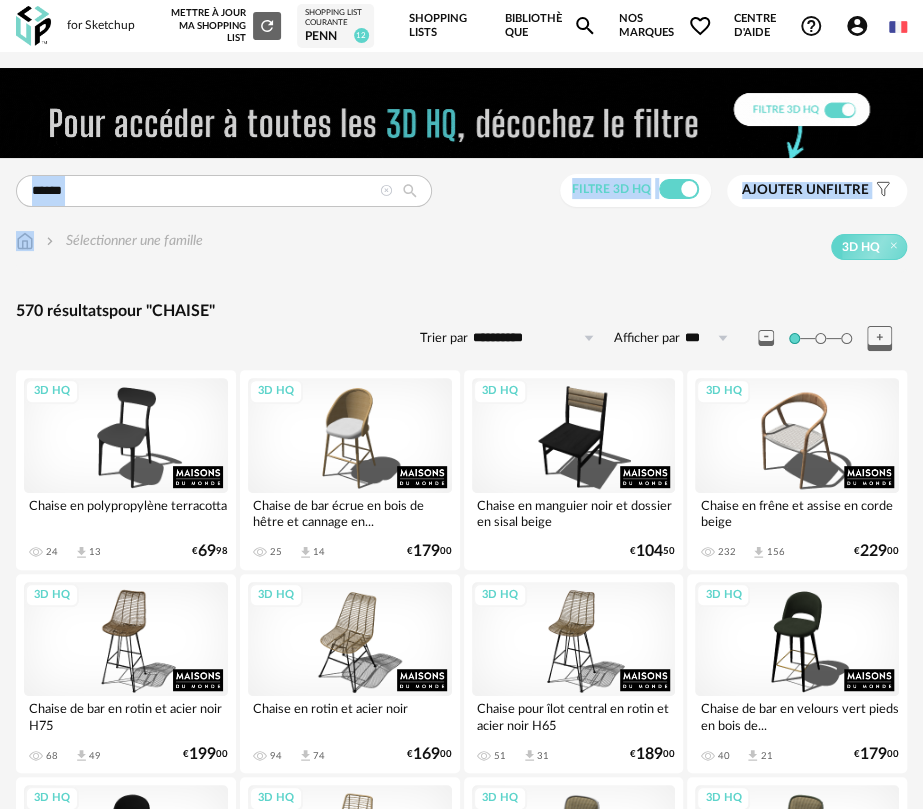click on "for Sketchup   Nouvelle shopping list
Mettre à jour ma Shopping List
Refresh icon   Shopping List courante   PENN   12       Shopping Lists   Bibliothèque Magnify icon   Nos marques Heart Outline icon   Toutes les marques   Close icon
Centre d'aide Help Circle Outline icon   Tutos vidéos   Lire la FAQ   Contacter le support   Account Circle icon   Compte   Connecté en tant que   Dessinateur Lundi5   Modifier mon profil   Ma bibliothèque perso   Mes 3D IA Creation icon   Nouveautés de la plateforme       Déconnexion
English
Menu icon         ******
Rechercher le mot clé " CHAISE "
ou activez ci-dessous une famille ou un filtre
Familles
Assise
Chaise
Assise
Chaises et tabourets...
Textile
Housse de chaise
Filtre 3D HQ
filtre" at bounding box center [461, 2792] 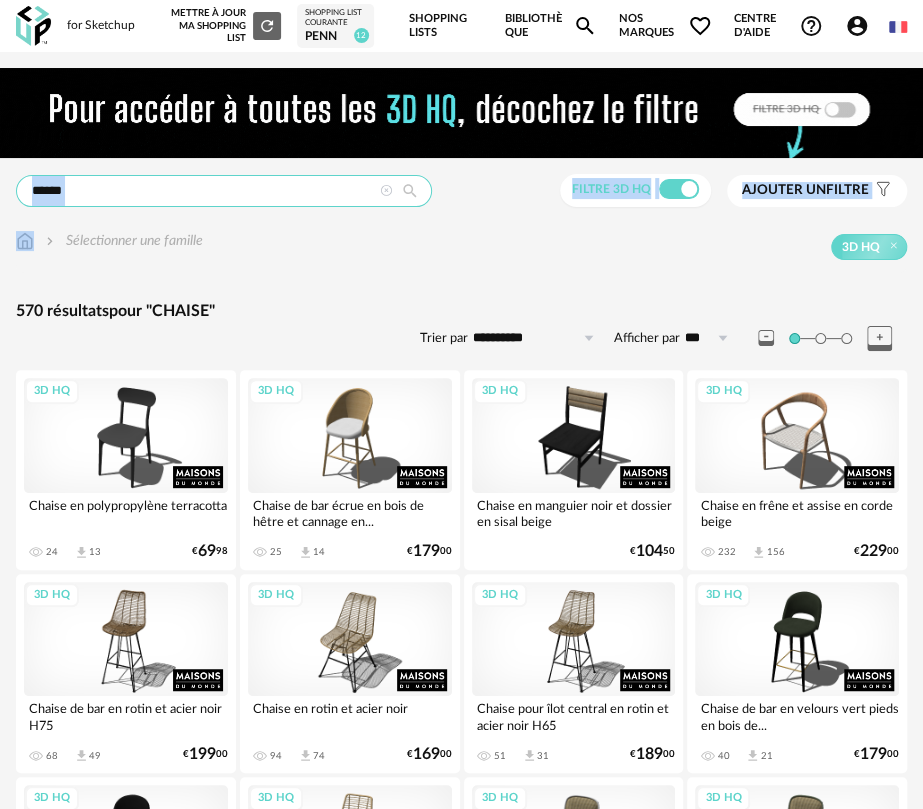 click on "******" at bounding box center (224, 191) 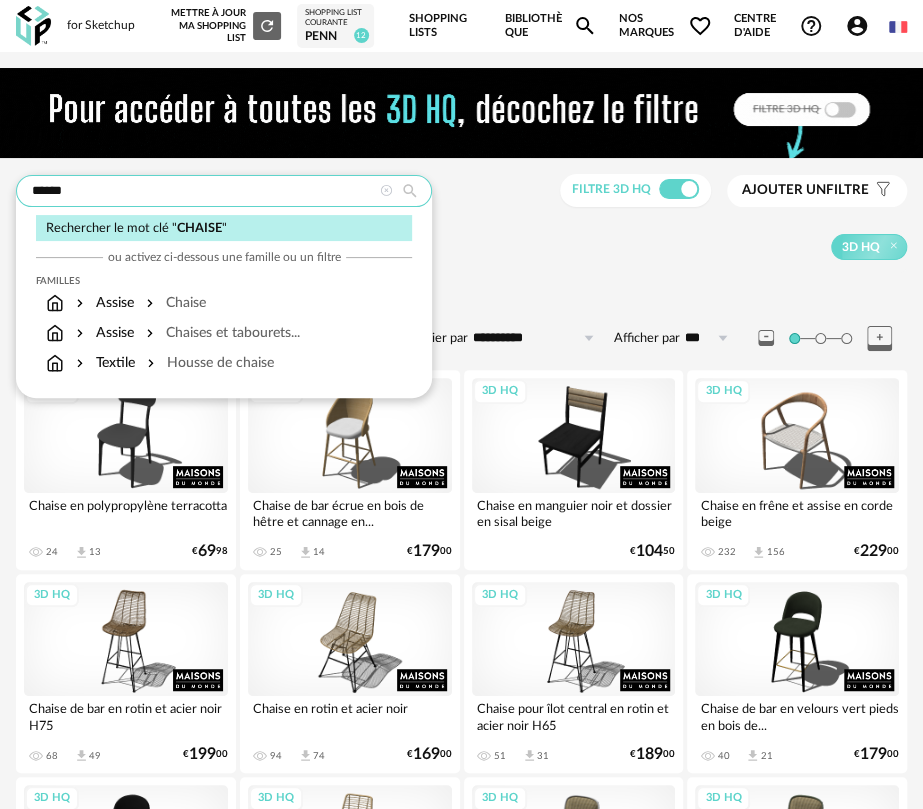 click on "******" at bounding box center [224, 191] 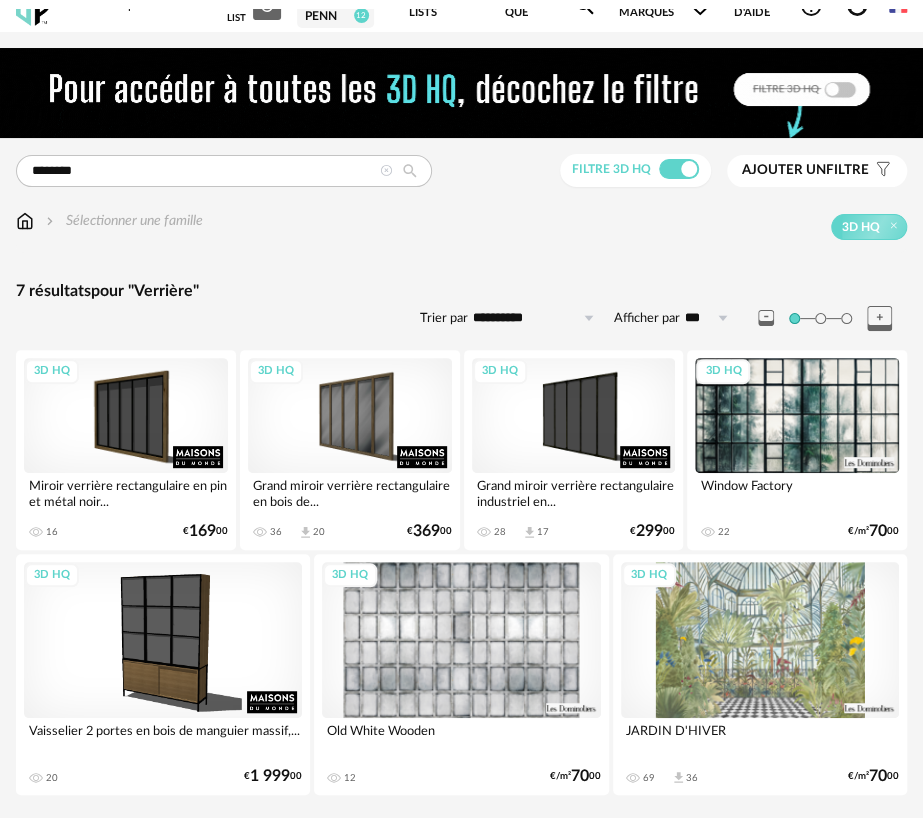 scroll, scrollTop: 0, scrollLeft: 0, axis: both 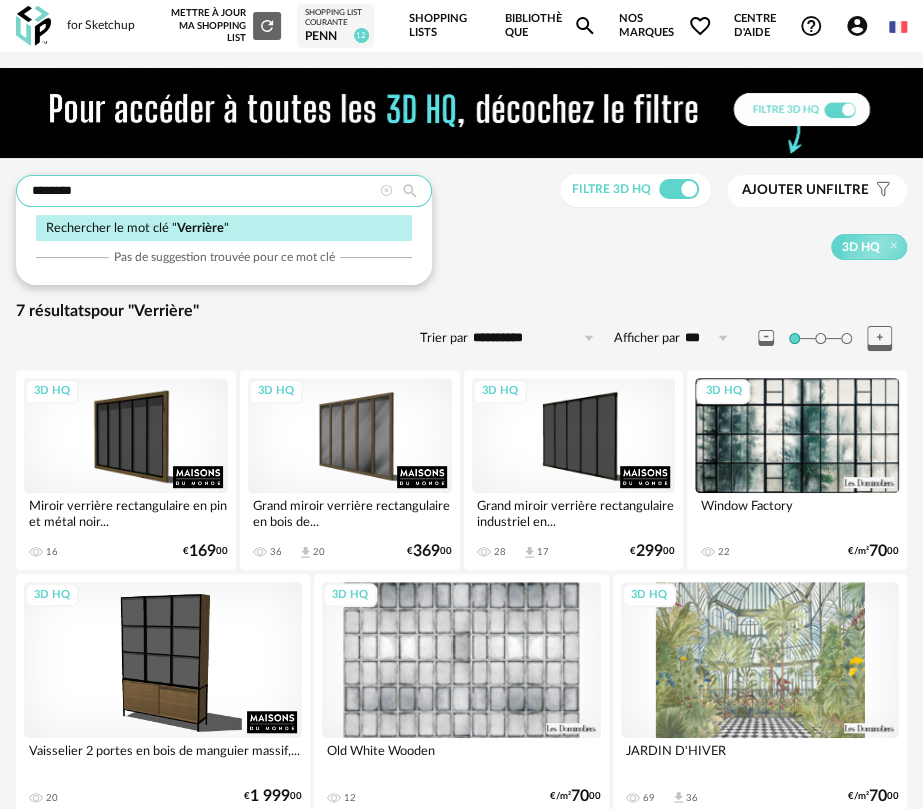 drag, startPoint x: 143, startPoint y: 181, endPoint x: -94, endPoint y: 218, distance: 239.8708 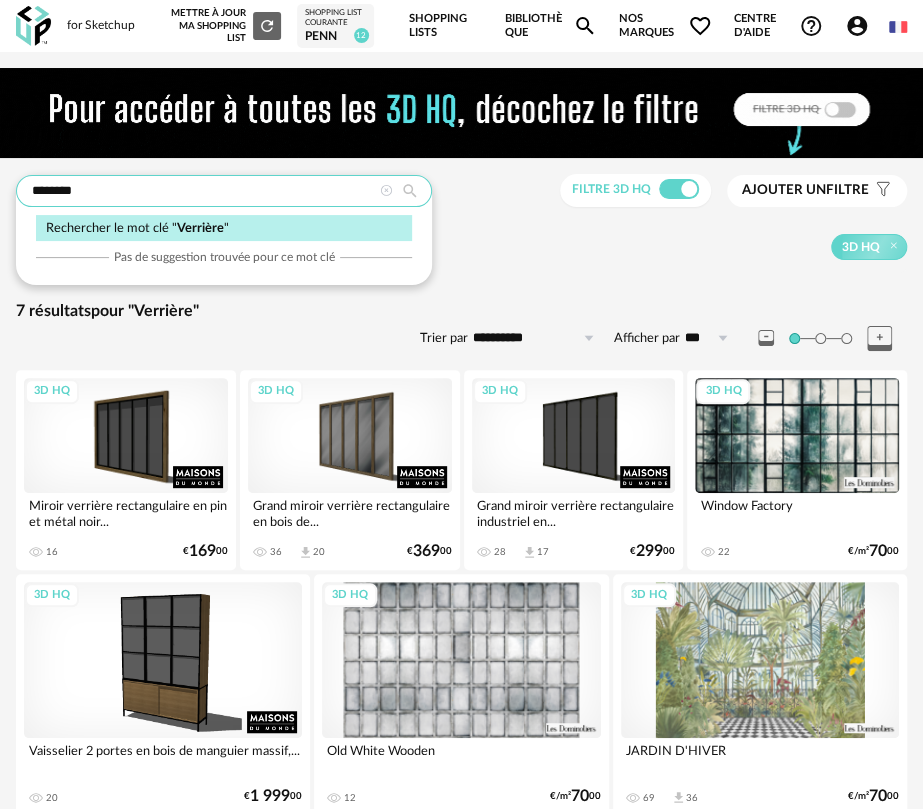 click on "**********" at bounding box center [461, 448] 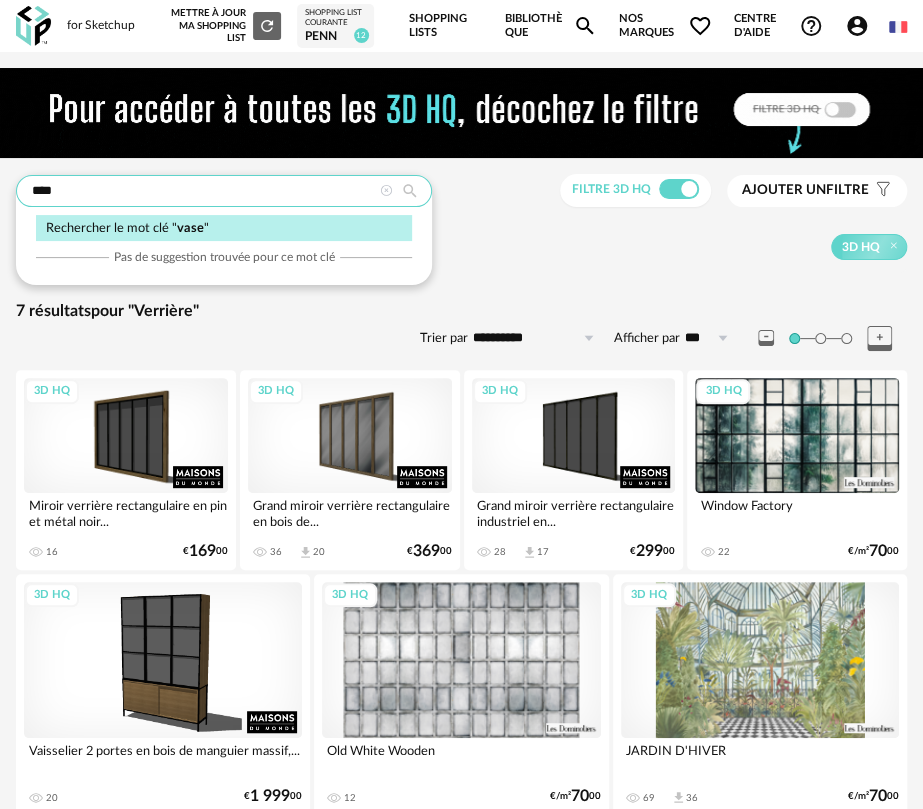 type on "****" 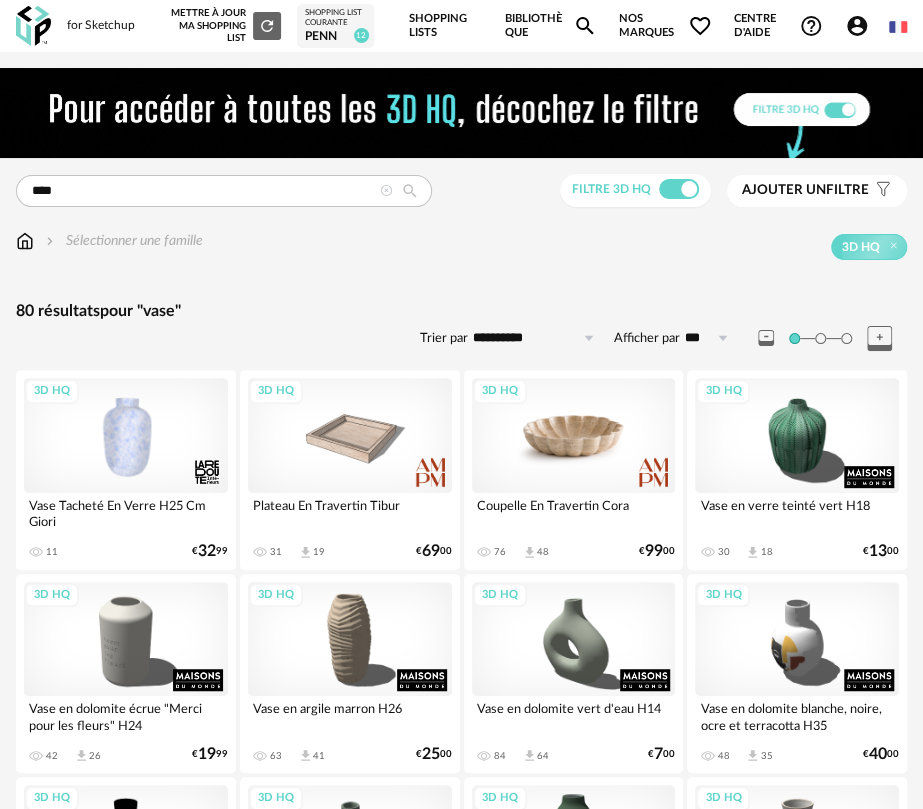 click on "3D HQ" at bounding box center [574, 435] 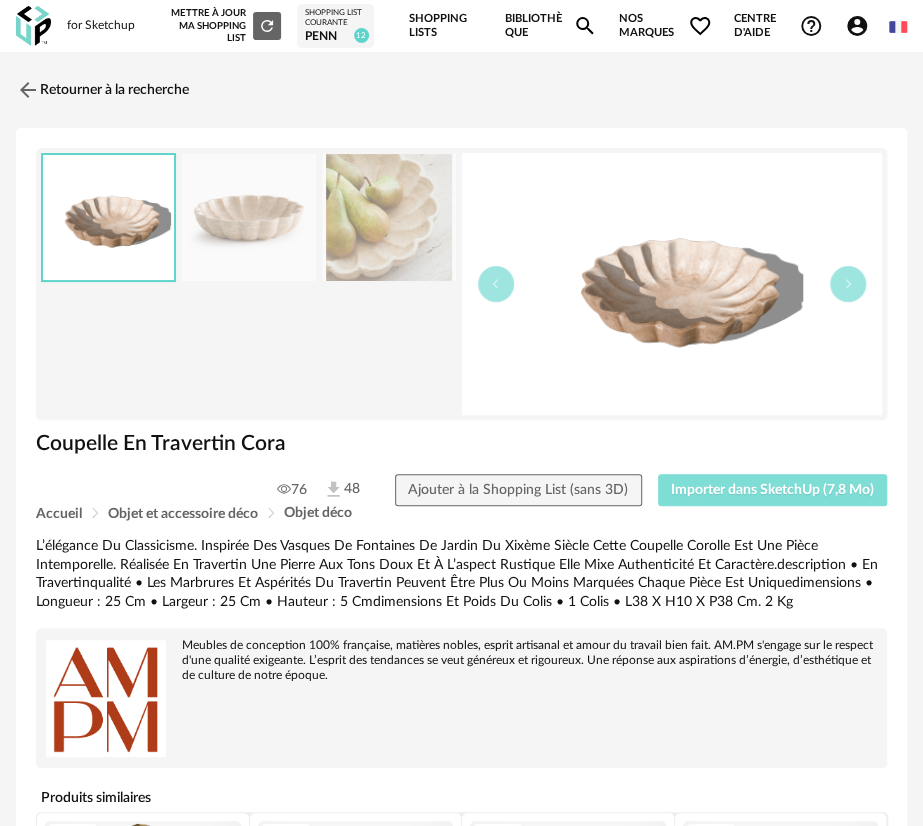 click on "Importer dans SketchUp (7,8 Mo)" at bounding box center (773, 490) 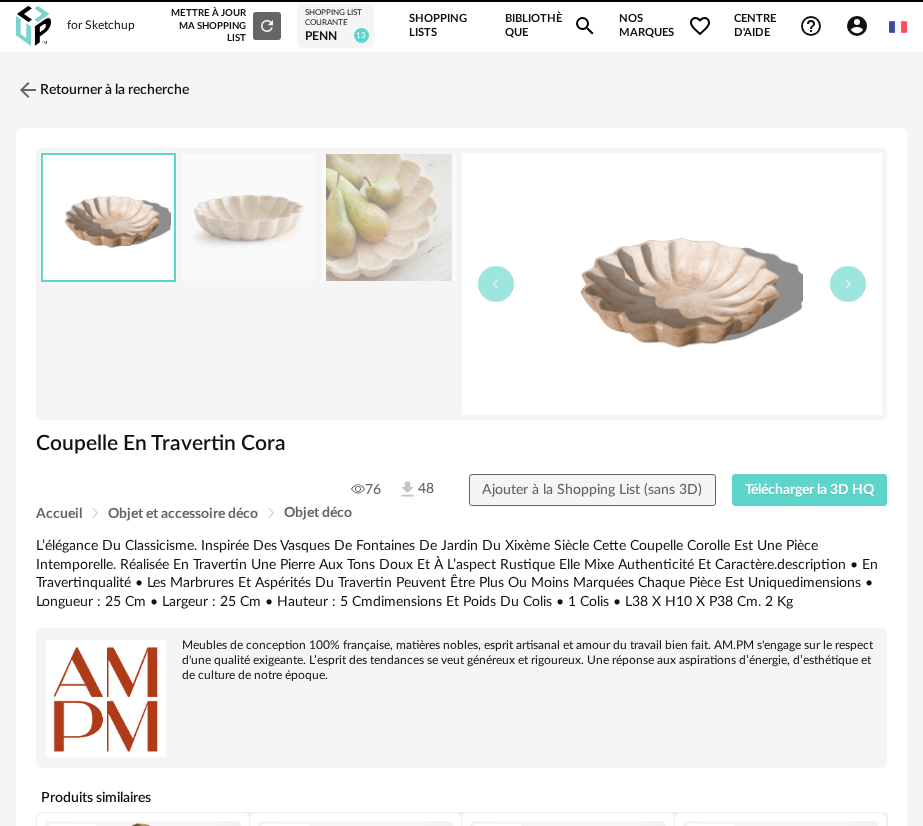 scroll, scrollTop: 0, scrollLeft: 0, axis: both 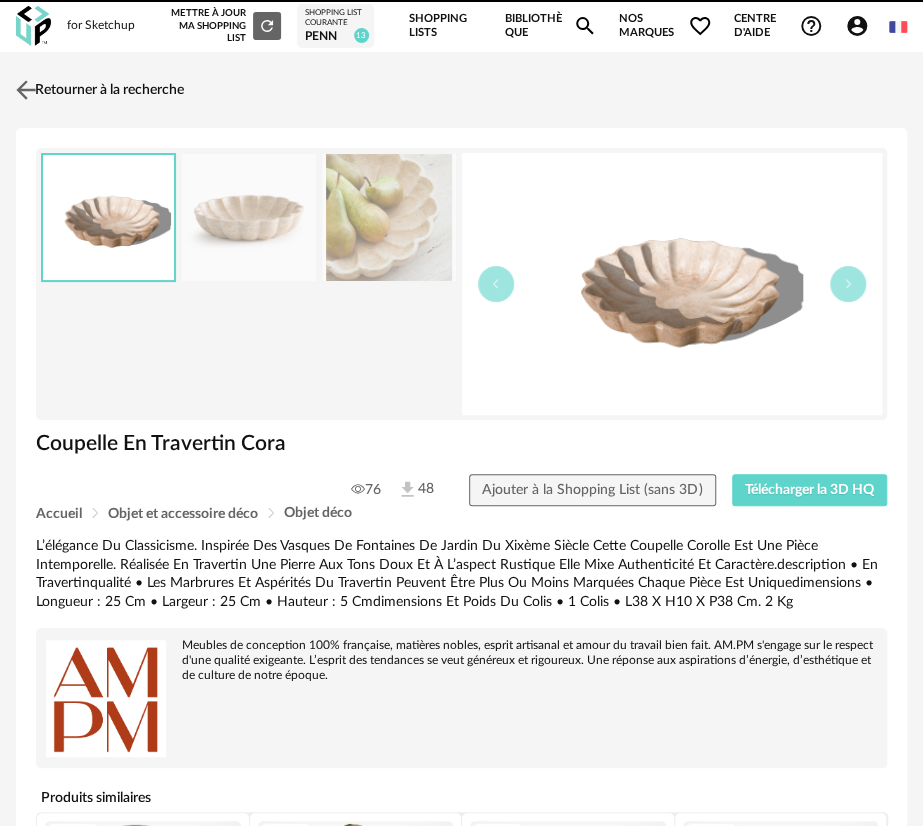 click on "Retourner à la recherche" at bounding box center (97, 90) 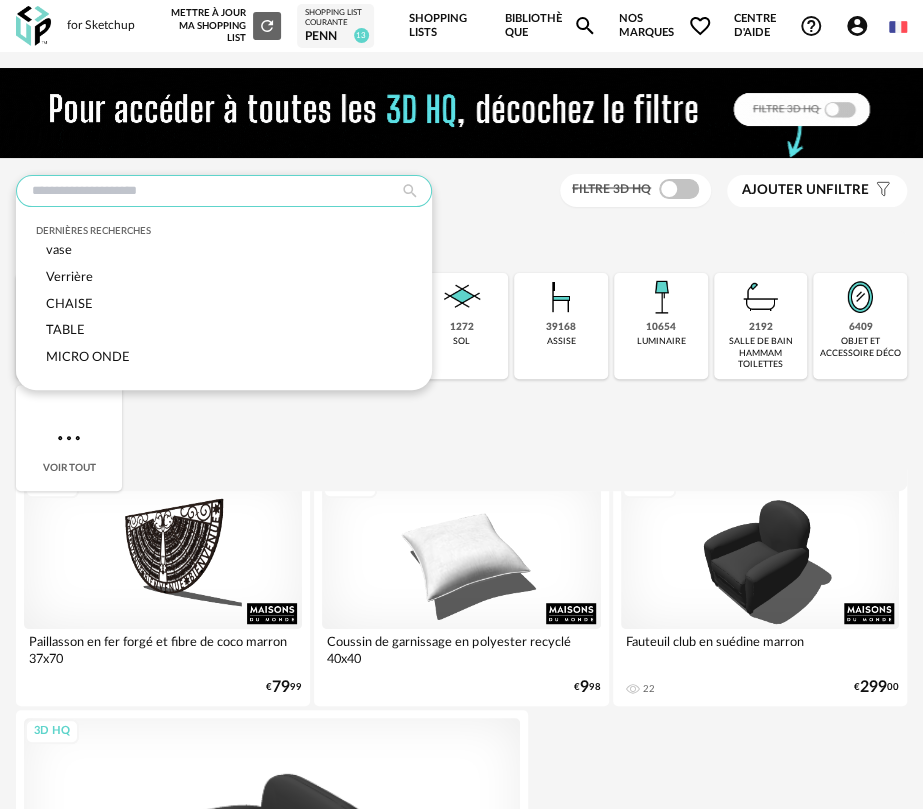 click at bounding box center [224, 191] 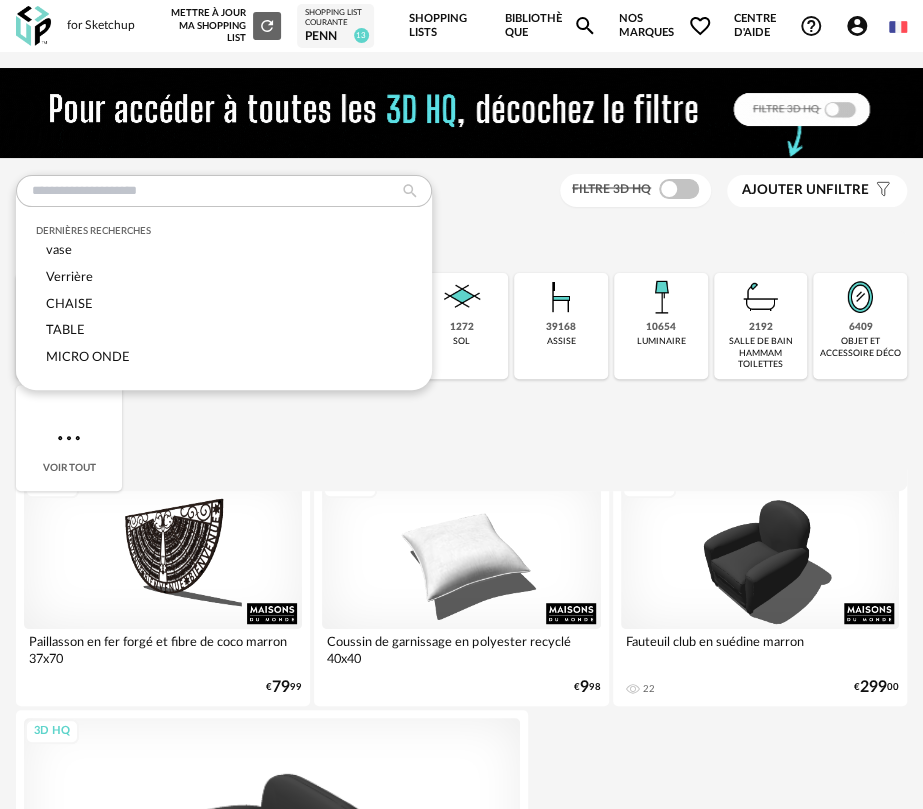 click on "Close icon
11474
meuble de rangement
11891
table
5575
lit
224
meuble de cuisine
1272
sol
39168
assise
10654
luminaire
2192
salle de bain hammam toilettes
6409
objet et accessoire déco
1737
revêtement mural
3117
textile
2487
rideaux
6224
tapis
26
chauffage
21
huisserie
12
pièces uniques et oeuvres d'art" at bounding box center (461, 382) 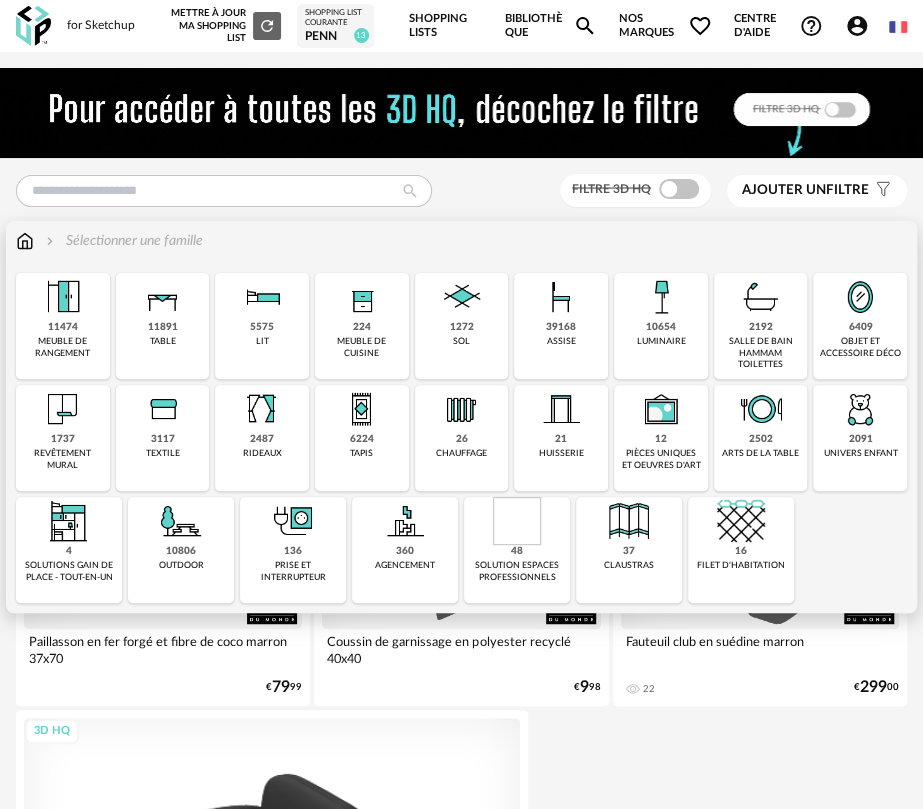 click at bounding box center (163, 297) 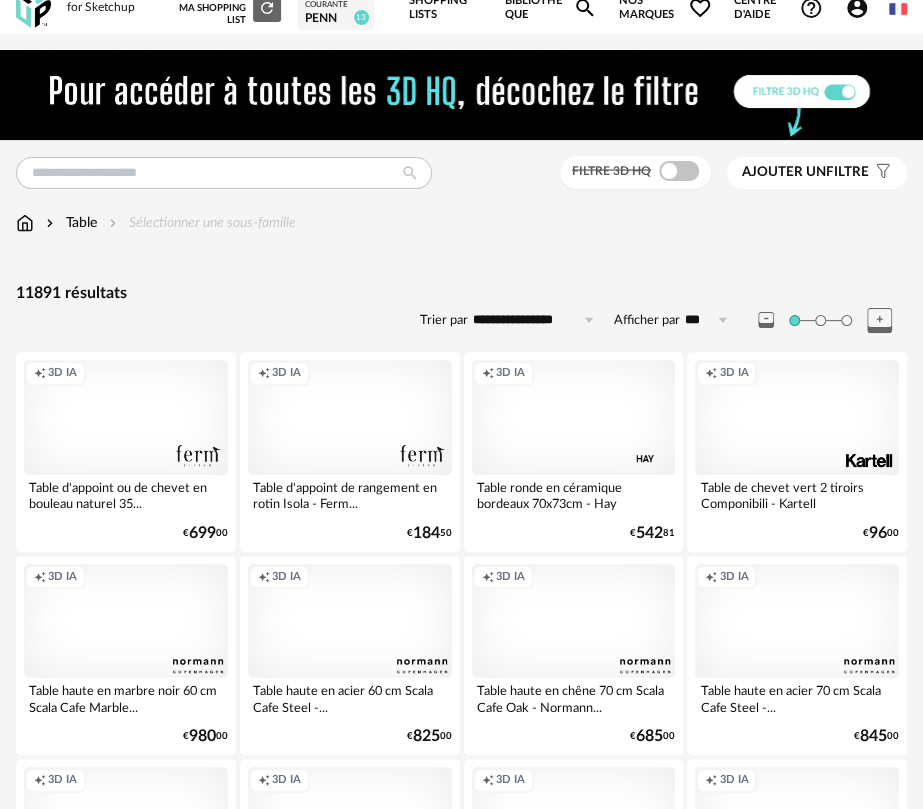 scroll, scrollTop: 0, scrollLeft: 0, axis: both 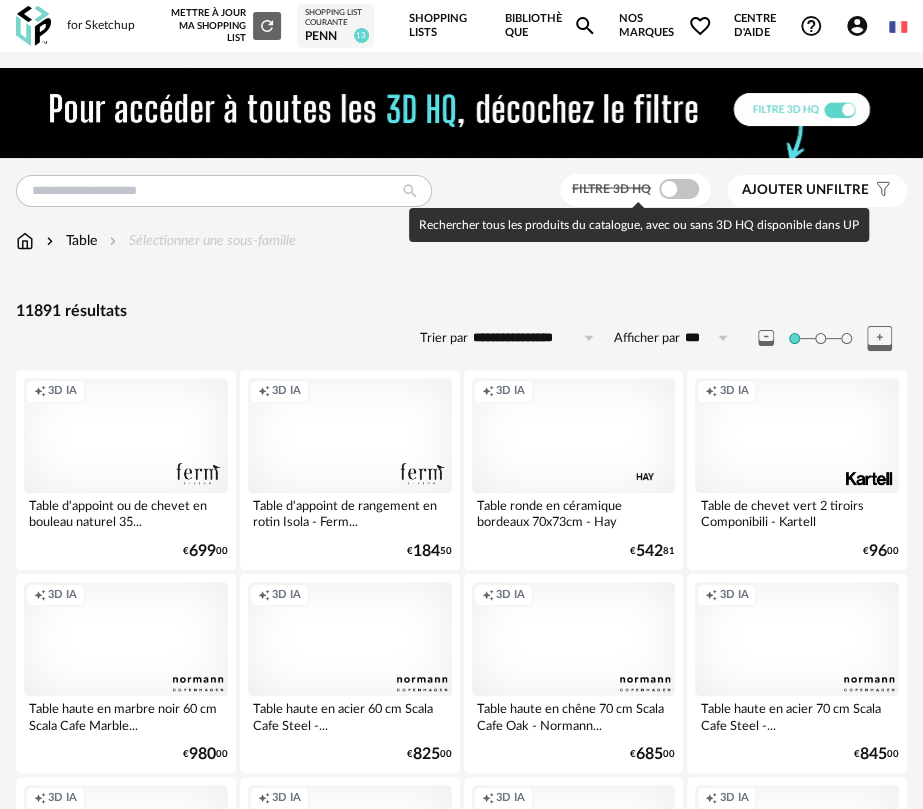 click at bounding box center [679, 189] 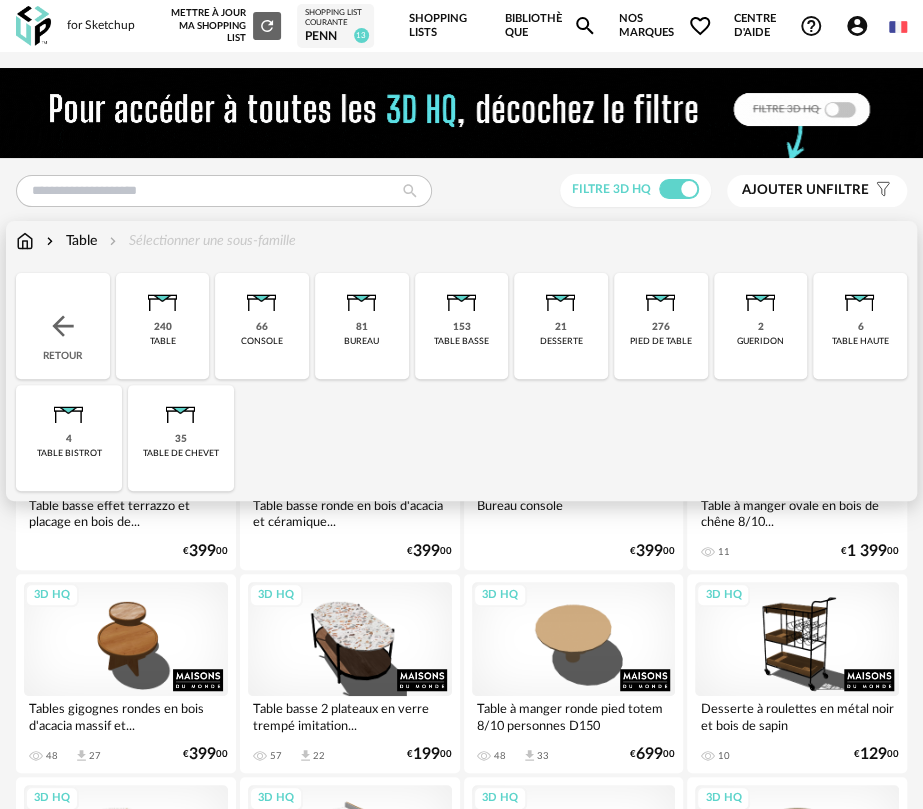 click on "240" at bounding box center (163, 327) 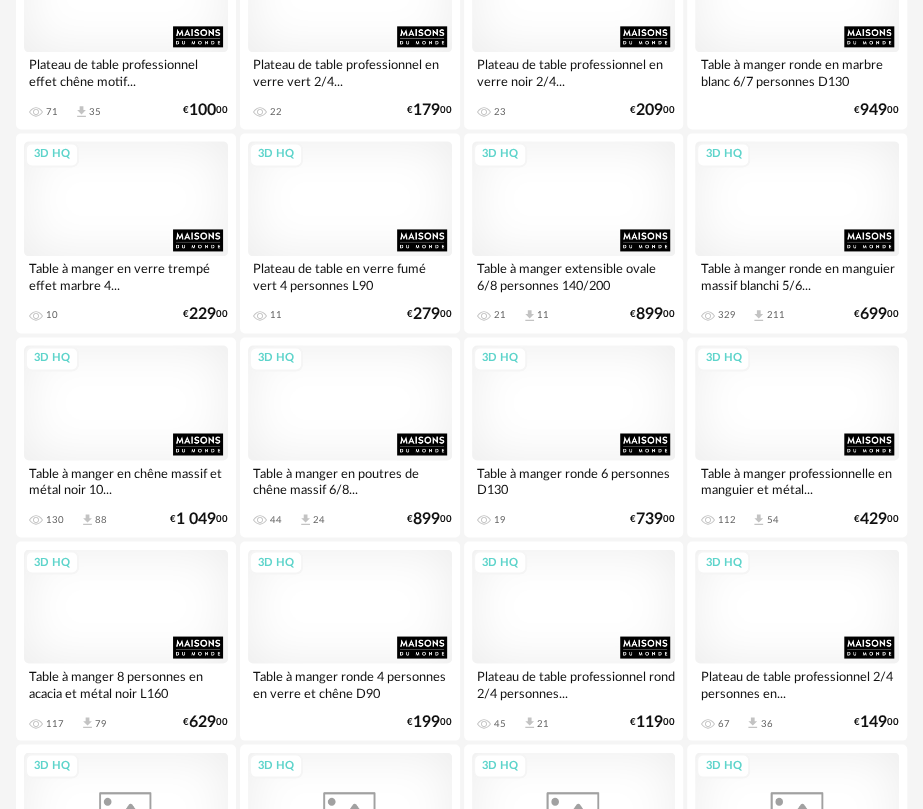 scroll, scrollTop: 3700, scrollLeft: 0, axis: vertical 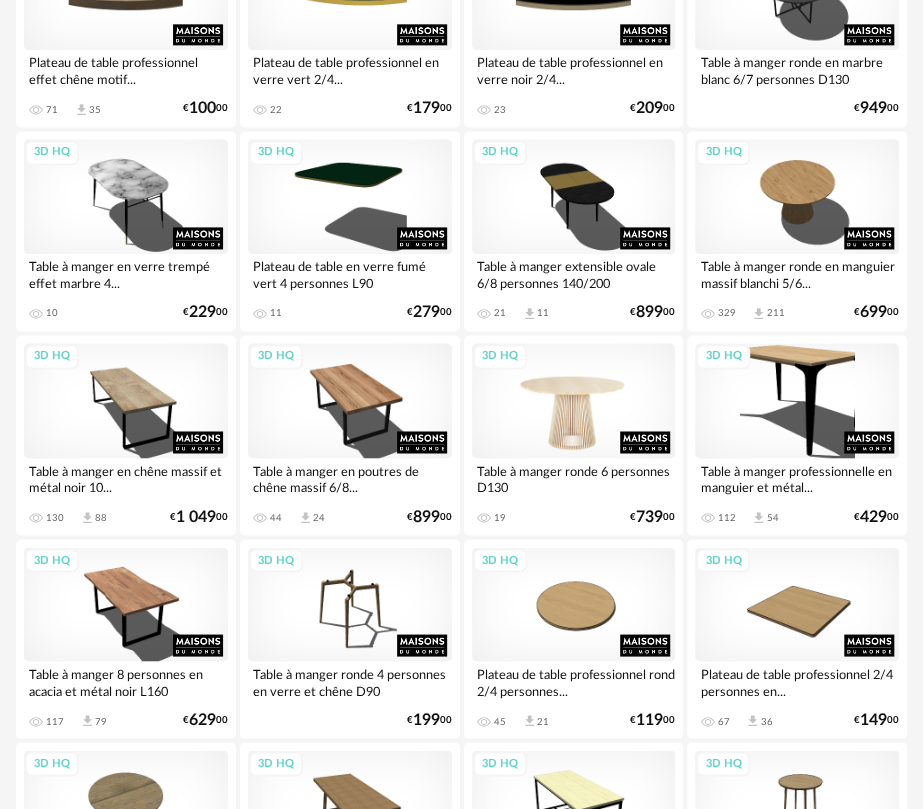 click on "3D HQ" at bounding box center (574, 400) 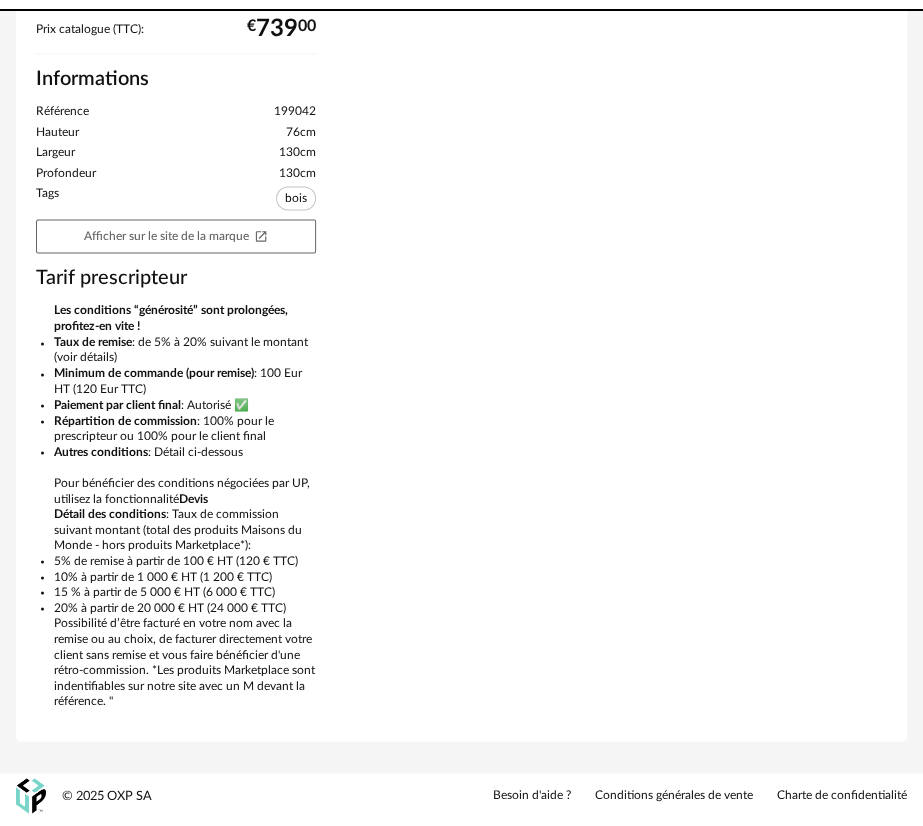 scroll, scrollTop: 0, scrollLeft: 0, axis: both 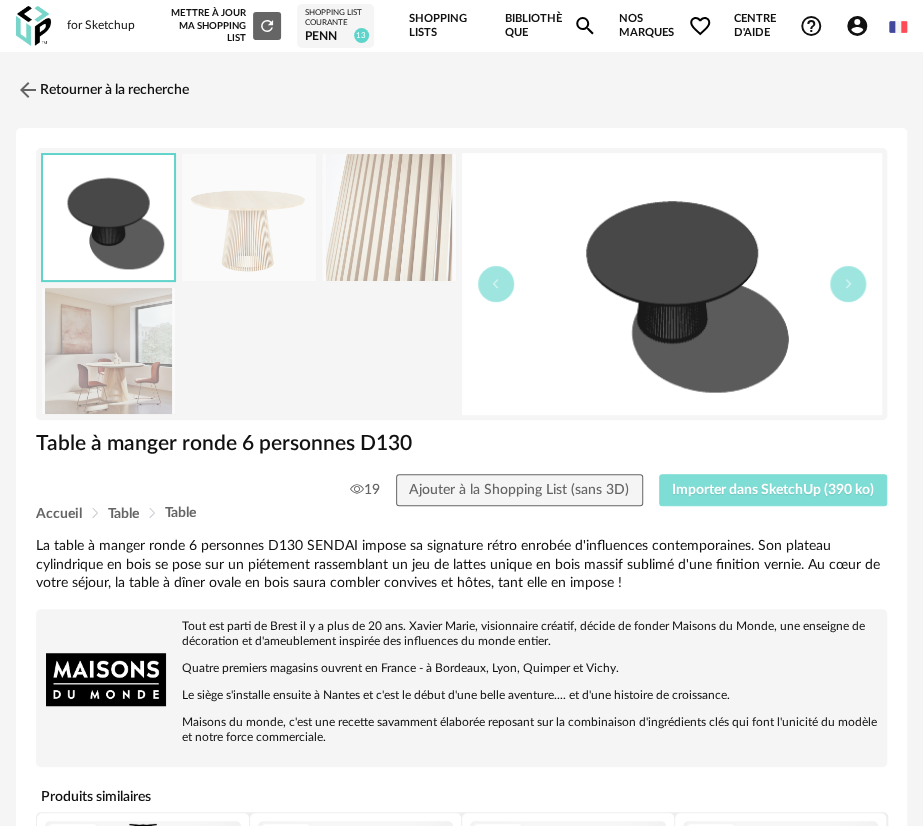 click on "Importer dans SketchUp (390 ko)" at bounding box center (773, 490) 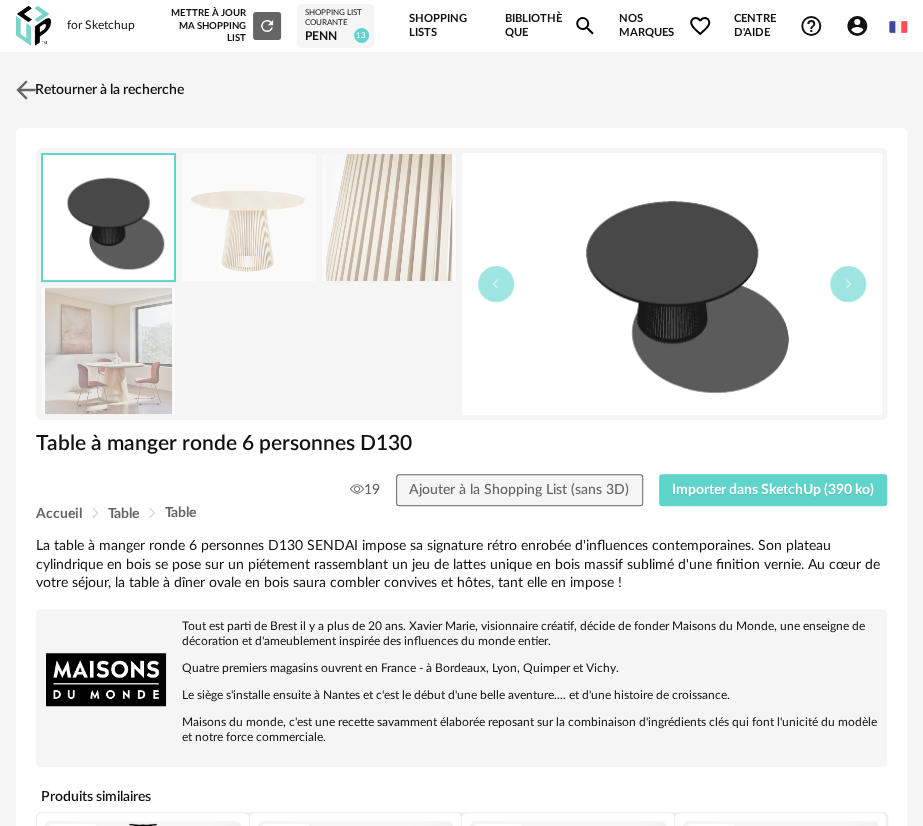 click on "Retourner à la recherche" at bounding box center (97, 90) 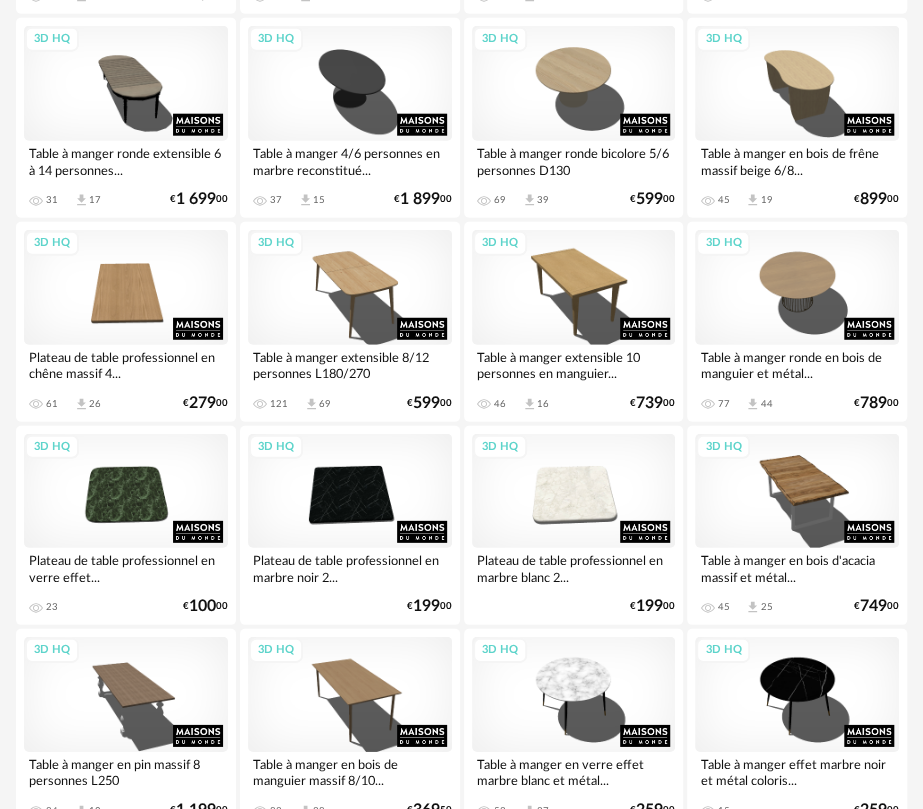 scroll, scrollTop: 1600, scrollLeft: 0, axis: vertical 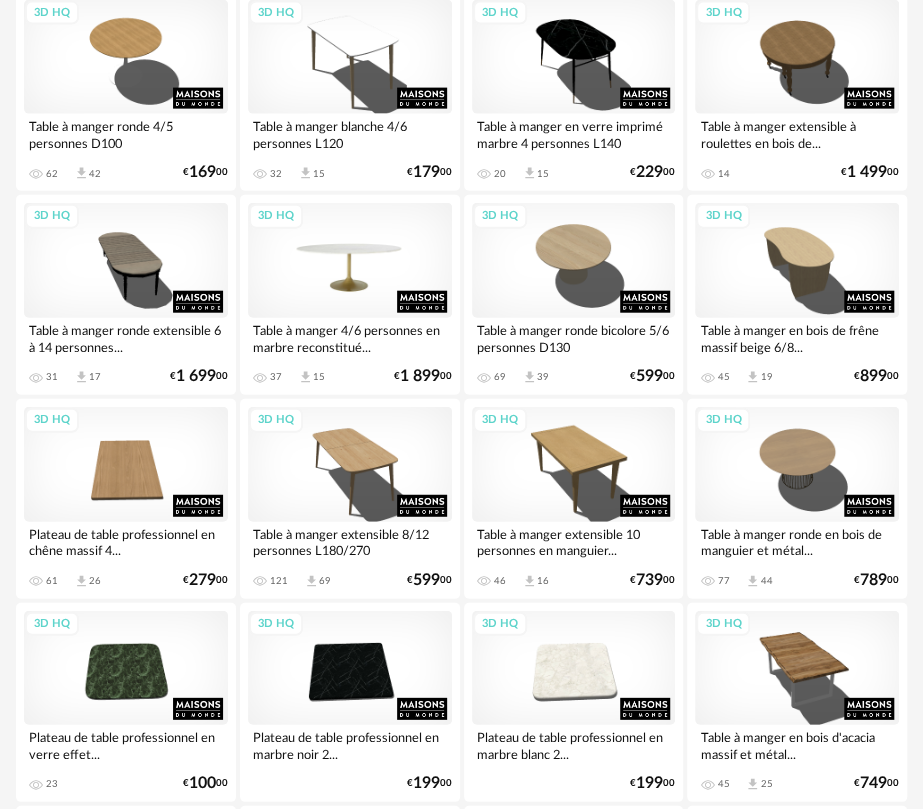 click on "3D HQ" at bounding box center (350, 260) 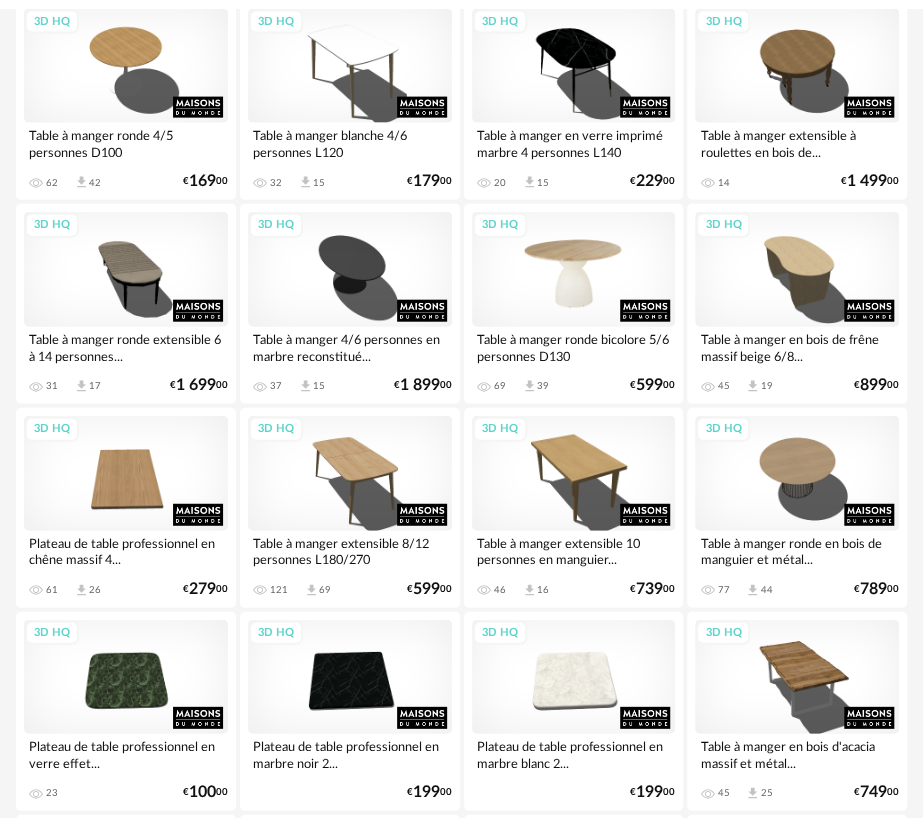 scroll, scrollTop: 0, scrollLeft: 0, axis: both 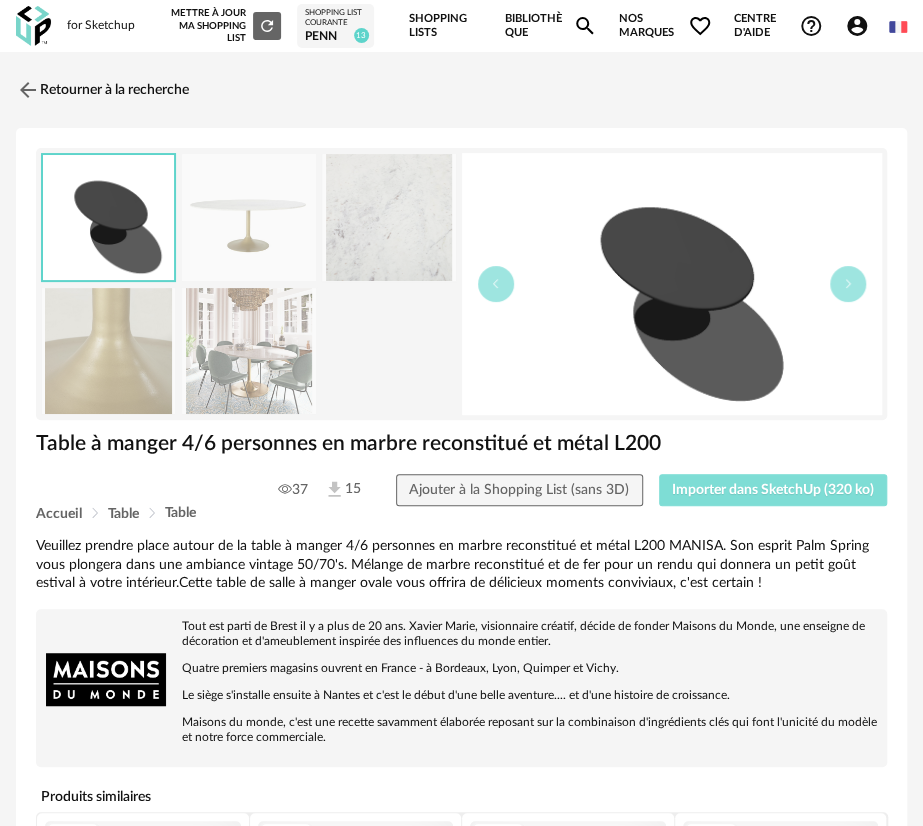 click on "Importer dans SketchUp (320 ko)" at bounding box center (773, 490) 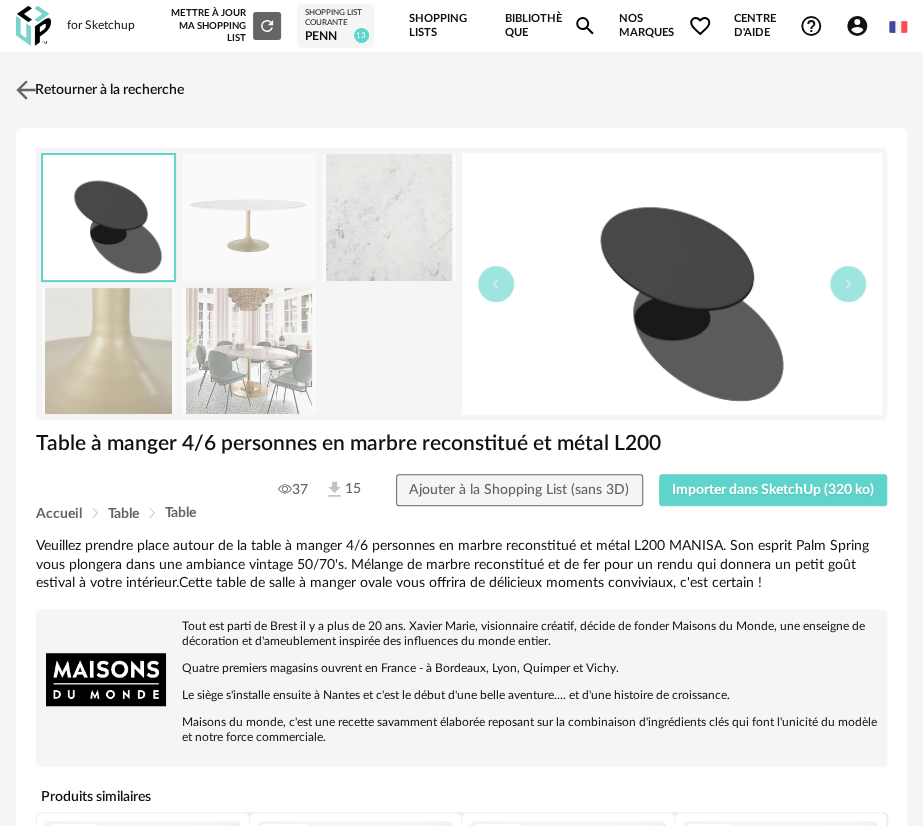 click on "Retourner à la recherche" at bounding box center (97, 90) 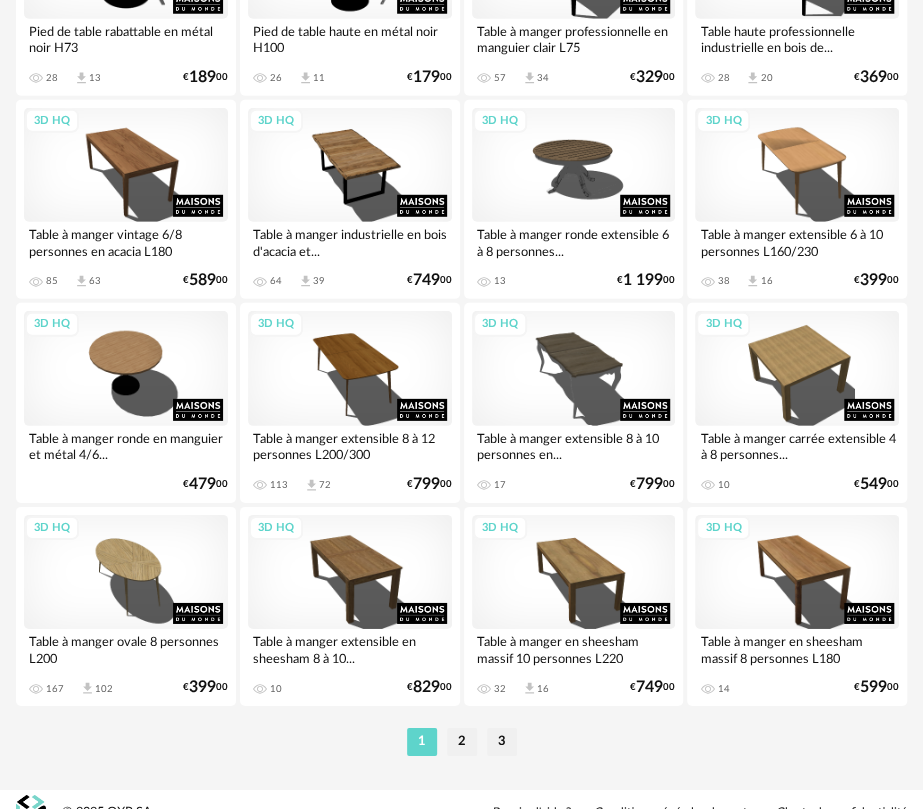 scroll, scrollTop: 4774, scrollLeft: 0, axis: vertical 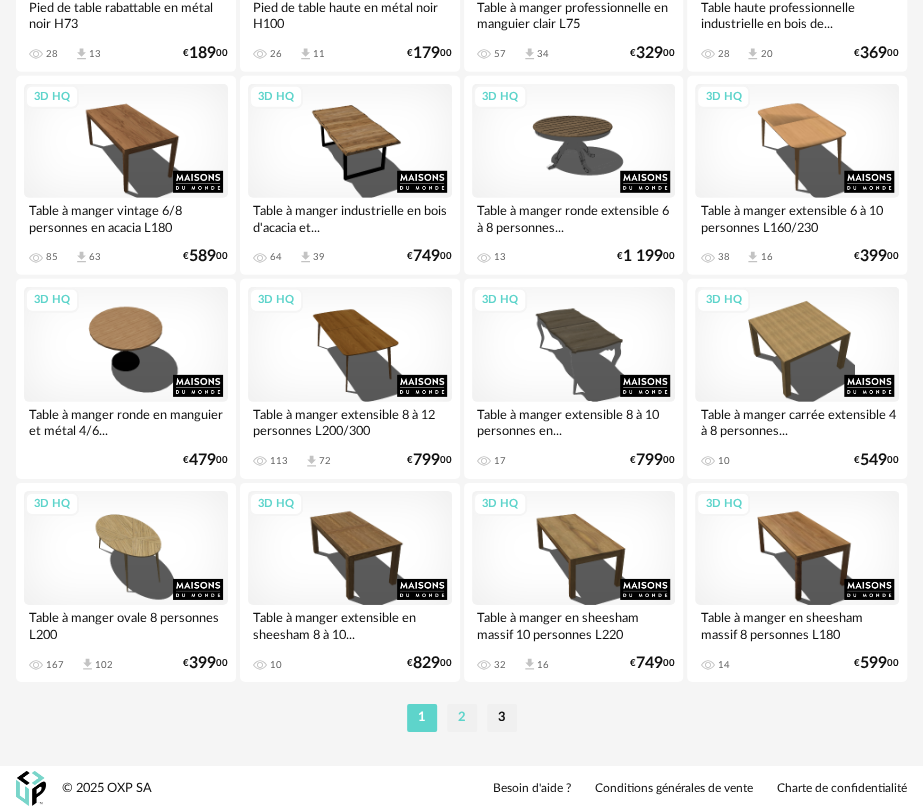 click on "2" at bounding box center (462, 718) 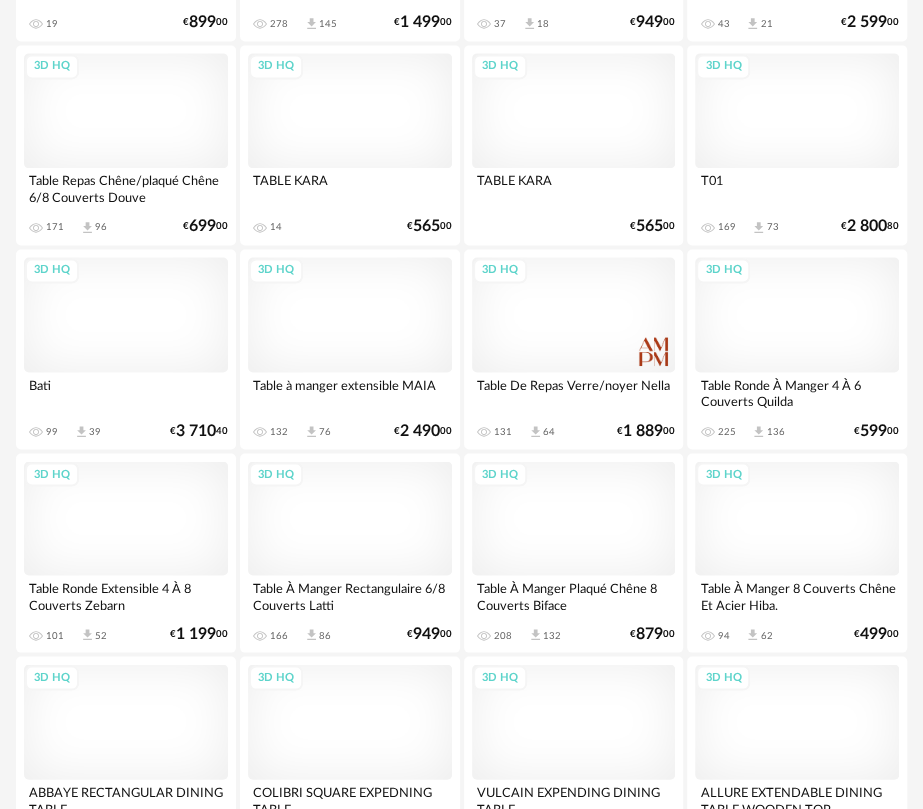 scroll, scrollTop: 3700, scrollLeft: 0, axis: vertical 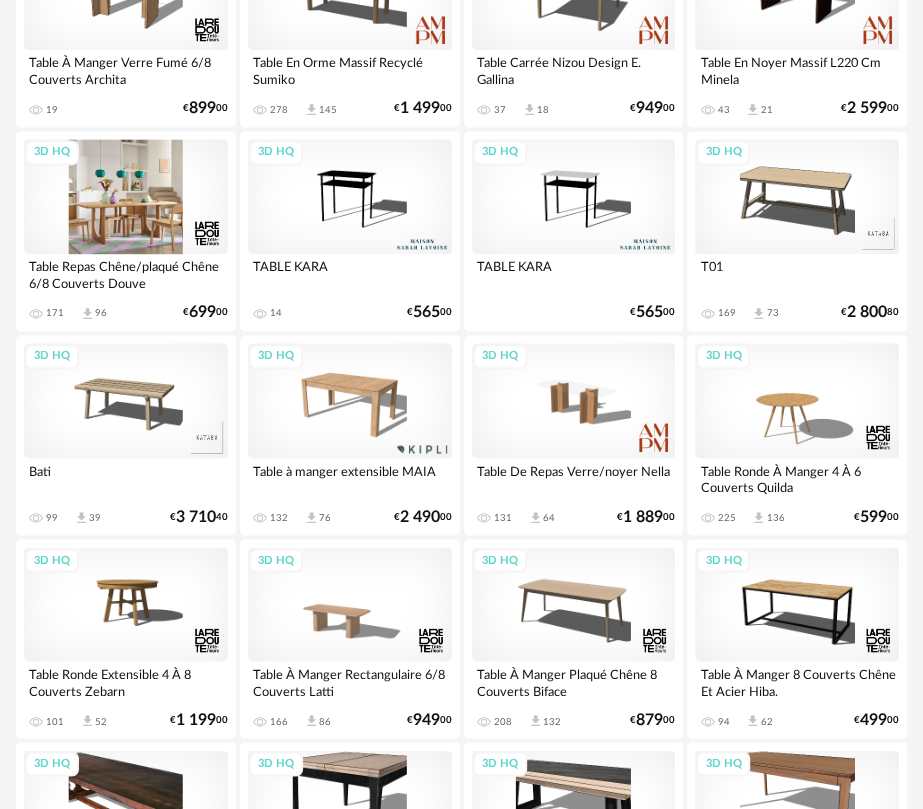 click on "3D HQ" at bounding box center (126, 196) 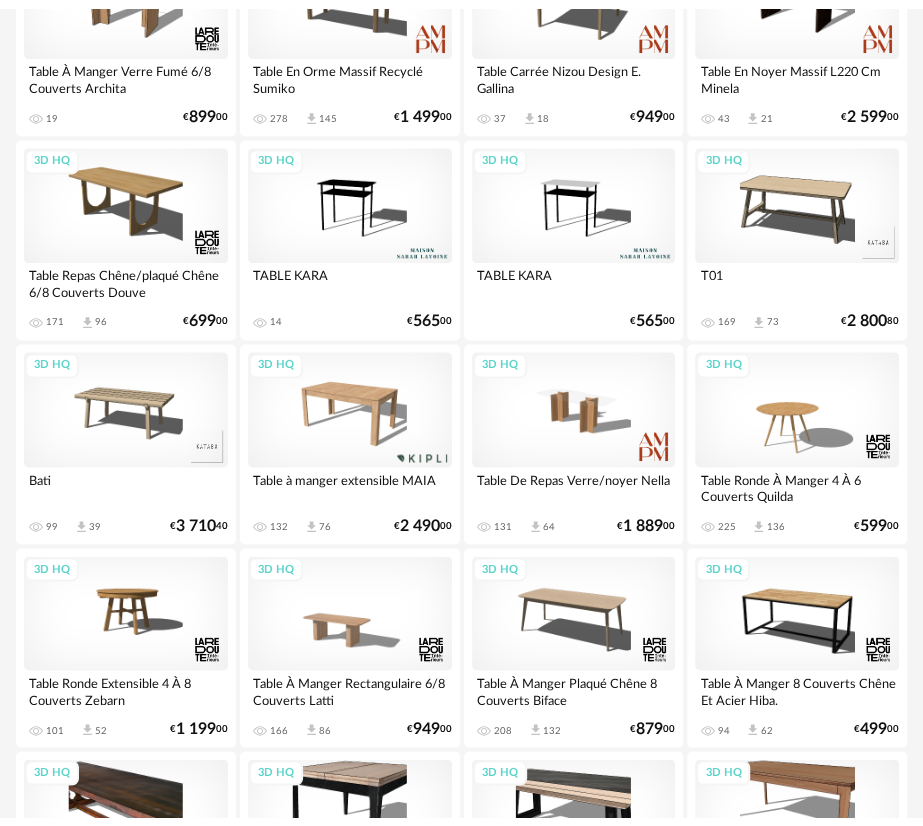 scroll, scrollTop: 0, scrollLeft: 0, axis: both 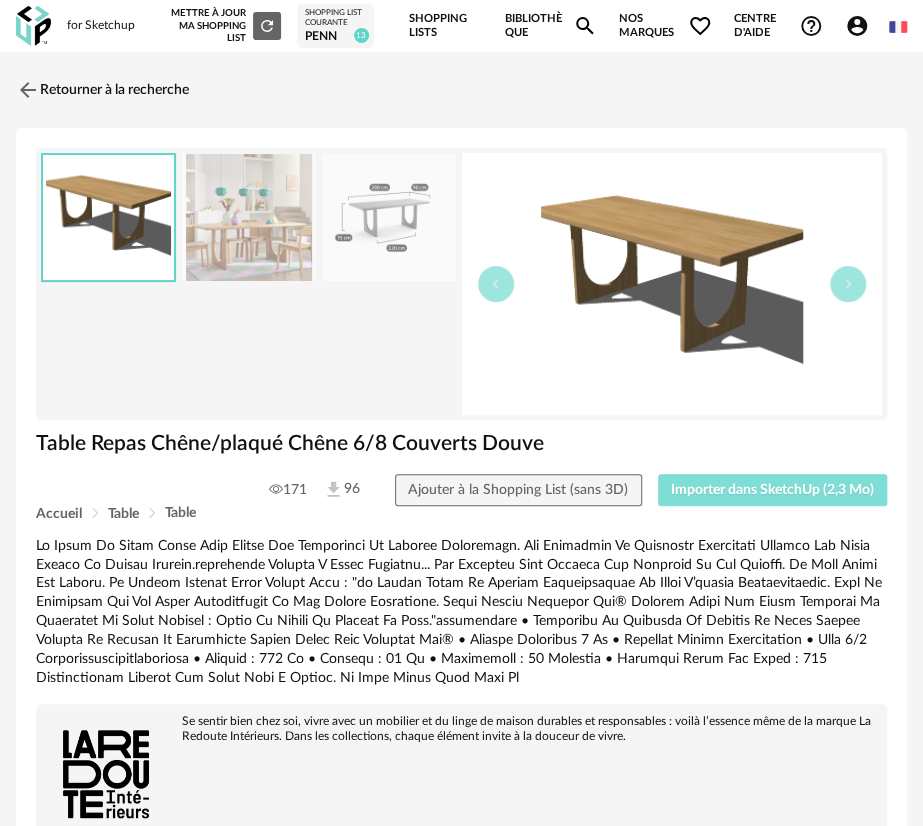 click on "Importer dans SketchUp (2,3 Mo)" at bounding box center [772, 490] 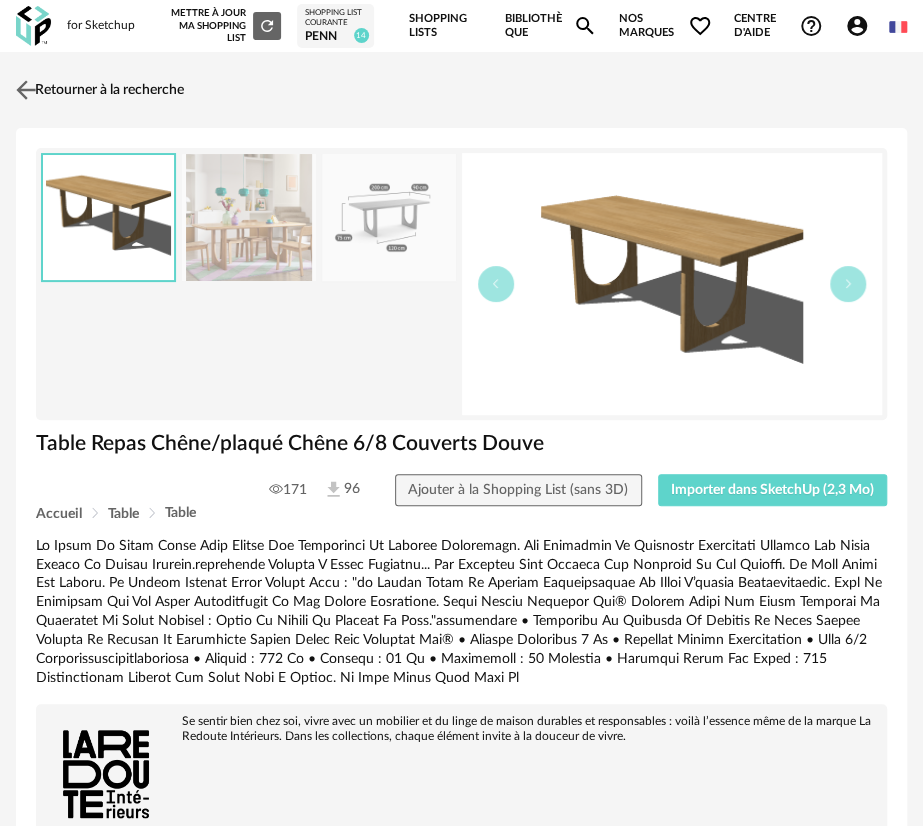 click on "Retourner à la recherche" at bounding box center [97, 90] 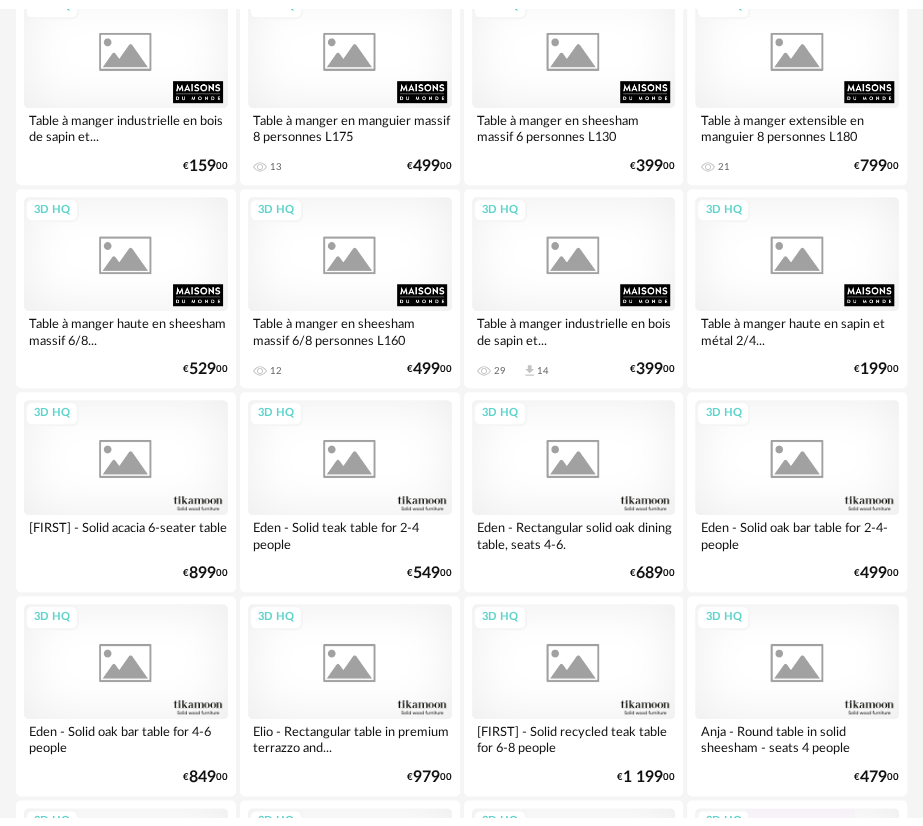 scroll, scrollTop: 0, scrollLeft: 0, axis: both 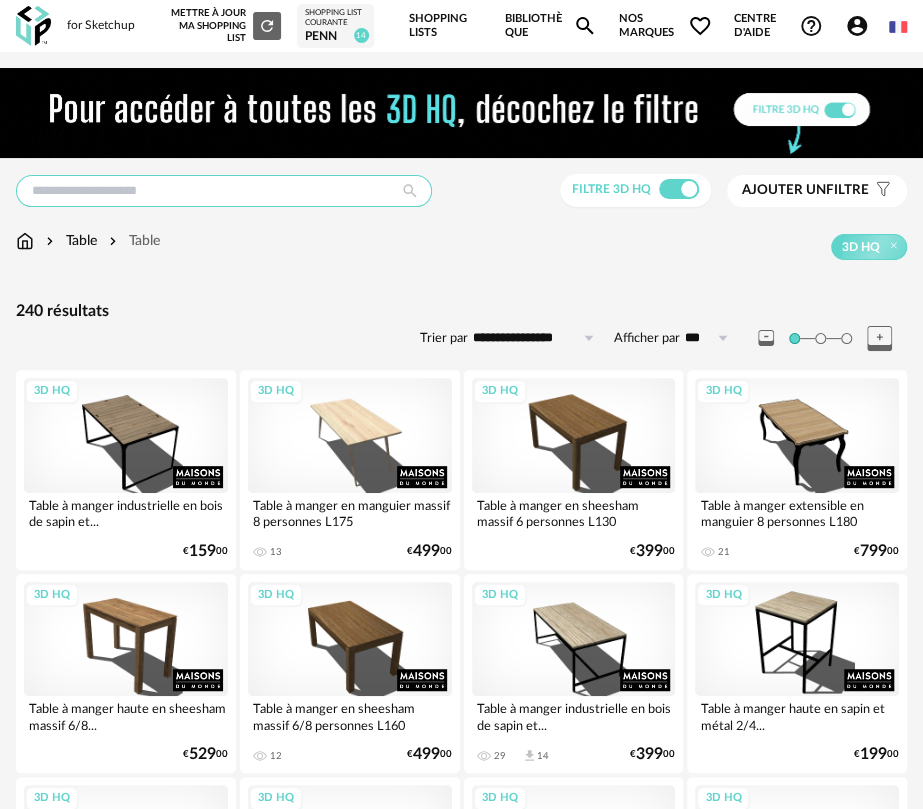 click at bounding box center (224, 191) 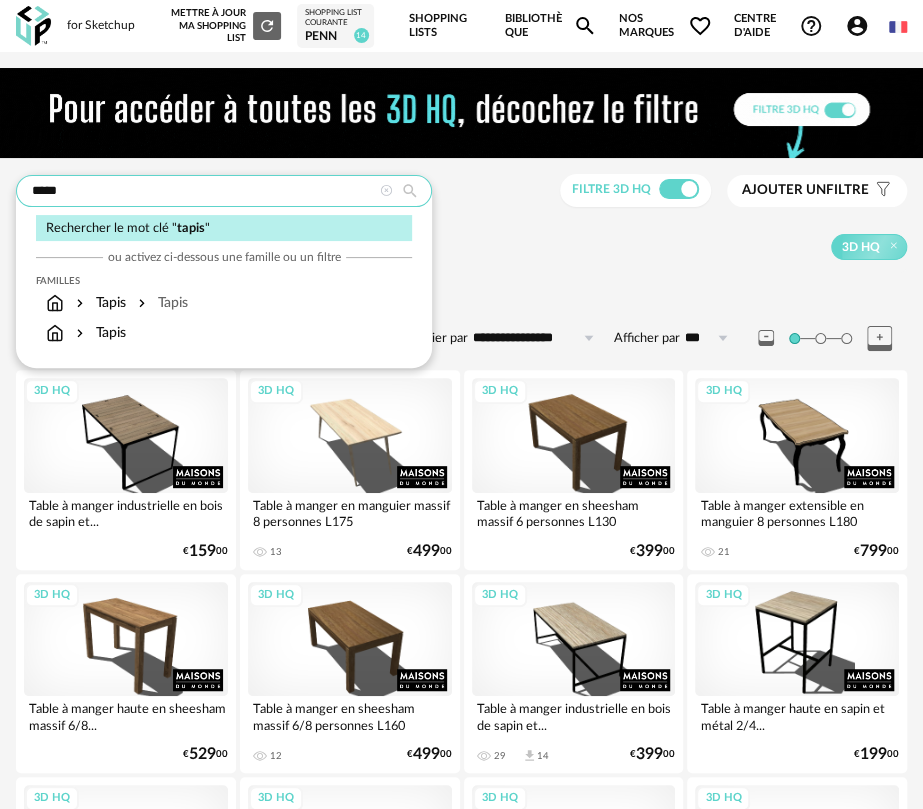 type on "*****" 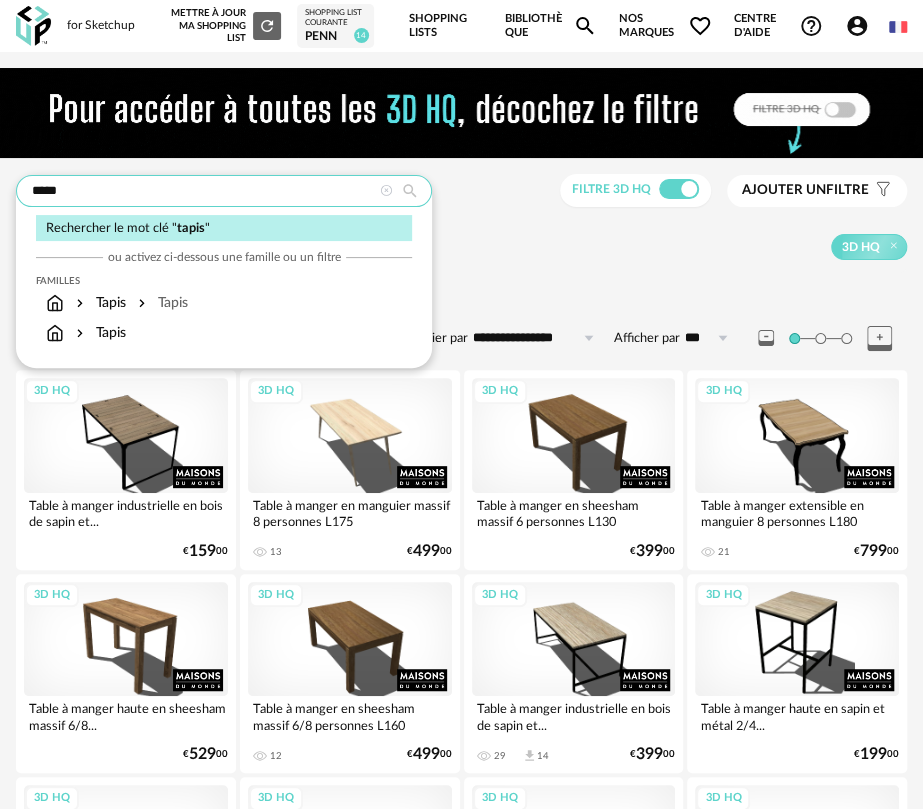 type on "**********" 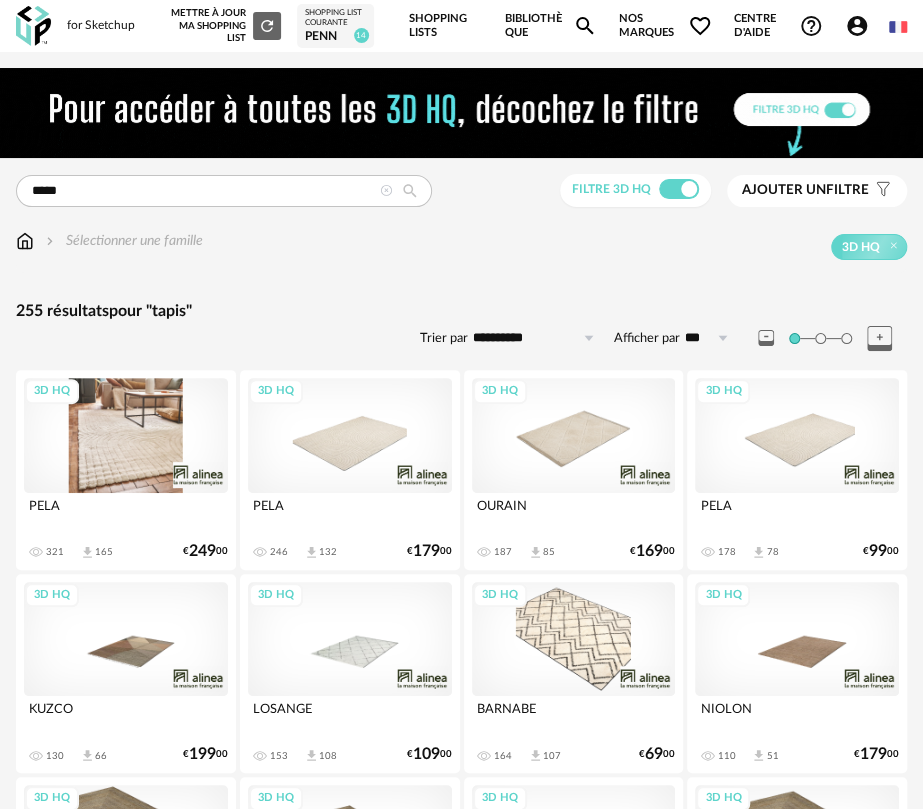 click on "3D HQ" at bounding box center [126, 435] 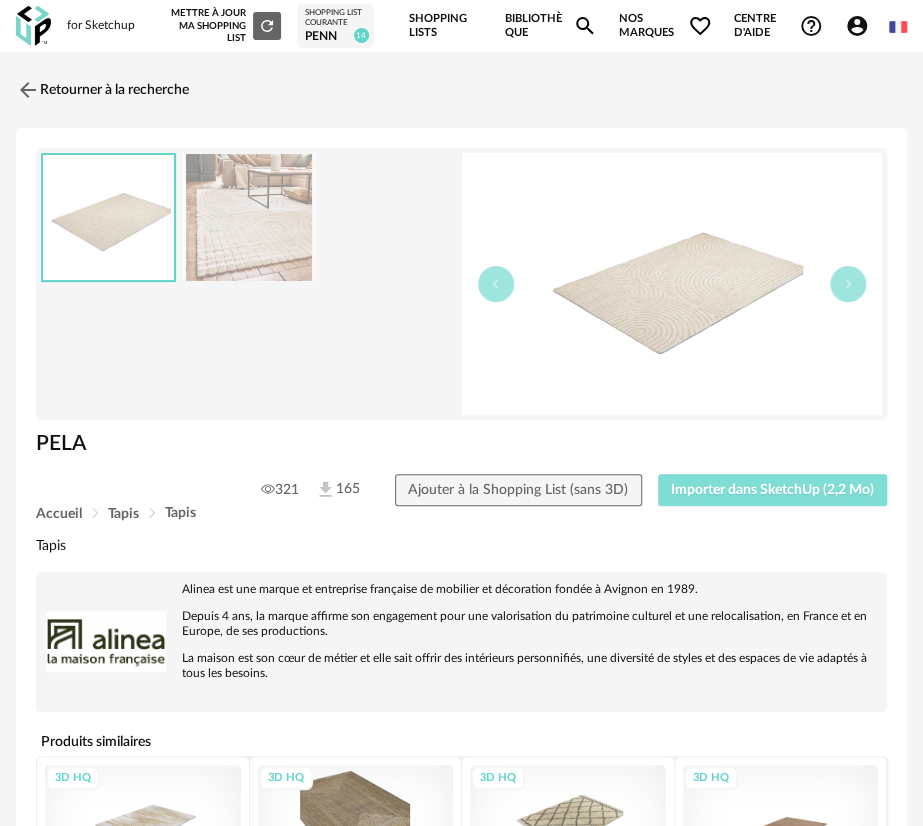 click on "Importer dans SketchUp (2,2 Mo)" at bounding box center [773, 490] 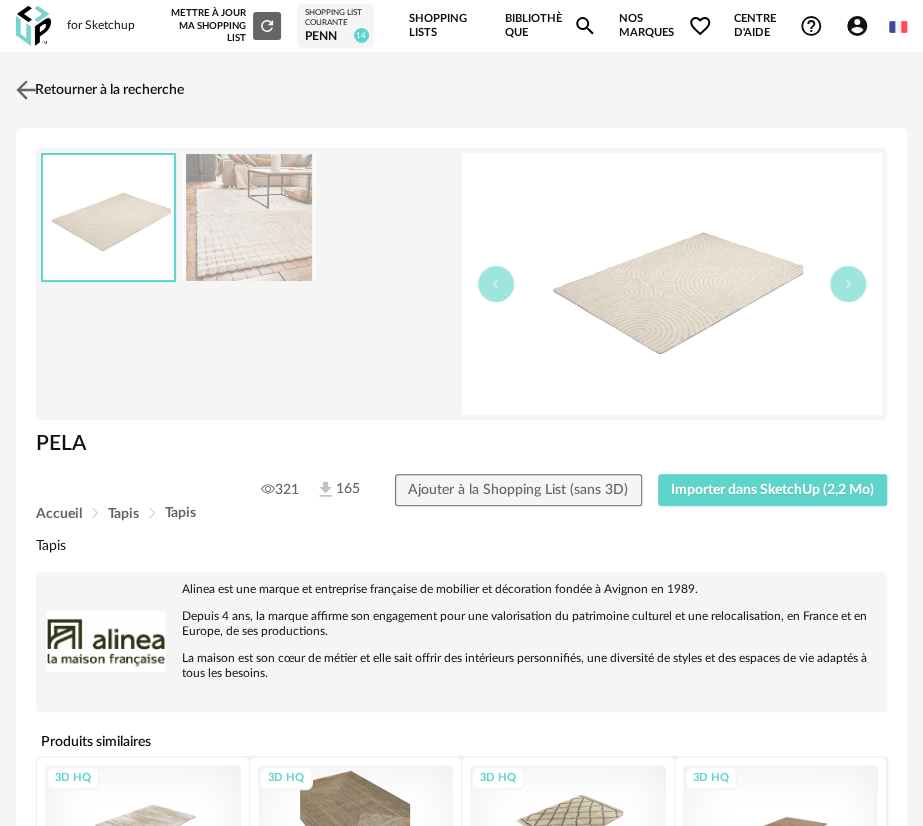 click on "Retourner à la recherche" at bounding box center [97, 90] 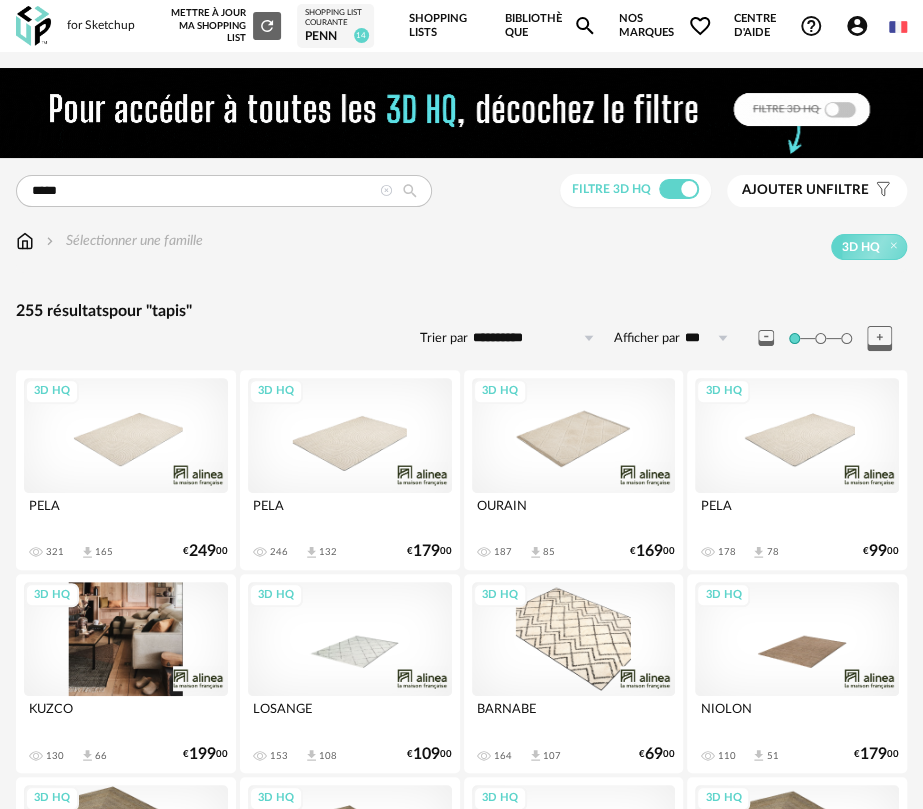 click on "3D HQ" at bounding box center (126, 639) 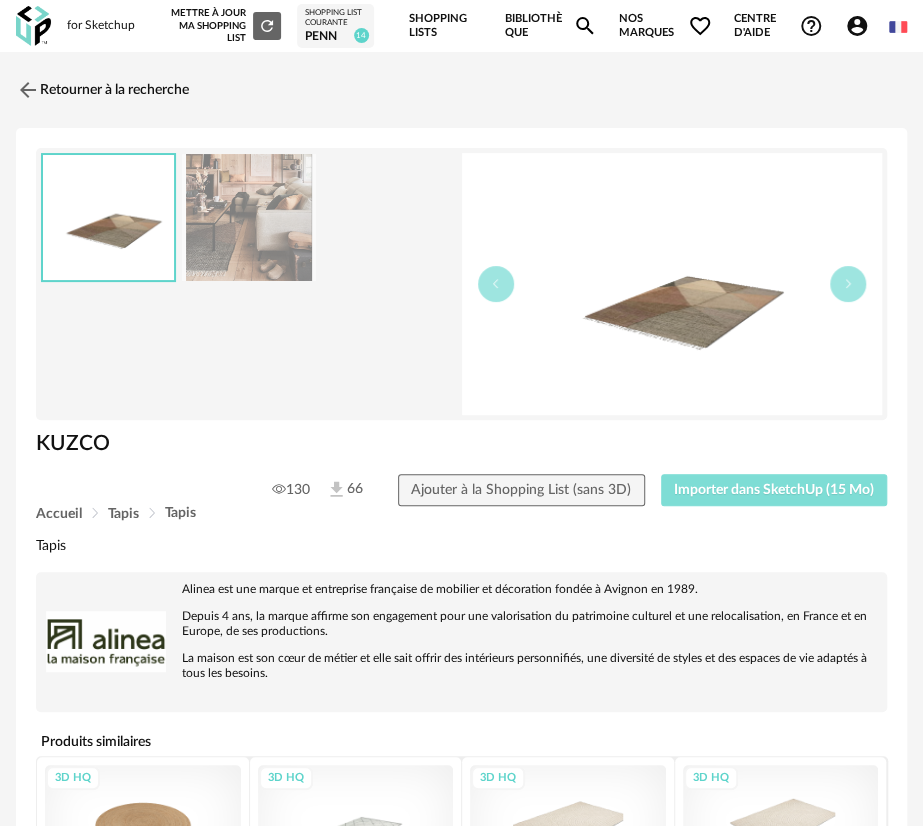 click on "Importer dans SketchUp (15 Mo)" at bounding box center [774, 490] 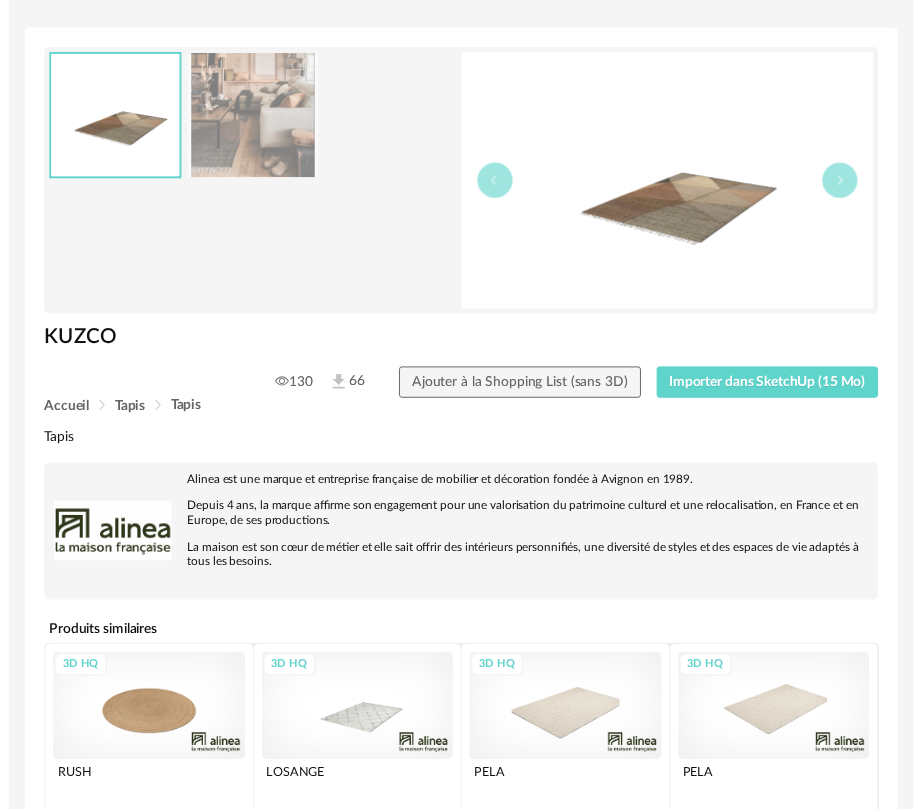 scroll, scrollTop: 0, scrollLeft: 0, axis: both 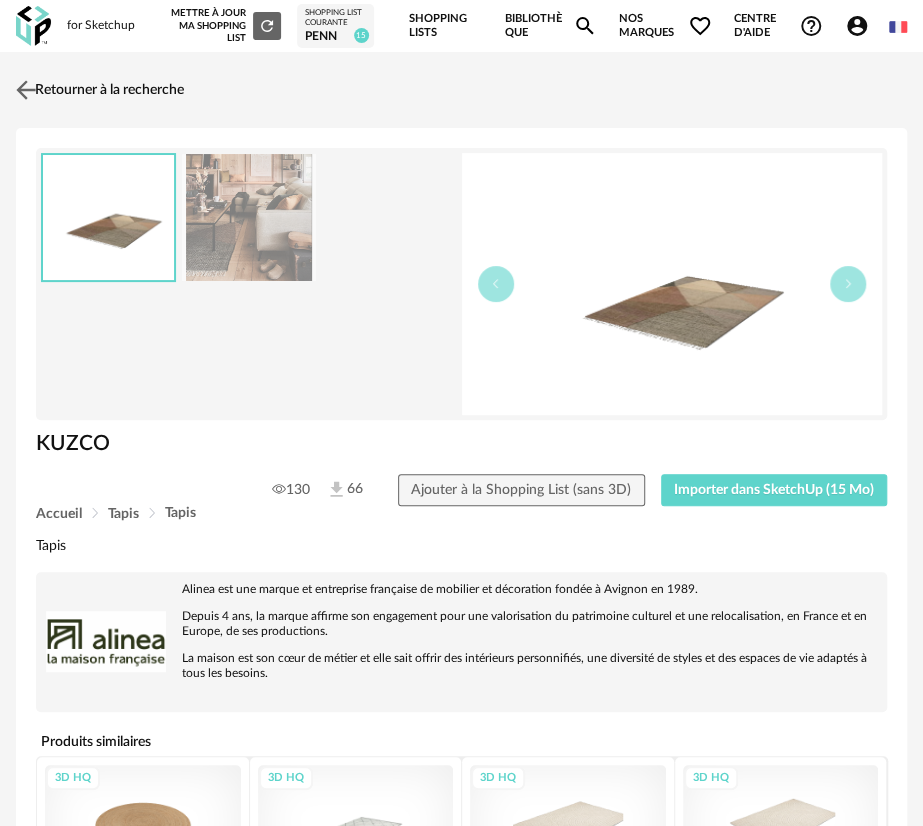 click on "Retourner à la recherche" at bounding box center (97, 90) 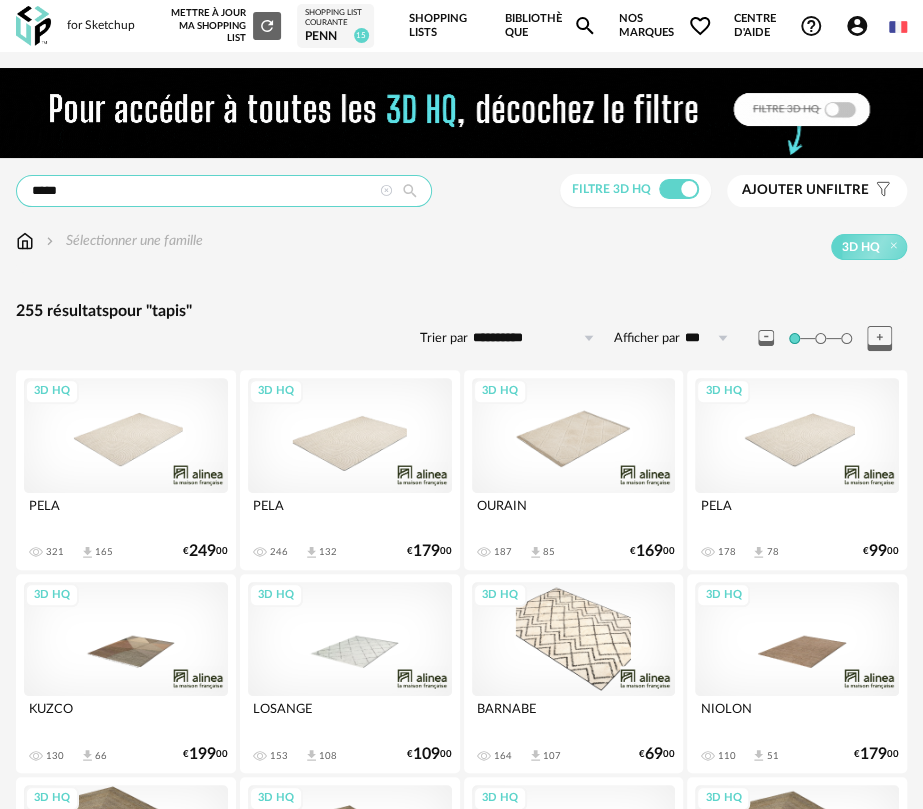 click on "*****" at bounding box center [224, 191] 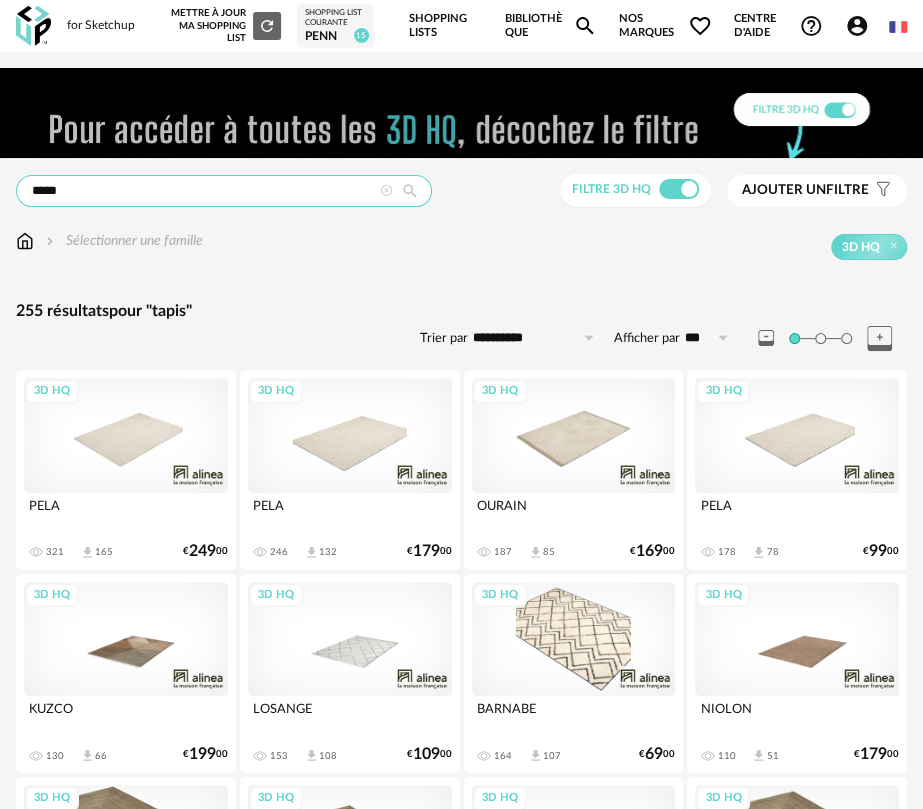click on "*****" at bounding box center [224, 191] 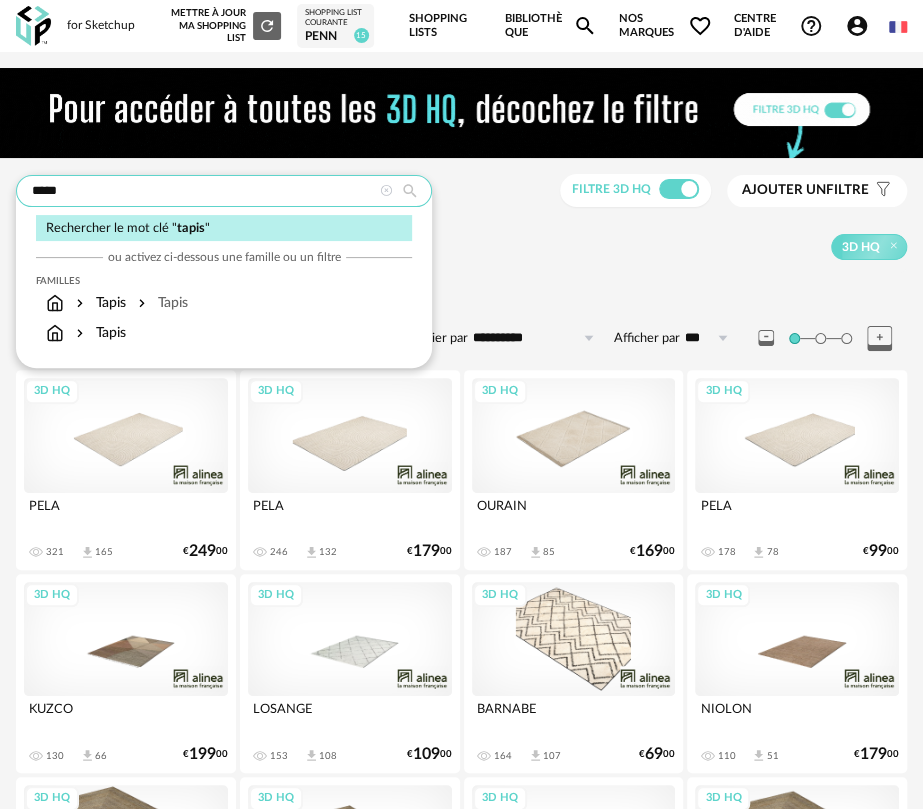click on "*****" at bounding box center [224, 191] 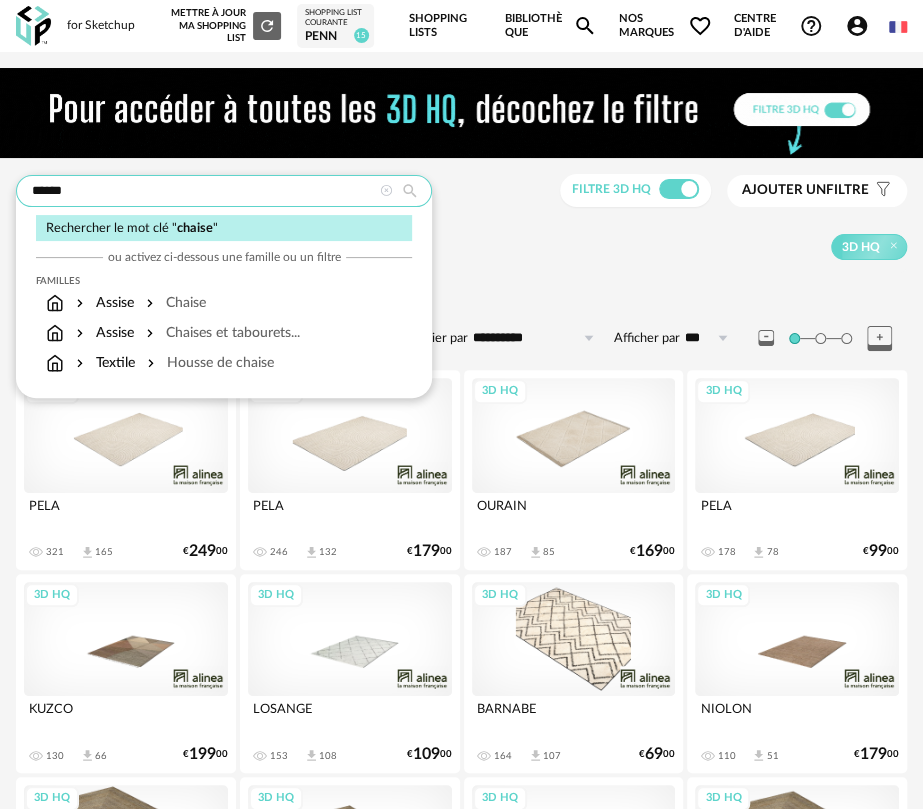 type on "******" 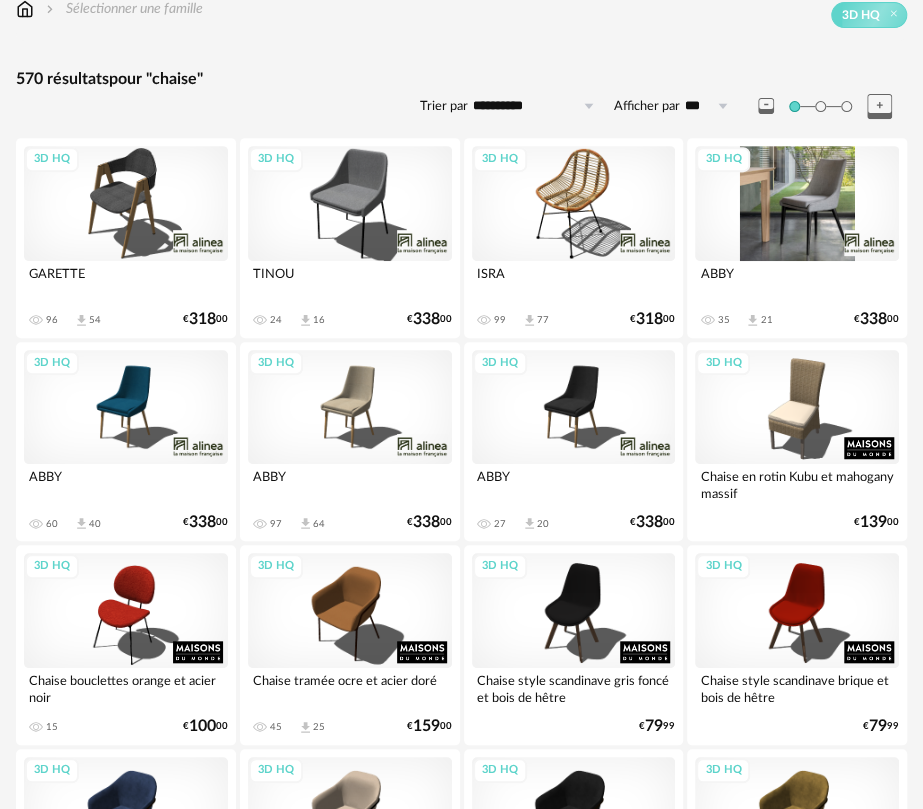 scroll, scrollTop: 400, scrollLeft: 0, axis: vertical 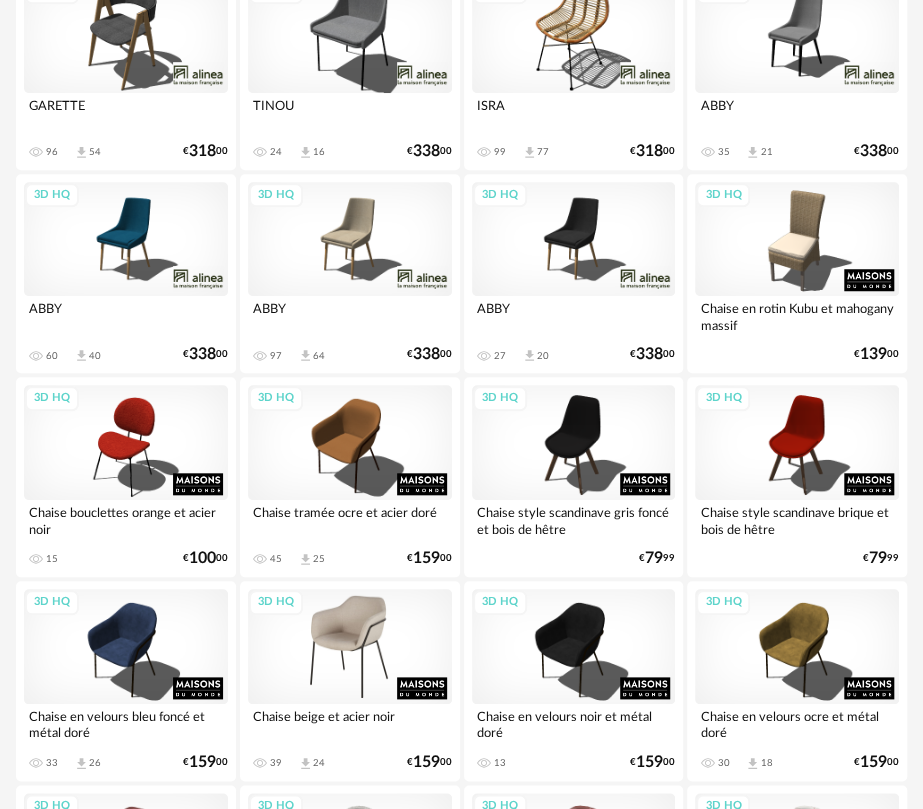 click on "3D HQ" at bounding box center [350, 646] 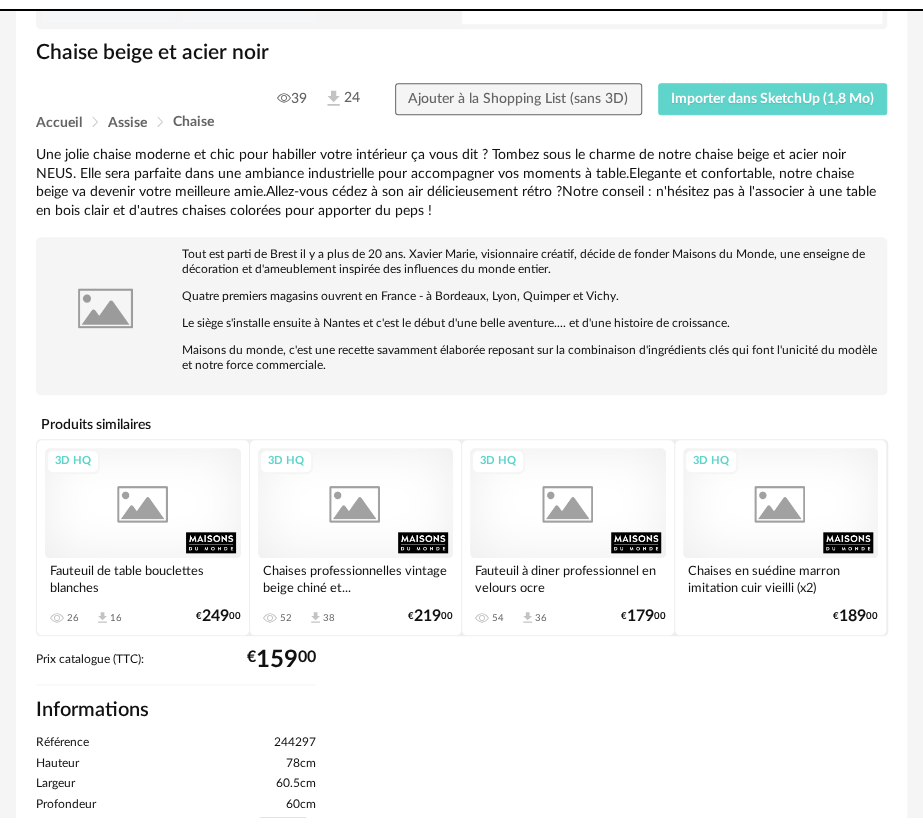 scroll, scrollTop: 0, scrollLeft: 0, axis: both 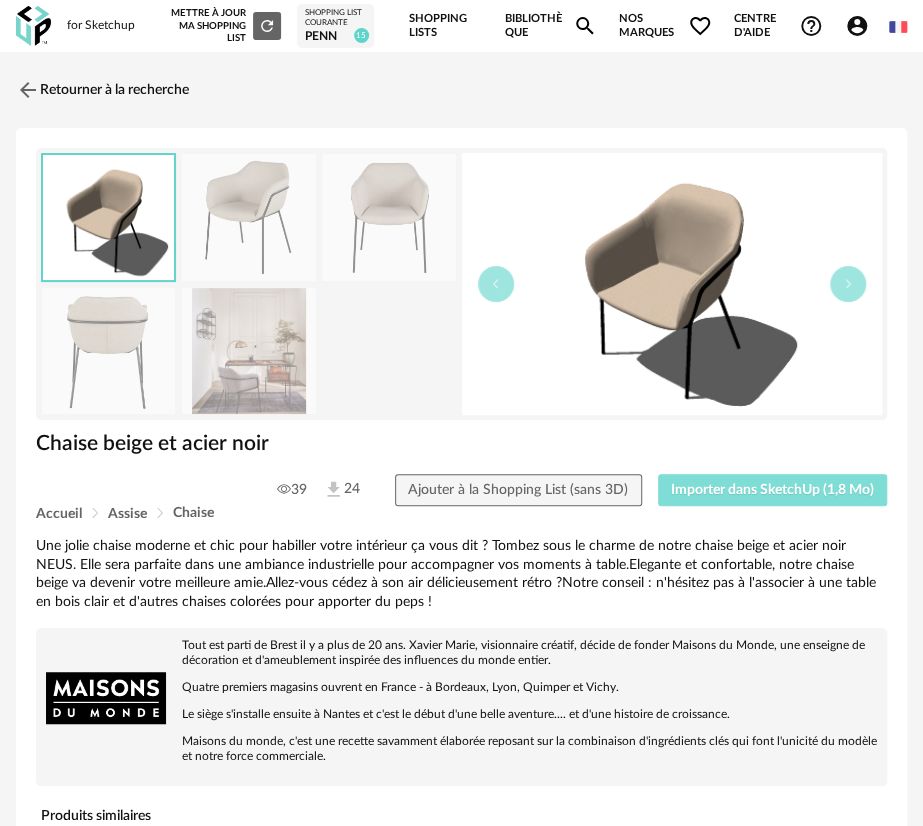 click on "Importer dans SketchUp (1,8 Mo)" at bounding box center (773, 490) 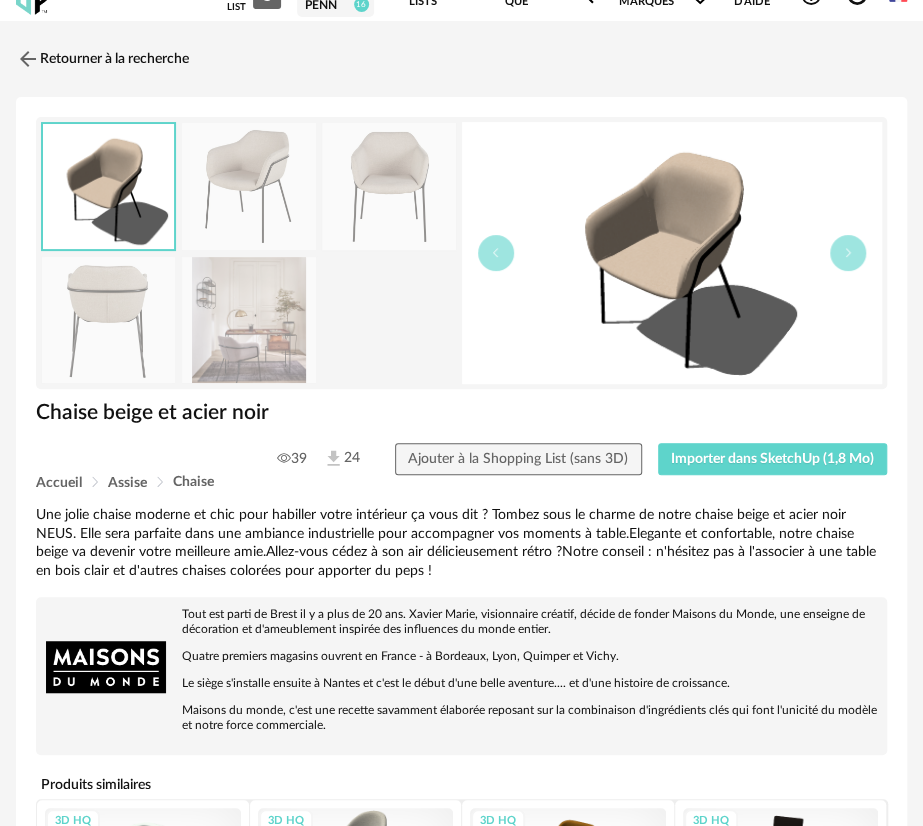 scroll, scrollTop: 0, scrollLeft: 0, axis: both 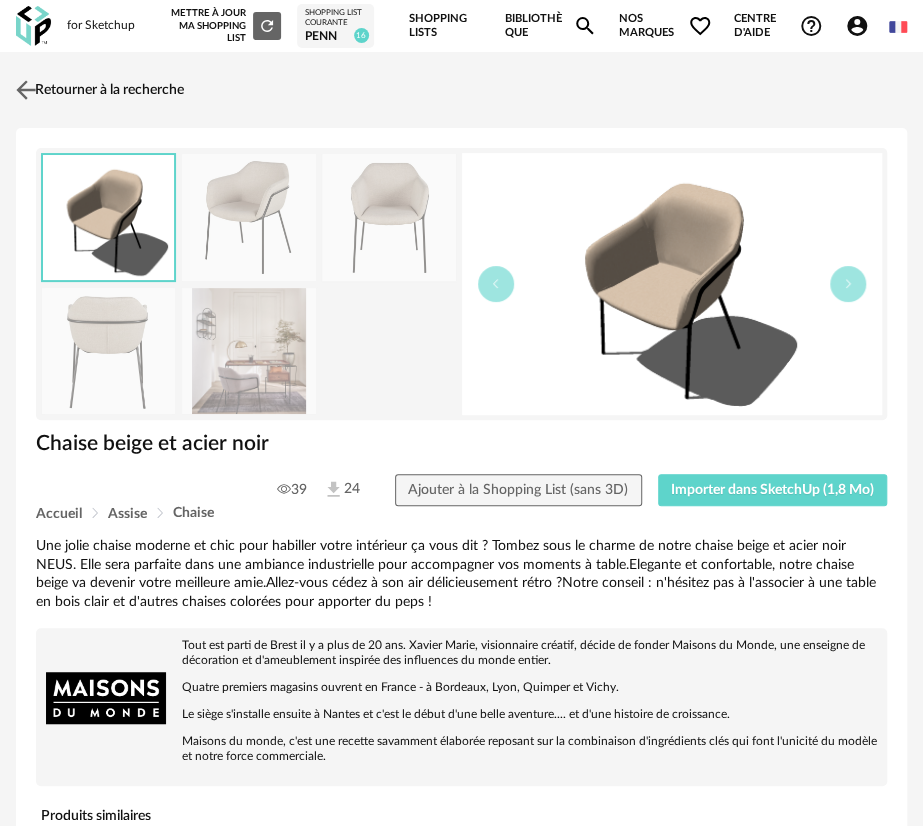 click on "Retourner à la recherche" at bounding box center [97, 90] 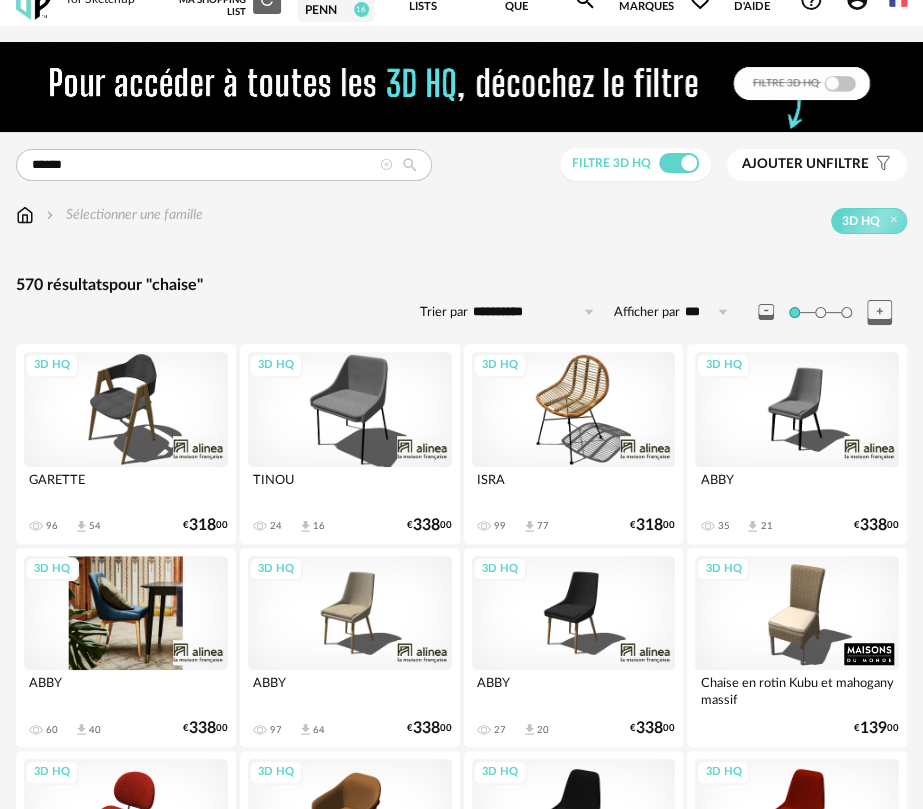 scroll, scrollTop: 0, scrollLeft: 0, axis: both 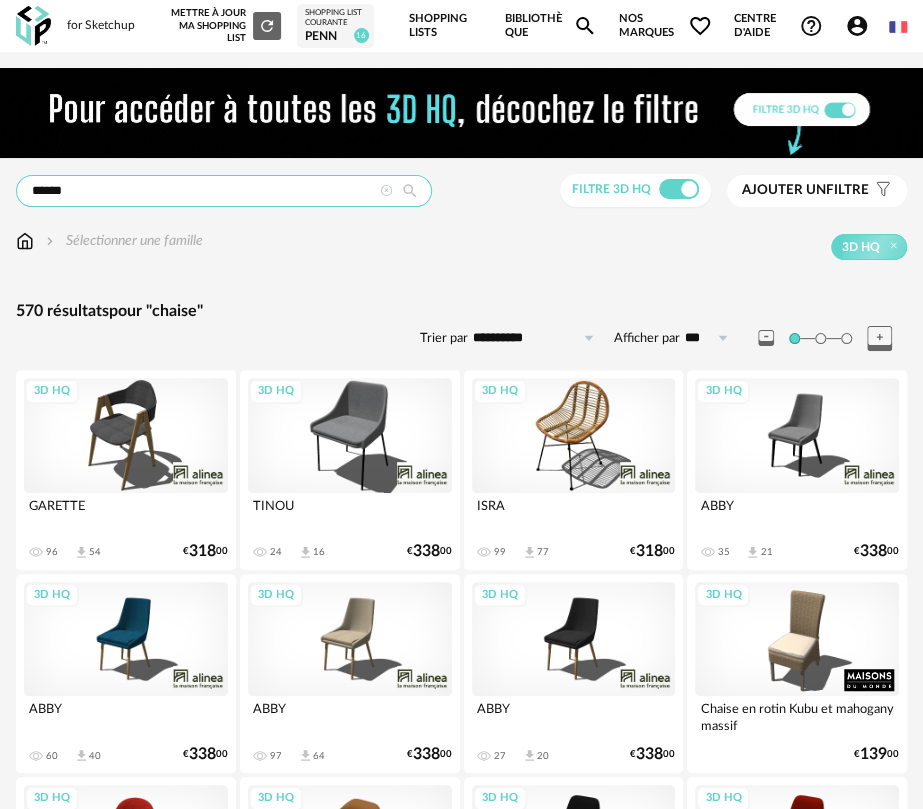 click on "******" at bounding box center (224, 191) 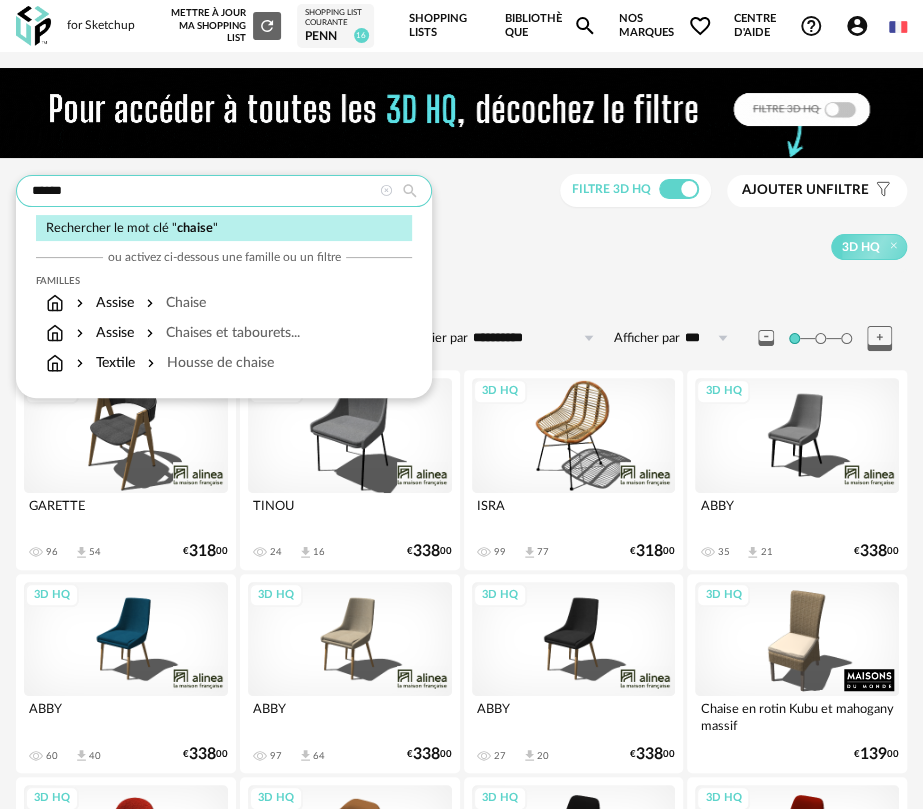 click on "******" at bounding box center [224, 191] 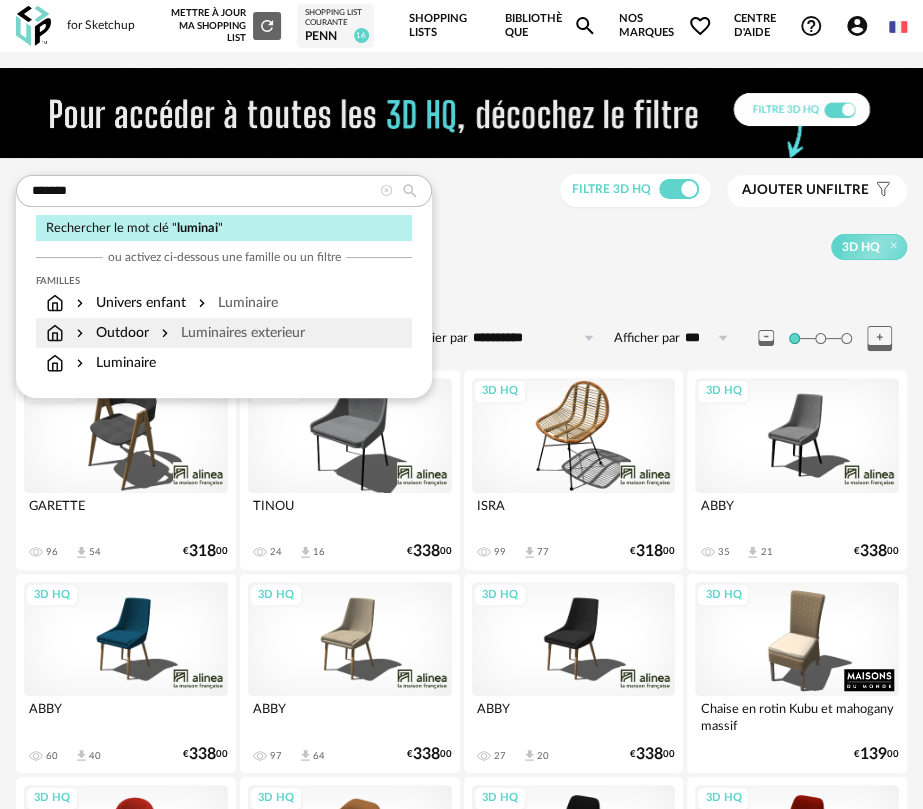 click on "Luminaires exterieur" at bounding box center (231, 333) 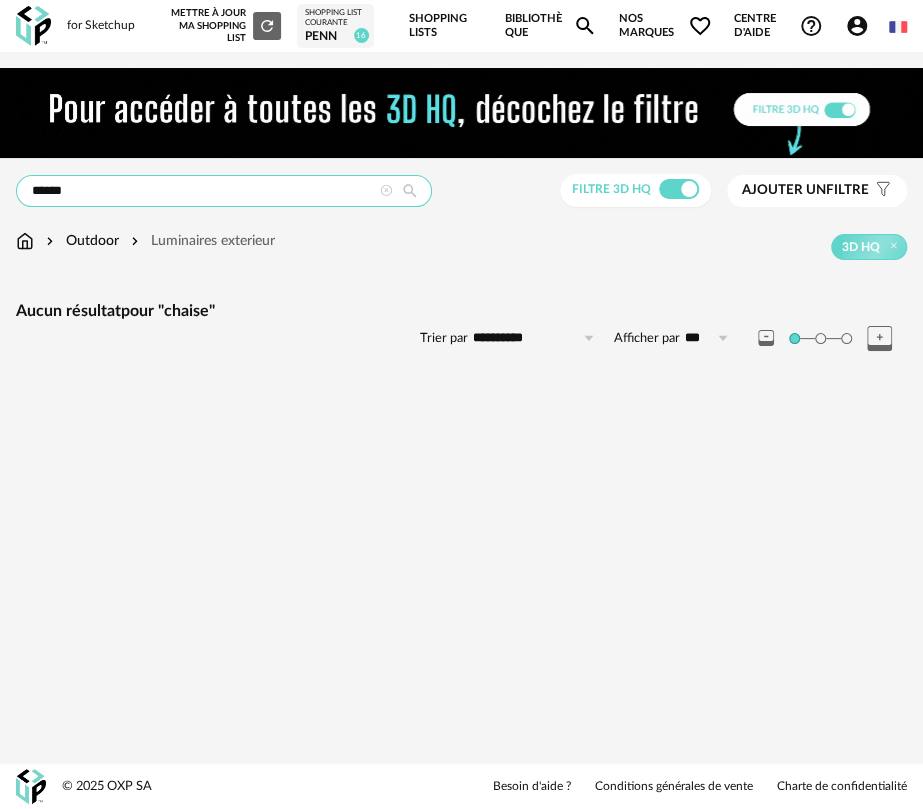 click on "******" at bounding box center [224, 191] 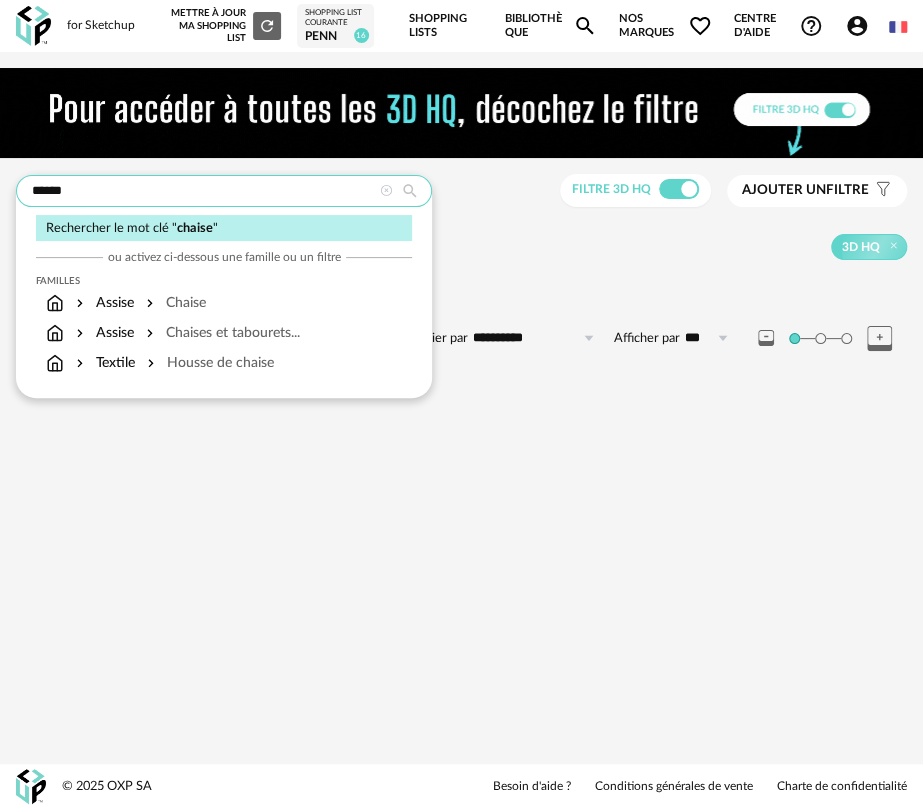click on "******" at bounding box center [224, 191] 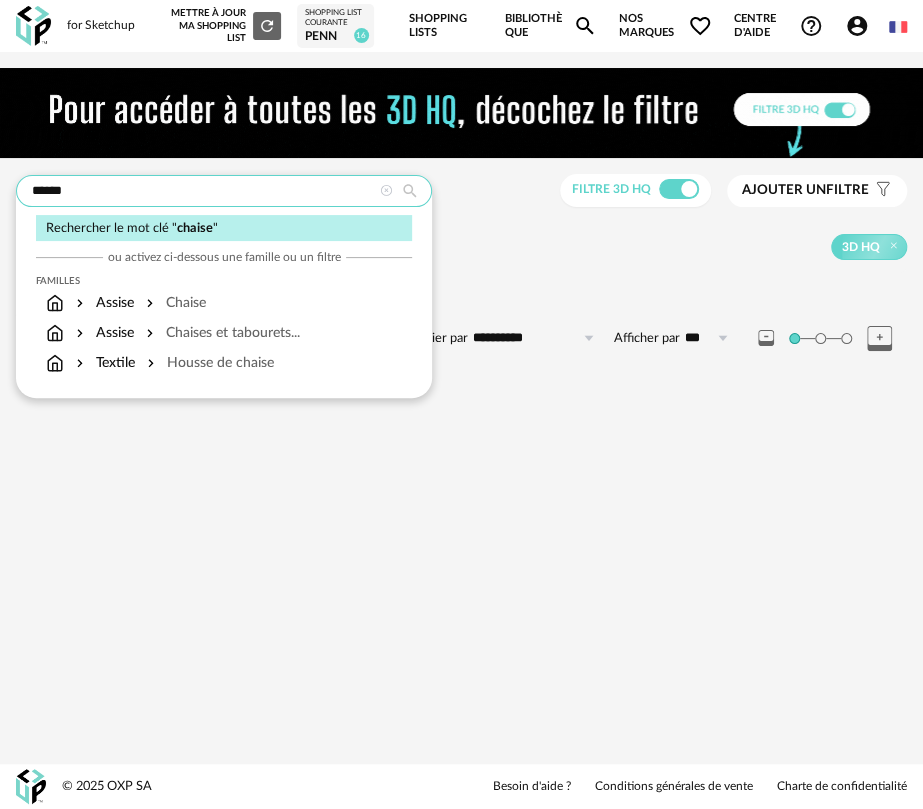 click on "******" at bounding box center [224, 191] 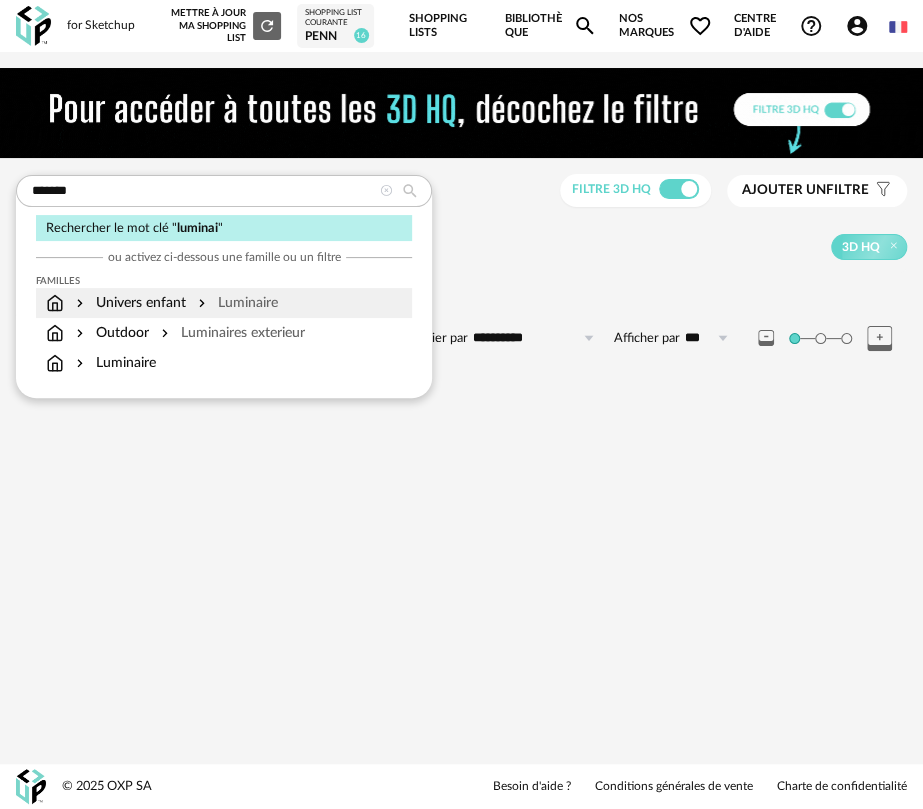 click on "Univers enfant
Luminaire" at bounding box center (162, 303) 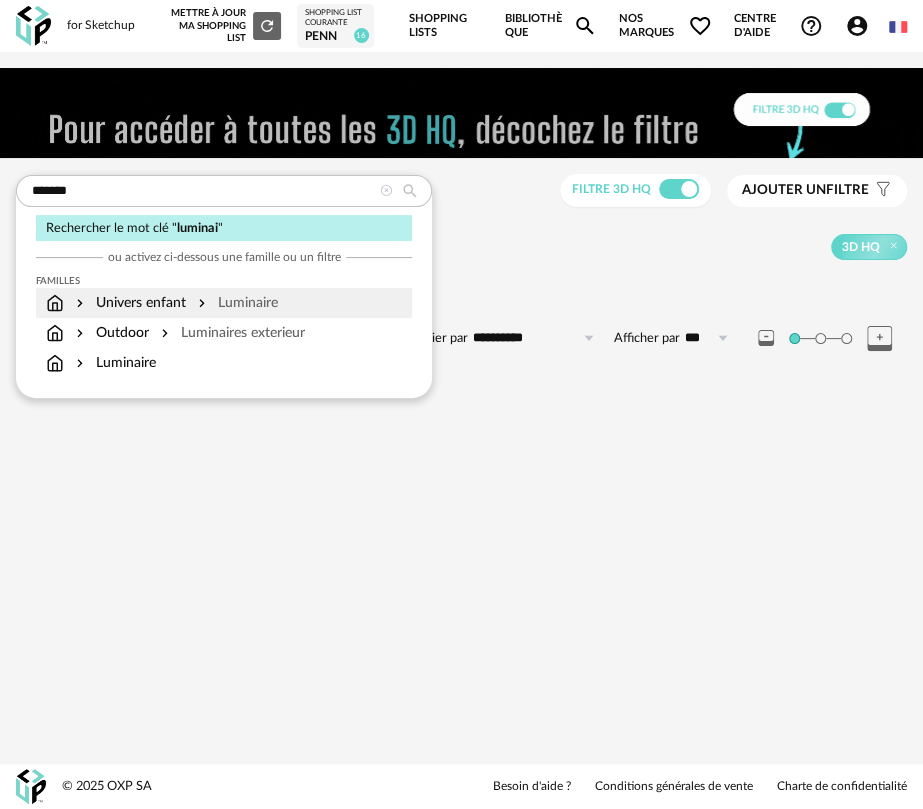 type on "******" 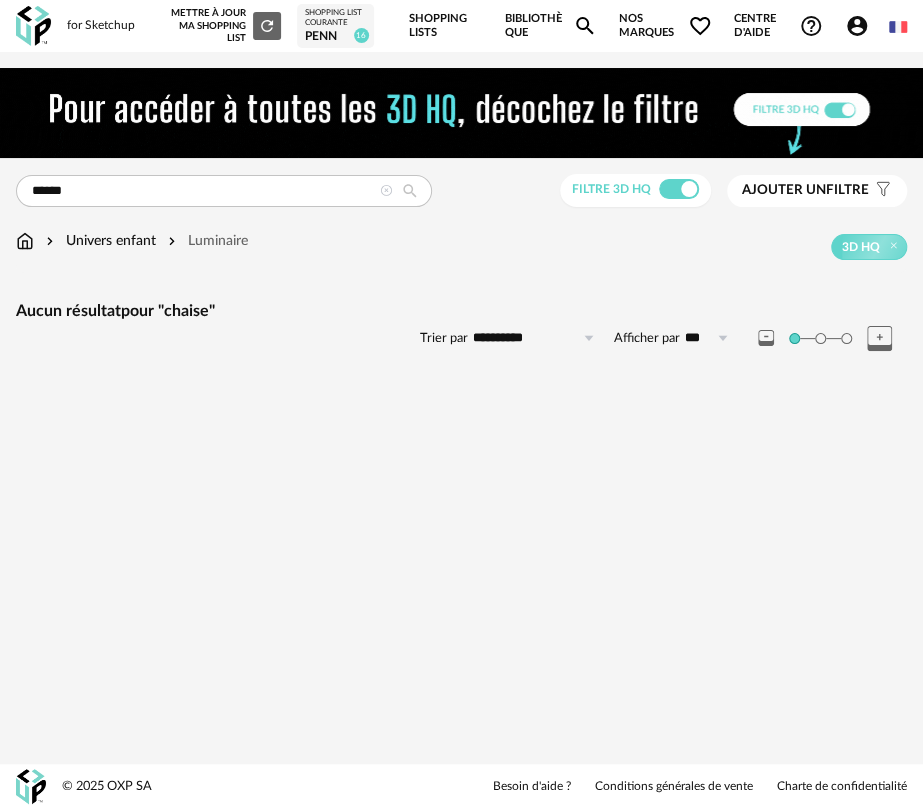 click on "Luminaire" at bounding box center (206, 241) 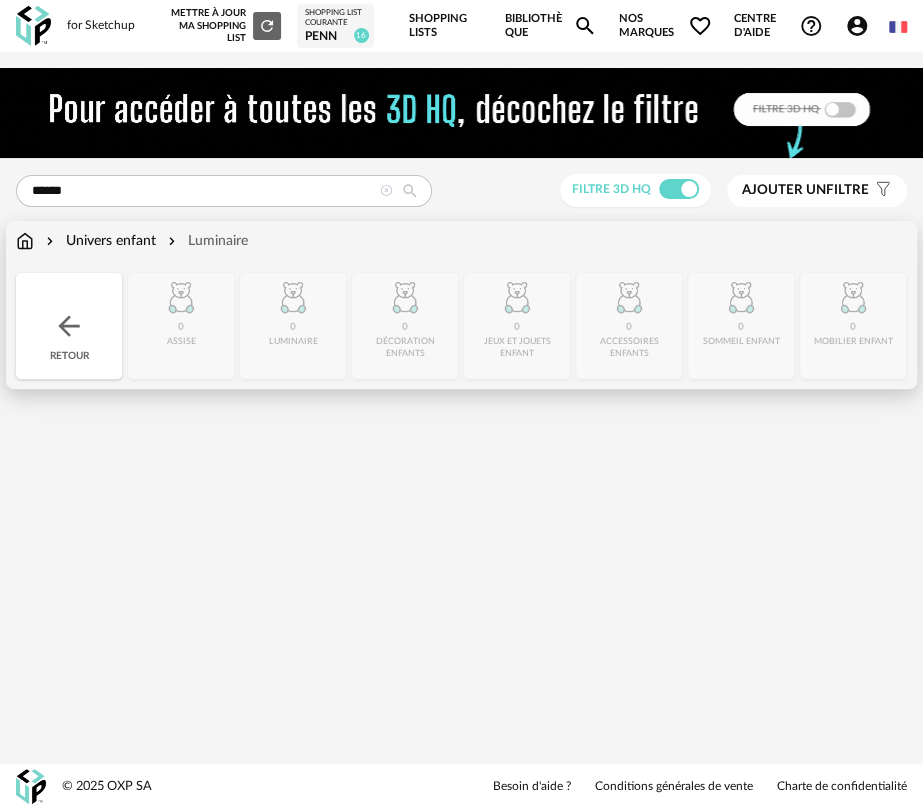 click on "Retour" at bounding box center (69, 326) 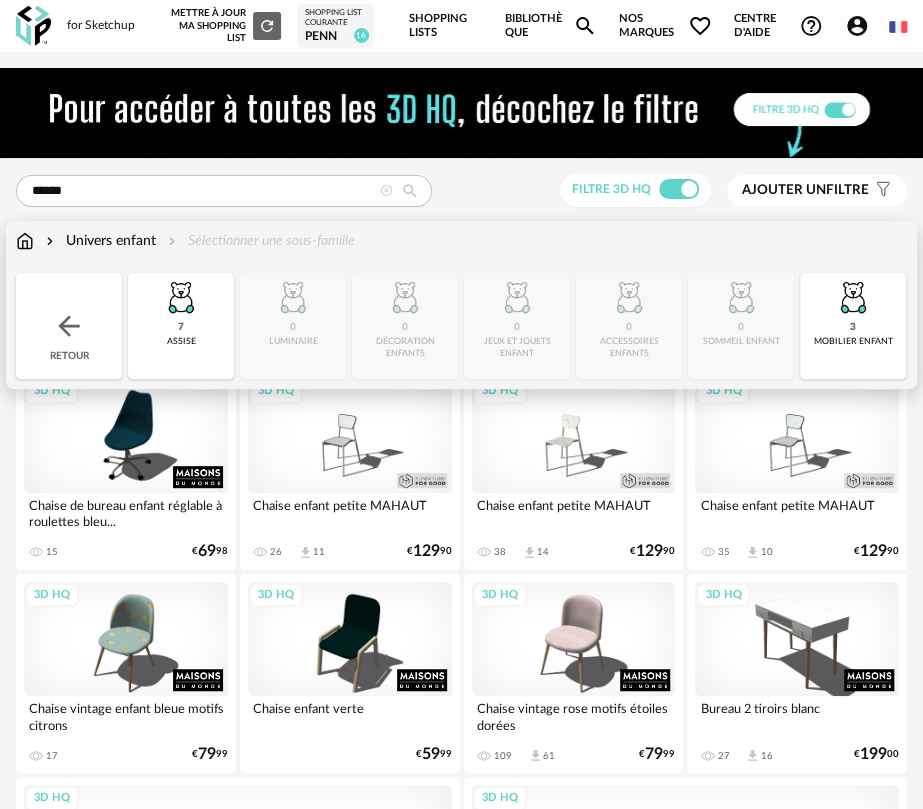 click at bounding box center [25, 241] 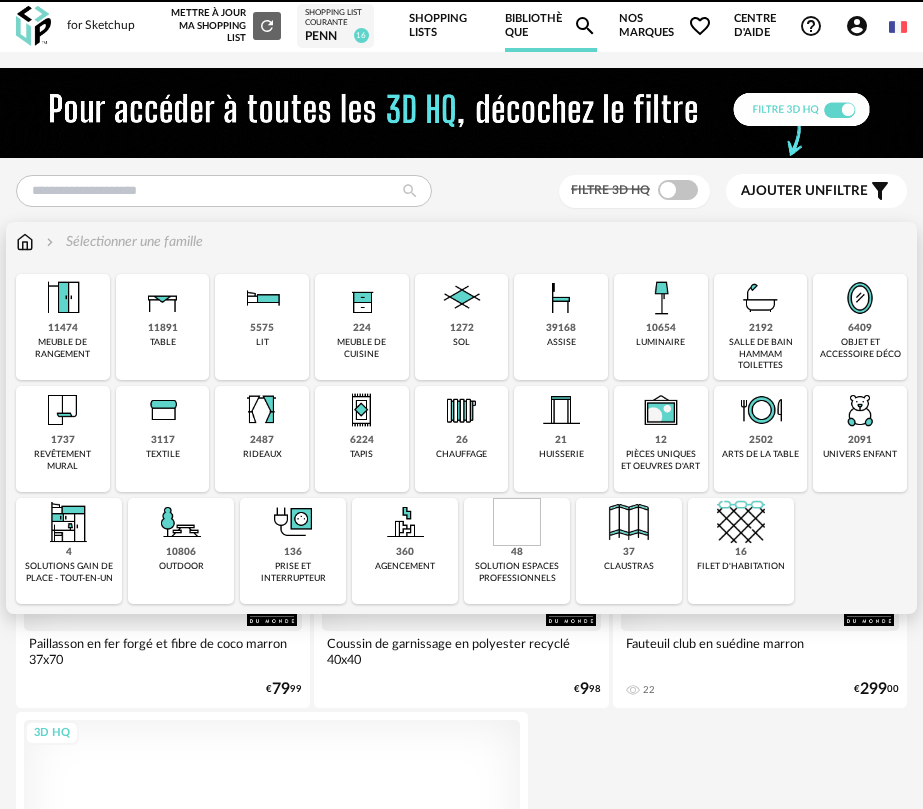 scroll, scrollTop: 0, scrollLeft: 0, axis: both 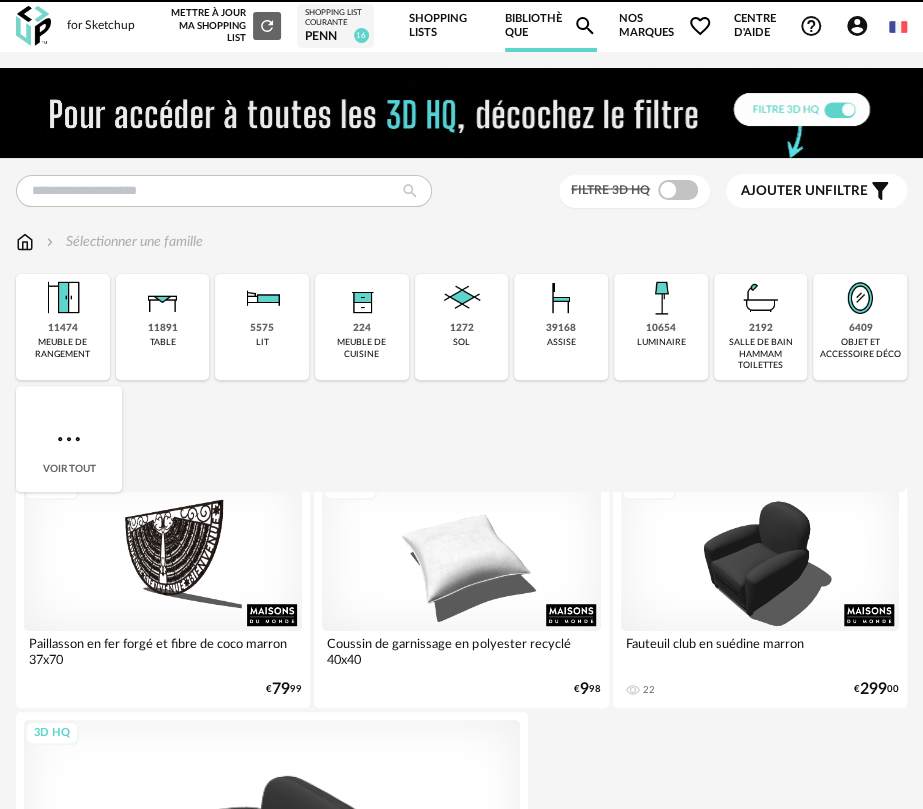 click on "Filtre 3D HQ
Ajouter un  filtre s   Filter icon   Filtrer par :
Sélectionner une famille
Close icon
11474
meuble de rangement
11891
table
5575
lit
224
meuble de cuisine
1272
sol
39168
assise
10654
luminaire
2192
salle de bain hammam toilettes
6409
objet et accessoire déco
1737
revêtement mural
3117
textile
2487
rideaux
6224
tapis
26
21" at bounding box center (461, 1636) 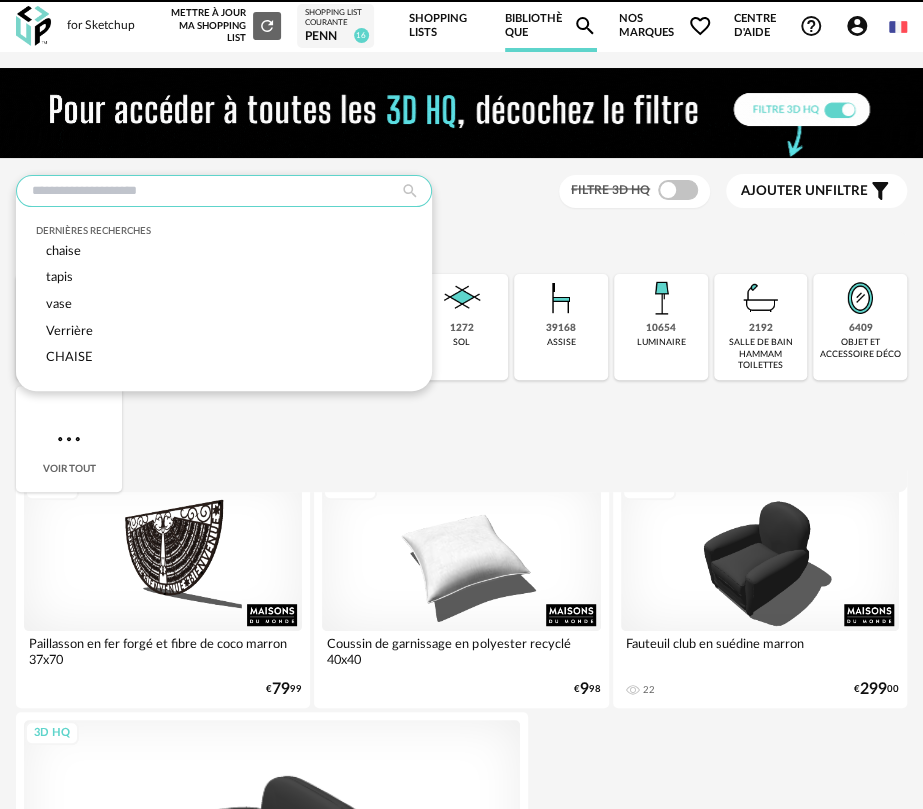click at bounding box center [224, 191] 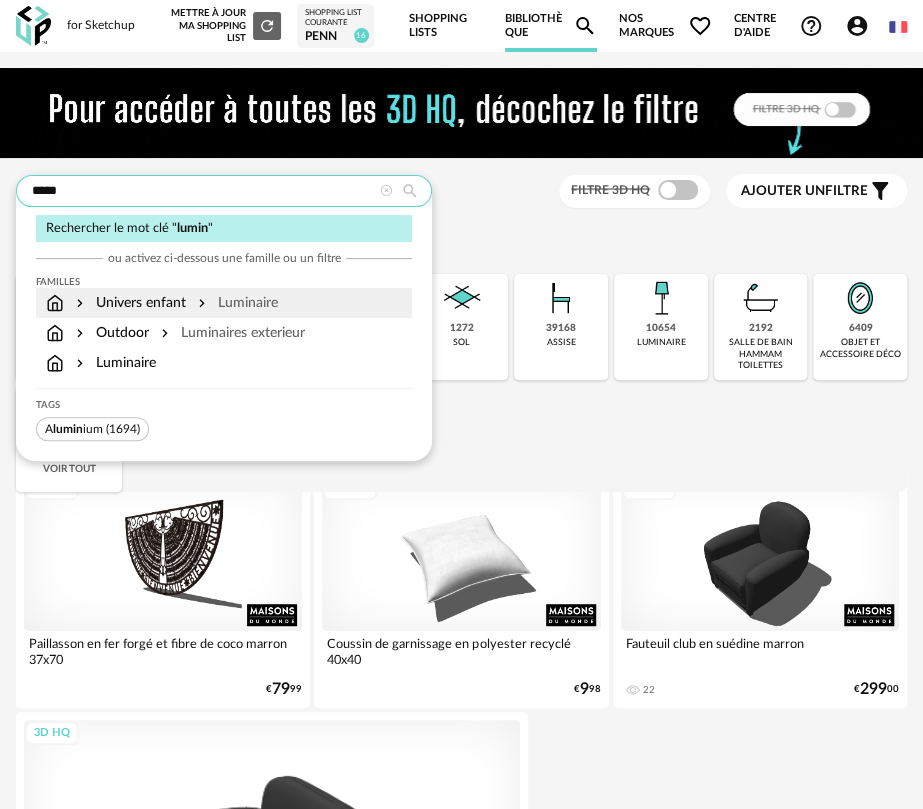 type on "*****" 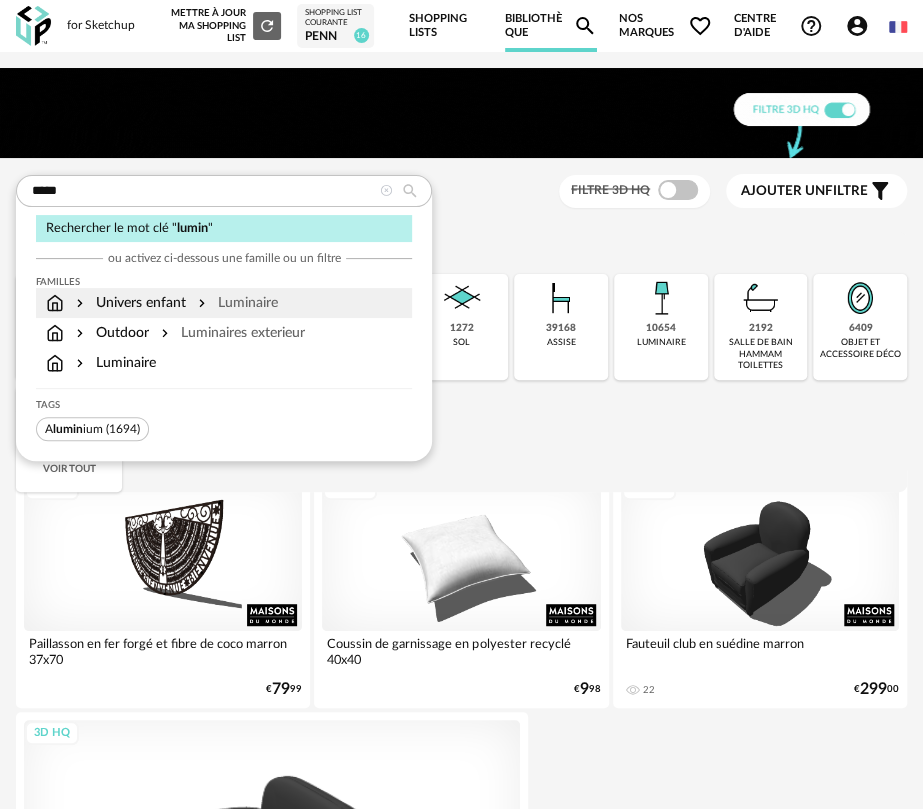 click on "Luminaire" at bounding box center [236, 303] 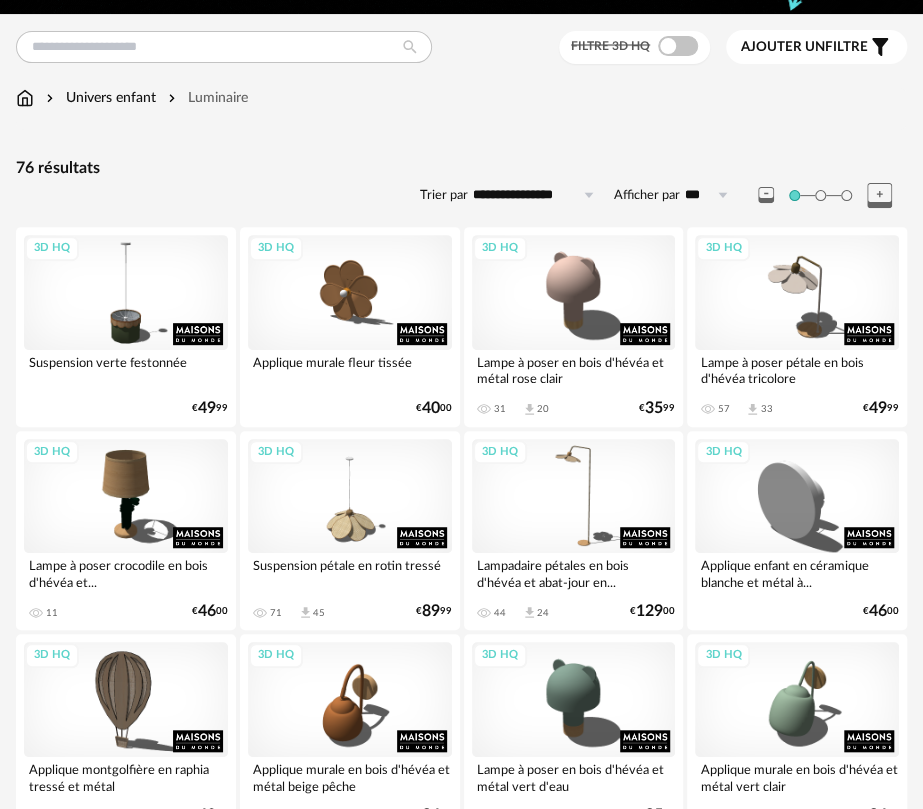 scroll, scrollTop: 0, scrollLeft: 0, axis: both 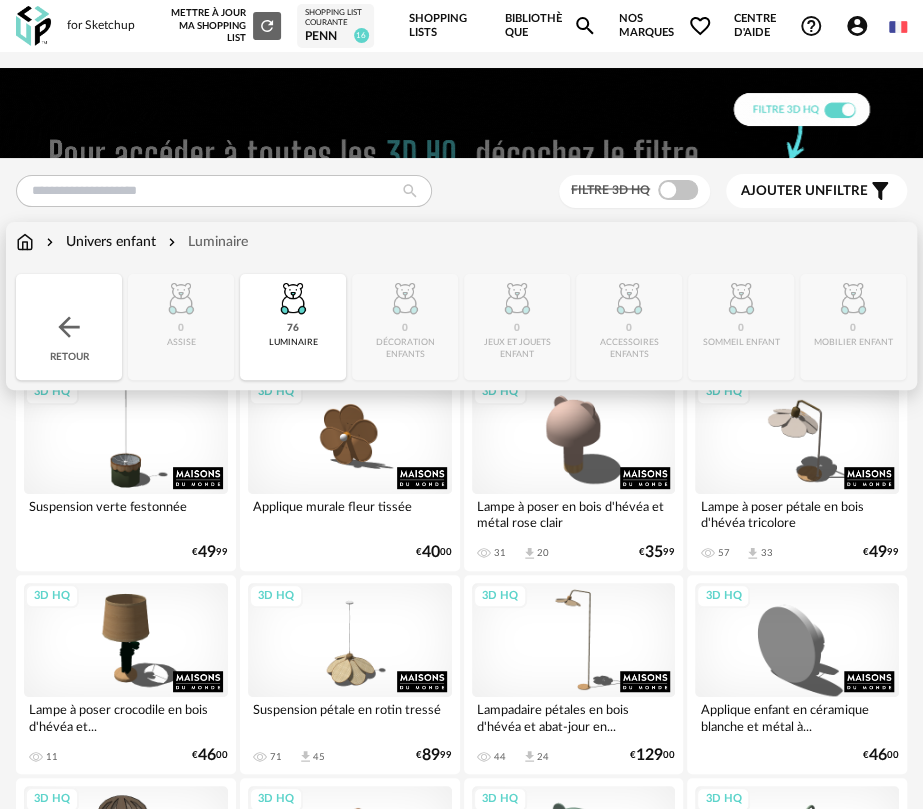 click on "Retour" at bounding box center (69, 327) 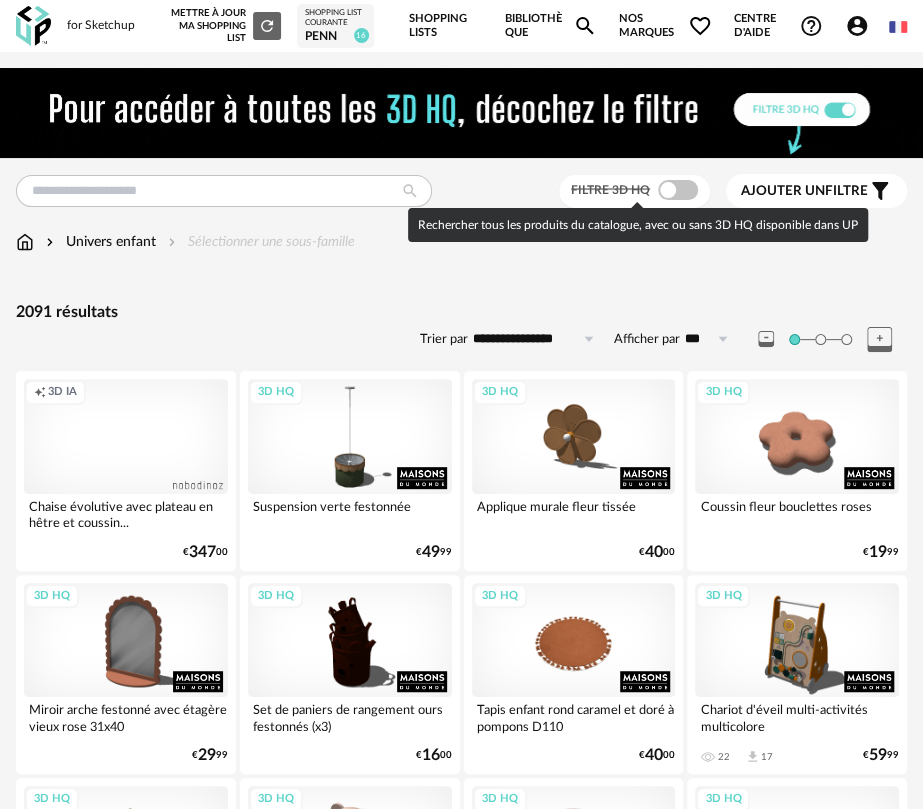 click at bounding box center (678, 190) 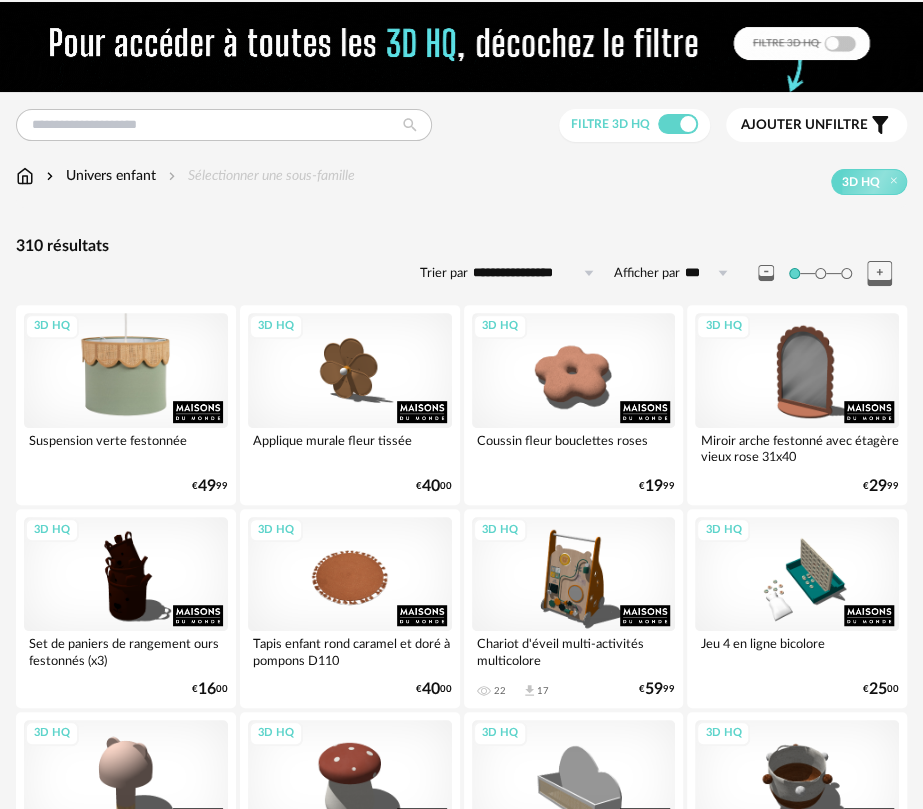 scroll, scrollTop: 0, scrollLeft: 0, axis: both 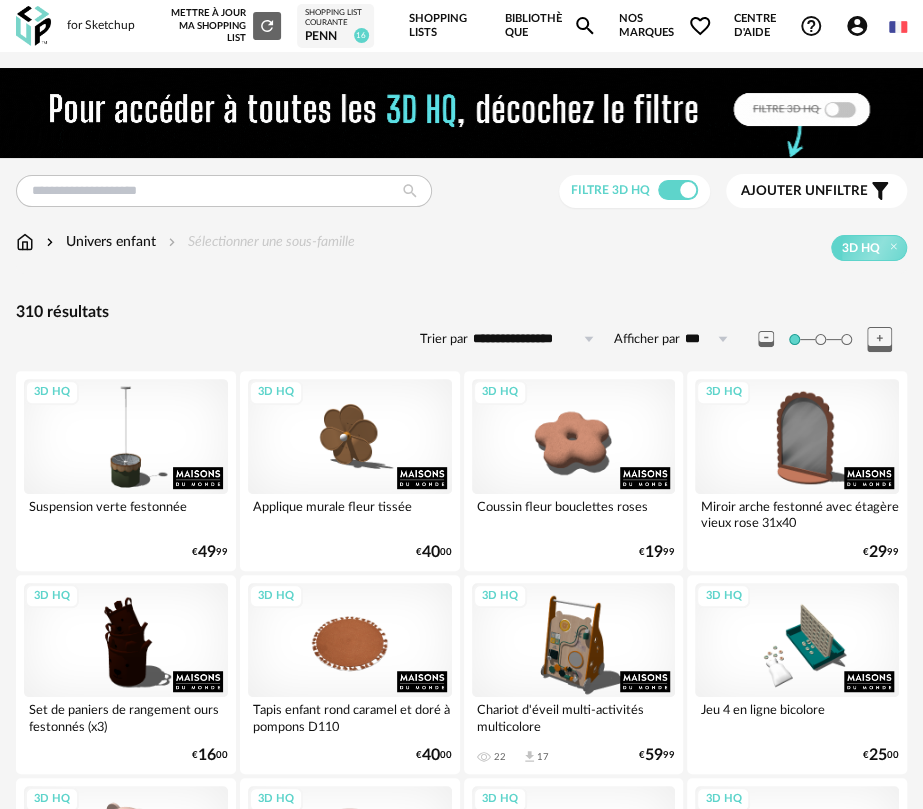 click on "3D HQ   Suspension verte festonnée     1   Download icon   1   € 49 99         3D HQ   Applique murale fleur tissée     5   Download icon   3   € 40 00         3D HQ   Coussin fleur bouclettes roses     3   Download icon   3   € 19 99         3D HQ   Miroir arche festonné avec étagère vieux rose 31x40     4   Download icon   2   € 29 99         3D HQ   Set de paniers de rangement ours festonnés (x3)     0   Download icon   0   € 16 00         3D HQ   Tapis enfant rond caramel et doré à pompons D110     2   Download icon   2   € 40 00         3D HQ       22     17" at bounding box center (461, 2804) 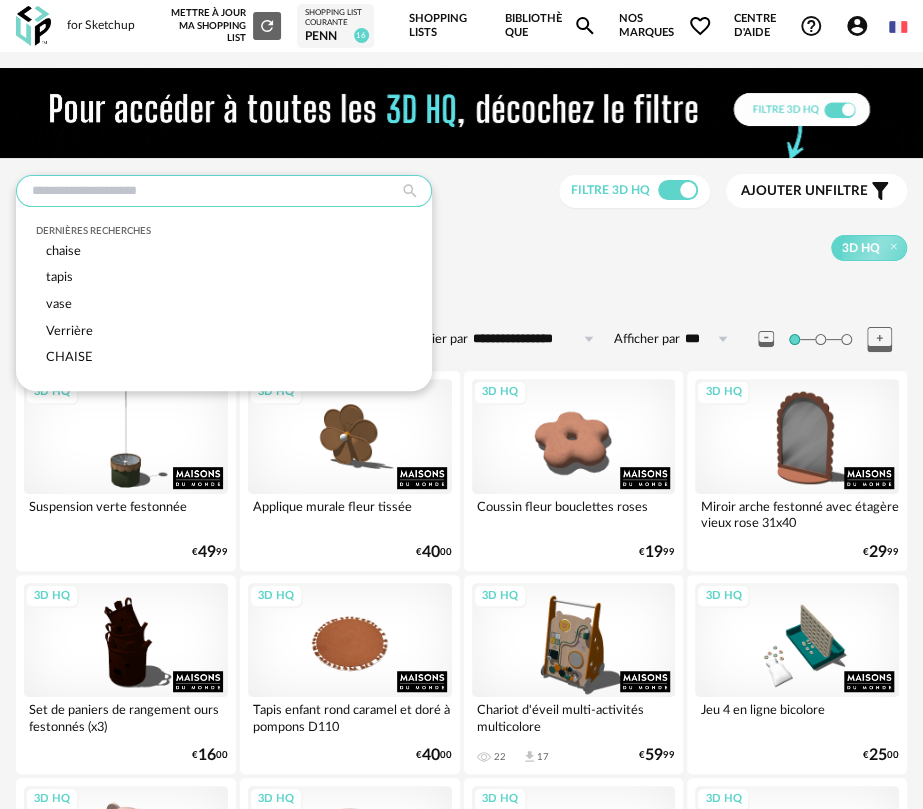 click at bounding box center [224, 191] 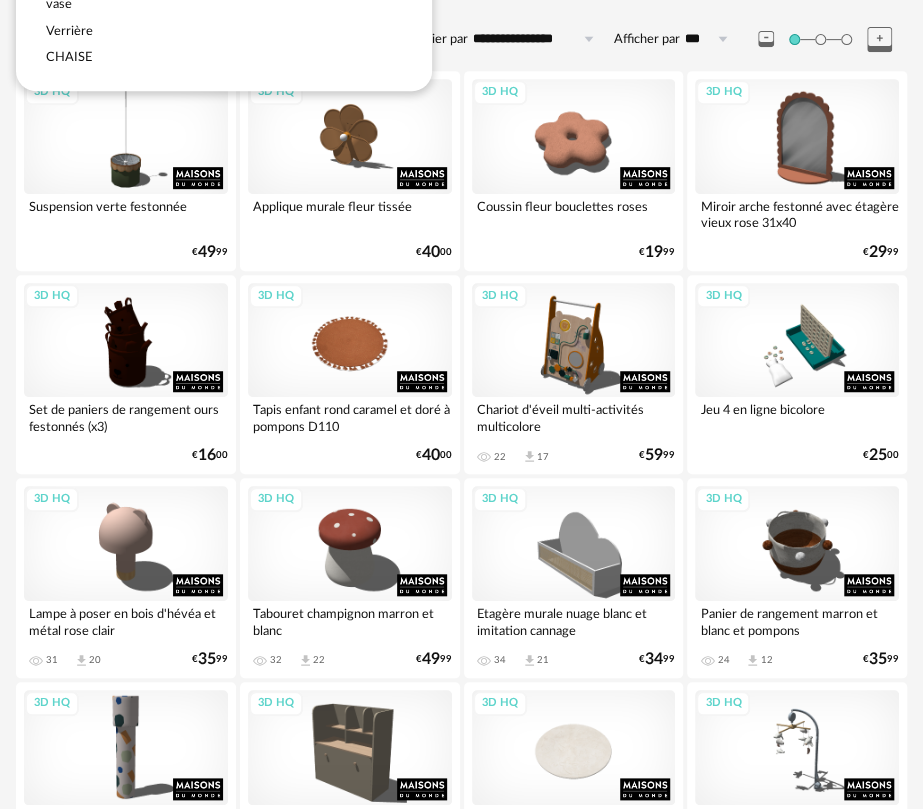 scroll, scrollTop: 0, scrollLeft: 0, axis: both 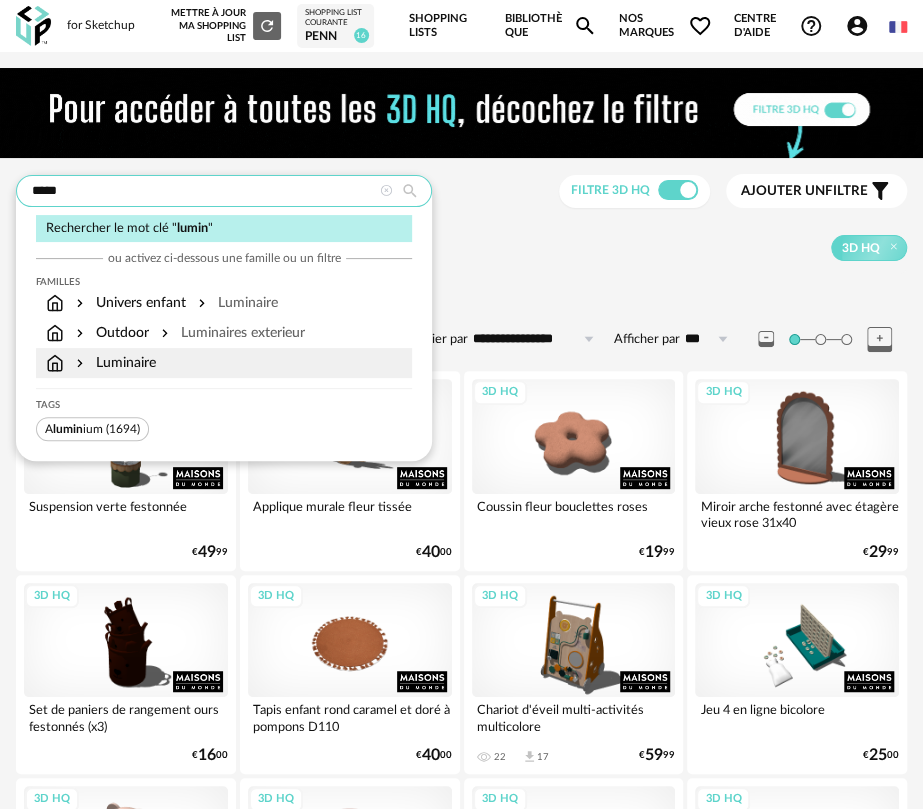 type on "*****" 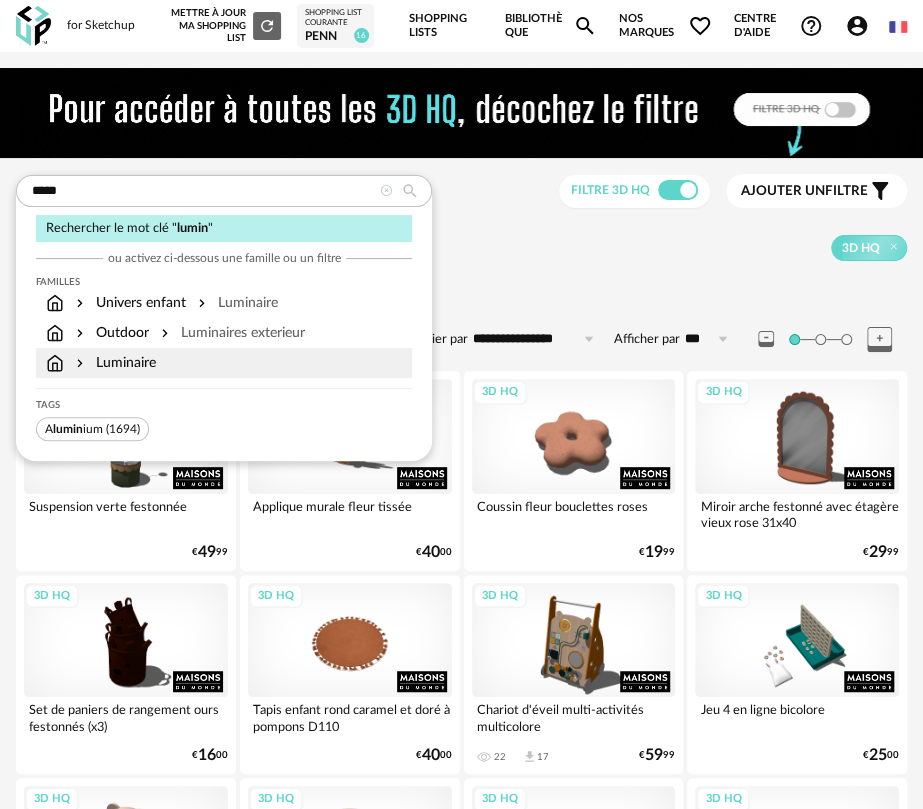 click on "Luminaire" at bounding box center [224, 363] 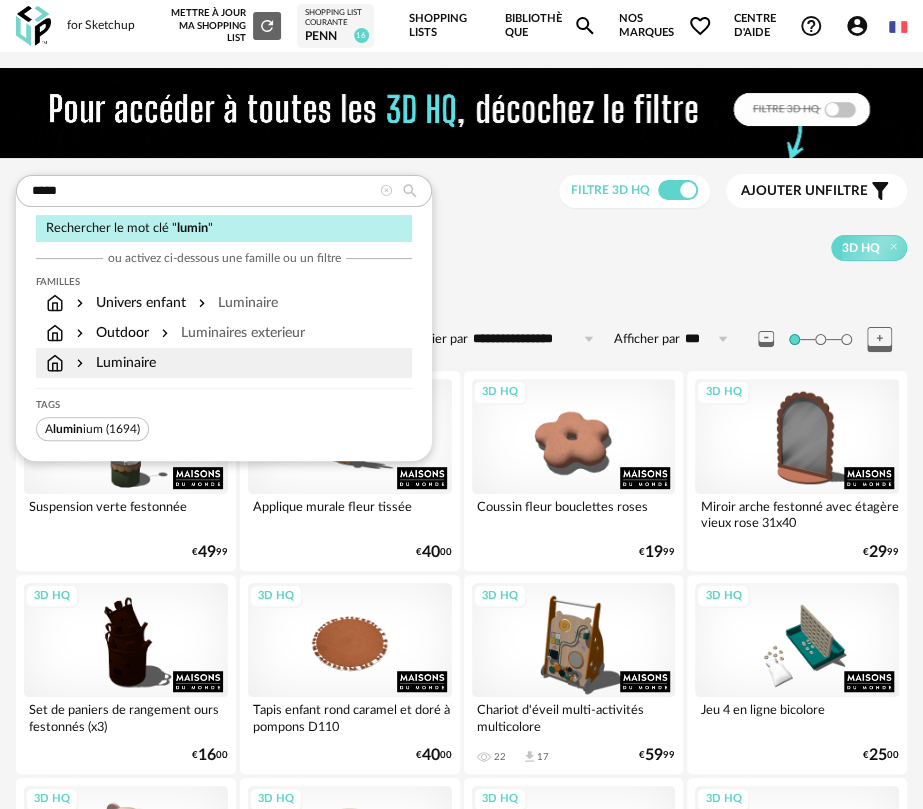 type 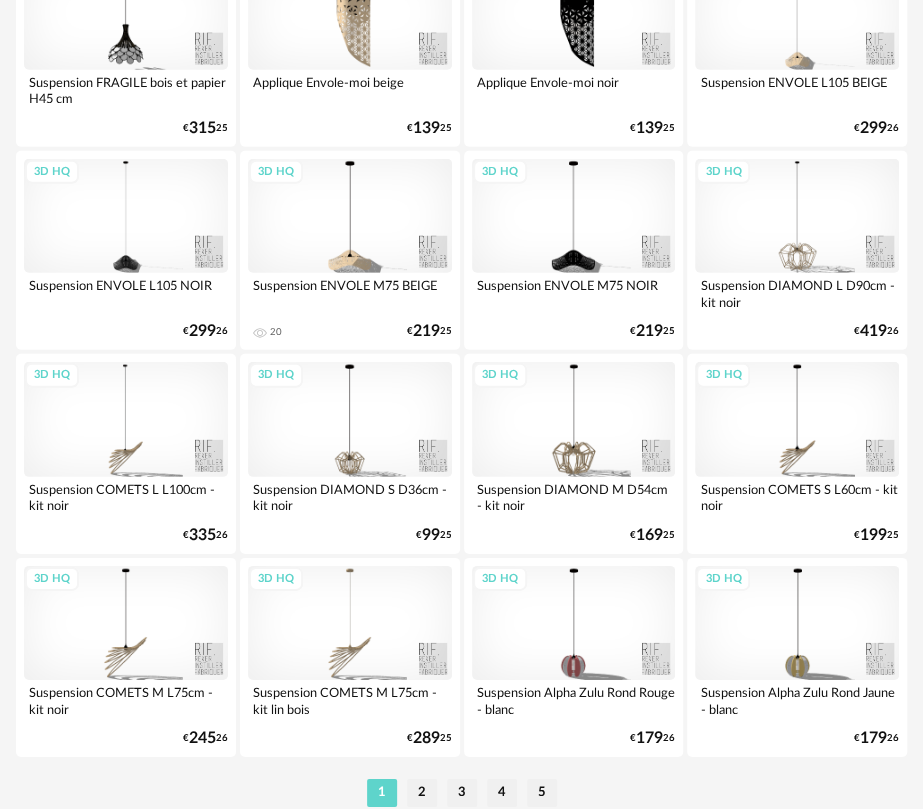 scroll, scrollTop: 4775, scrollLeft: 0, axis: vertical 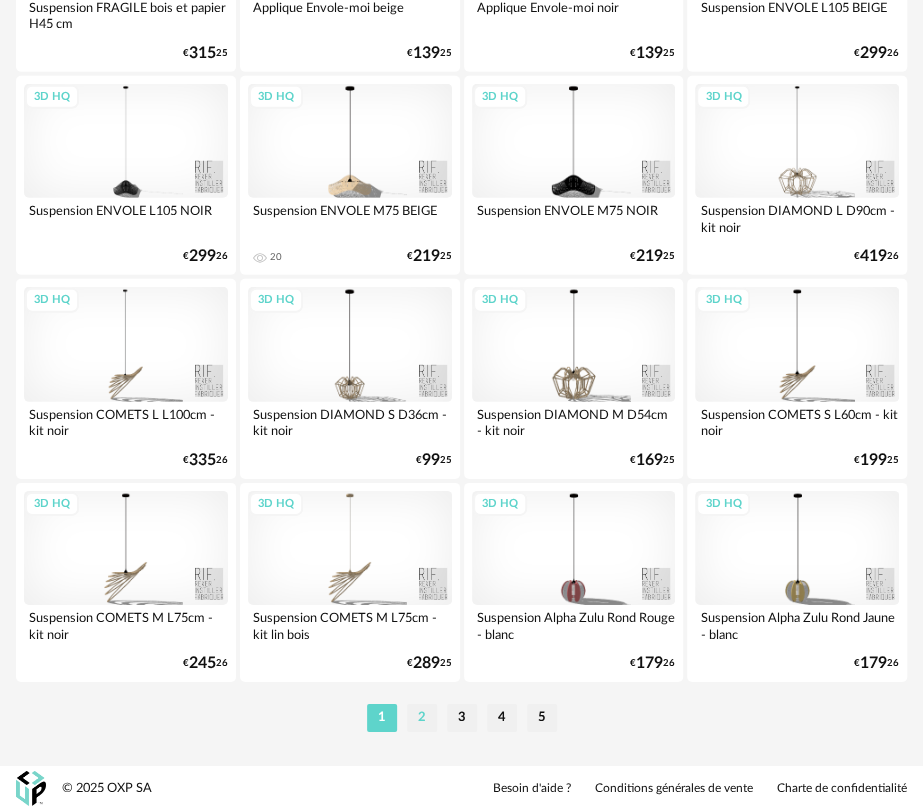 click on "2" at bounding box center (422, 718) 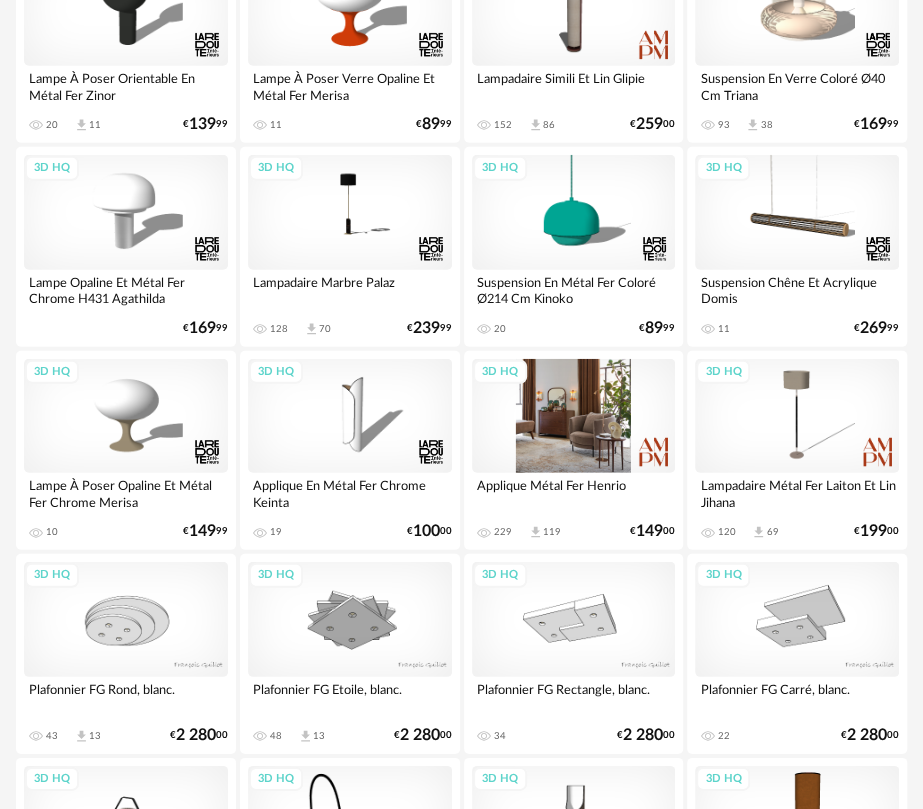 scroll, scrollTop: 4775, scrollLeft: 0, axis: vertical 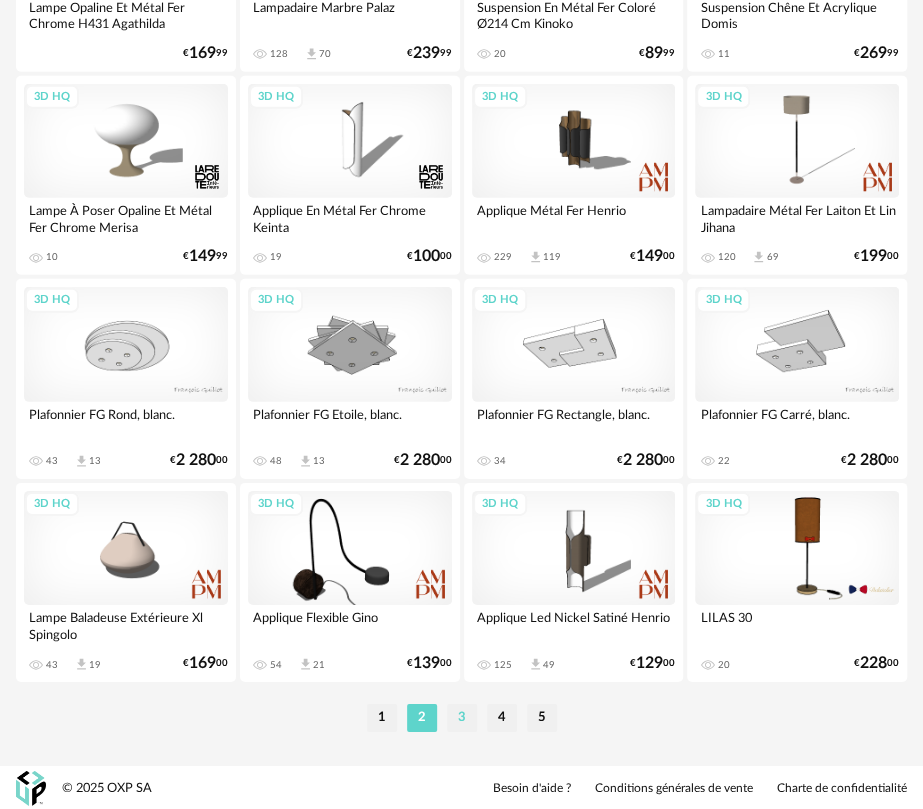 click on "3" at bounding box center (462, 718) 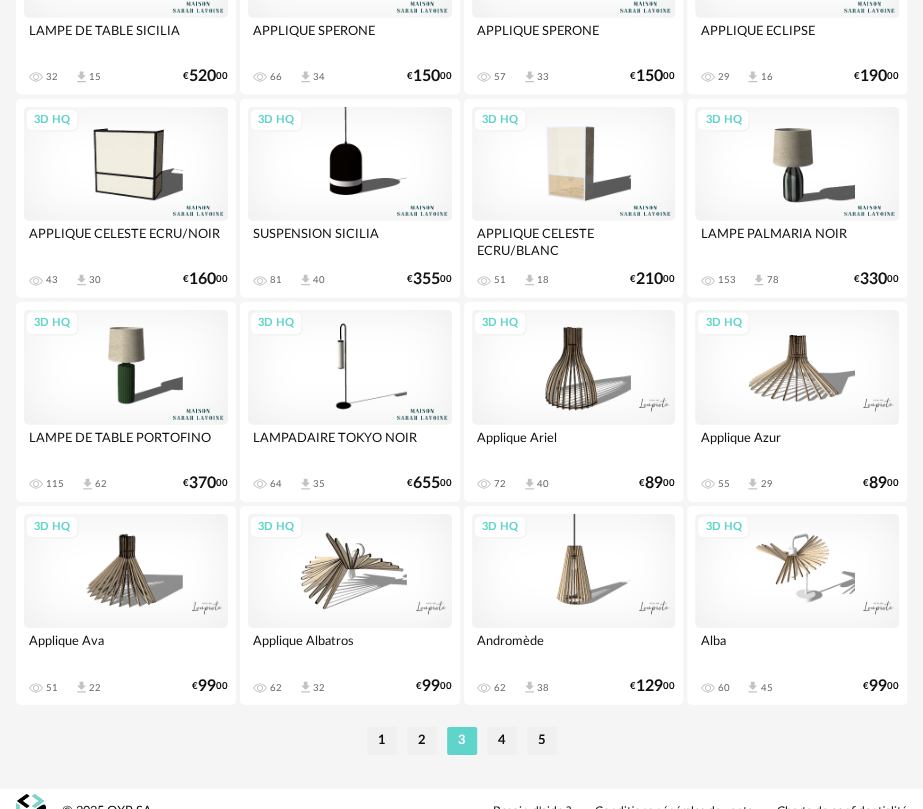 scroll, scrollTop: 4775, scrollLeft: 0, axis: vertical 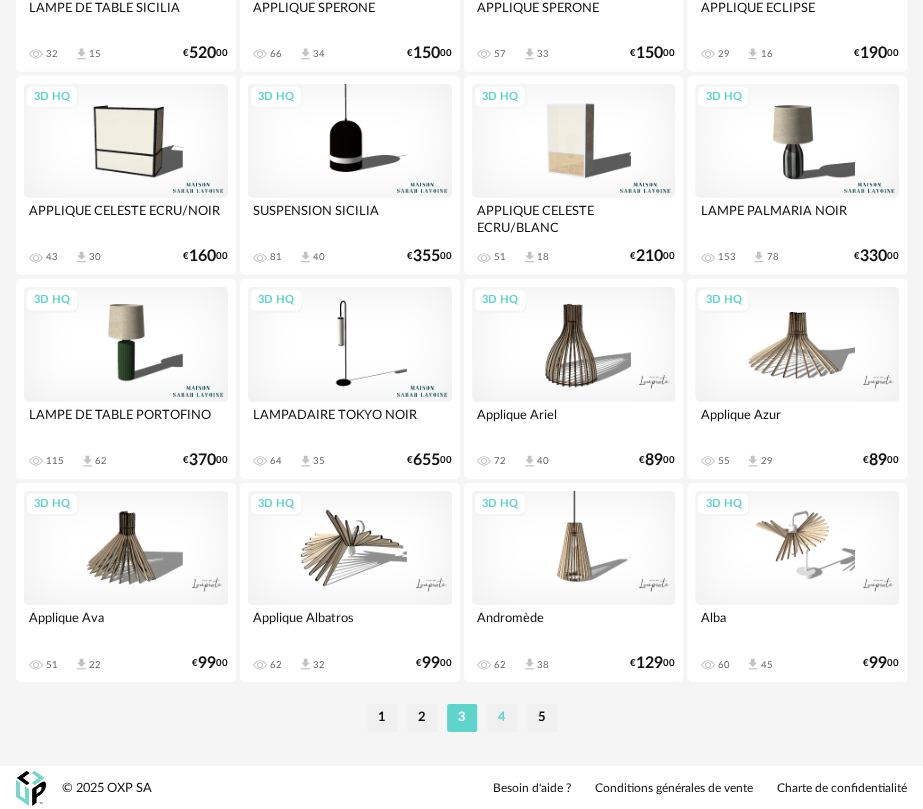click on "4" at bounding box center [502, 718] 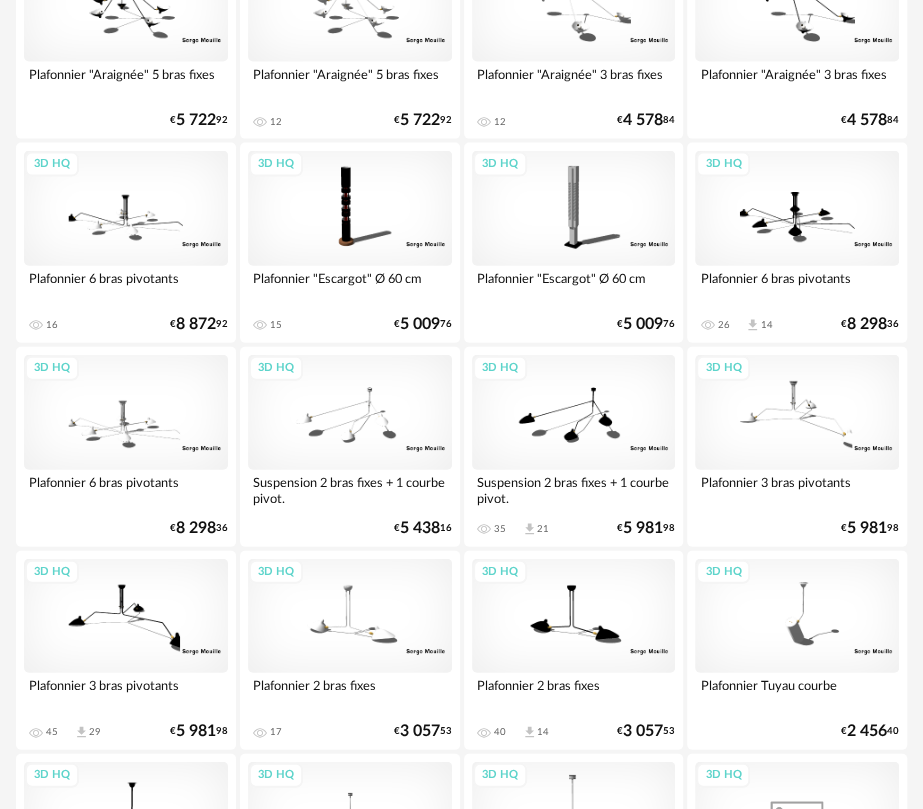 scroll, scrollTop: 4775, scrollLeft: 0, axis: vertical 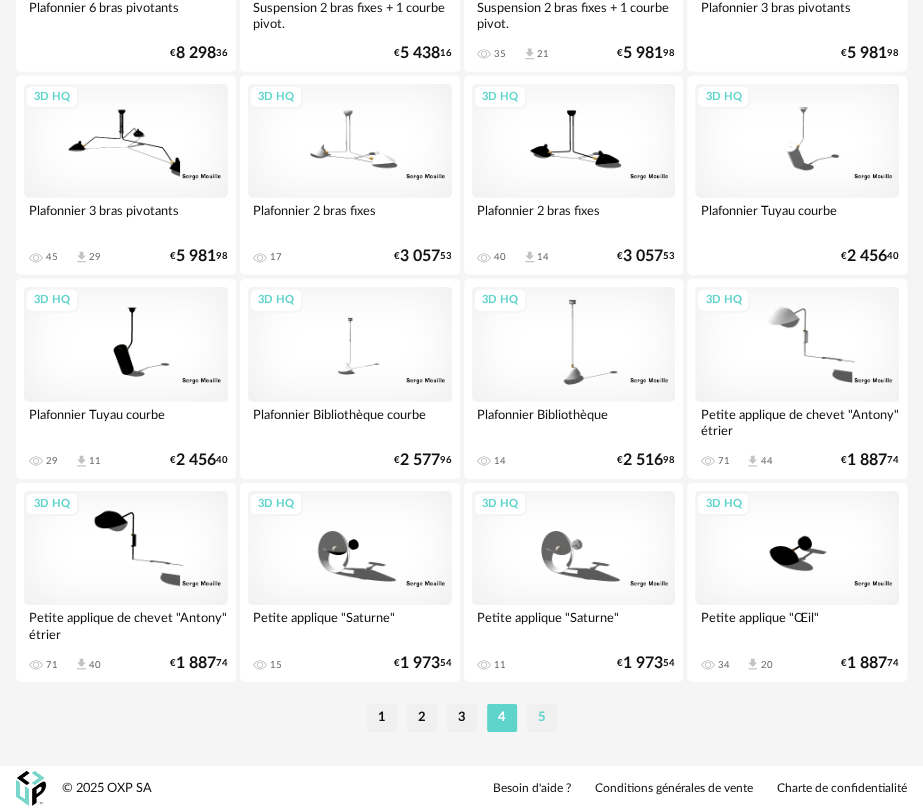 click on "5" at bounding box center [542, 718] 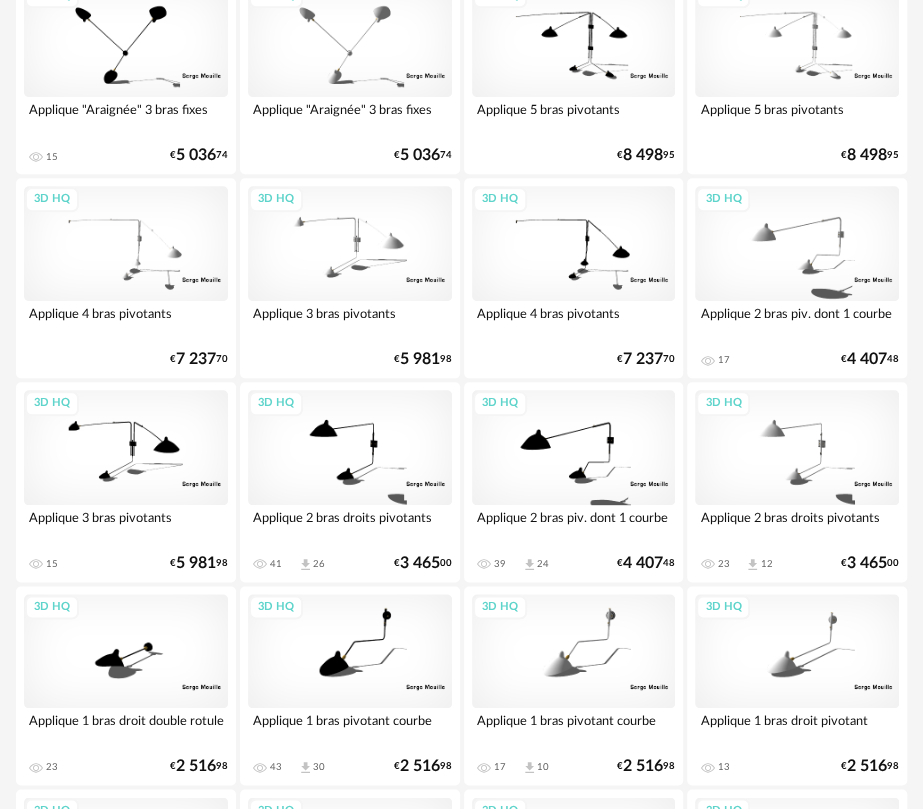 scroll, scrollTop: 908, scrollLeft: 0, axis: vertical 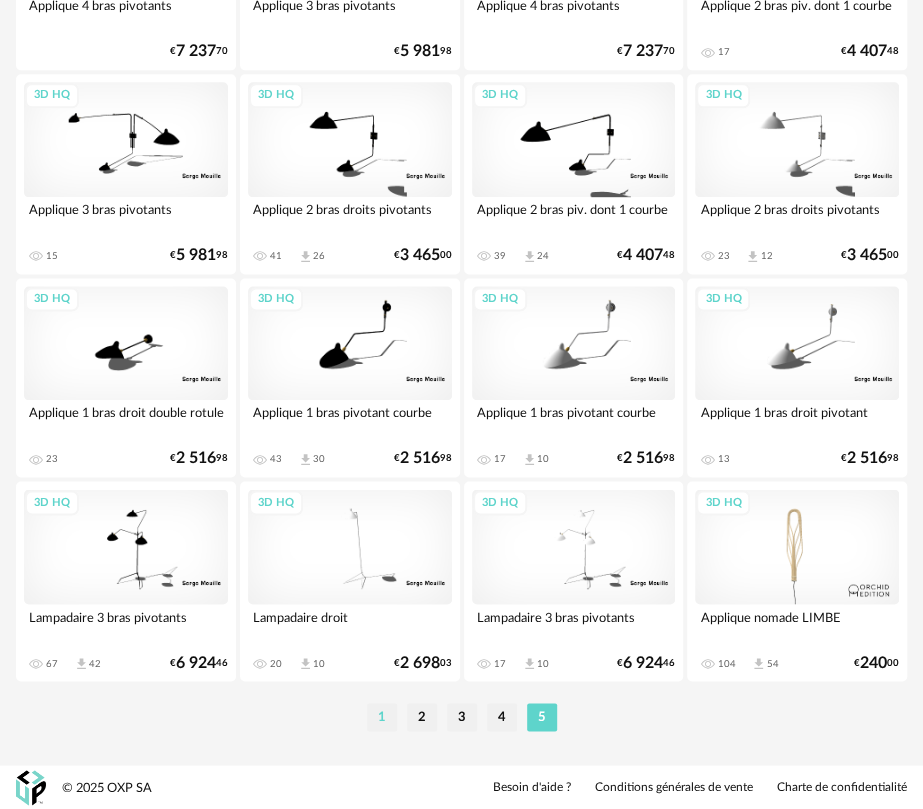 click on "1" at bounding box center [382, 717] 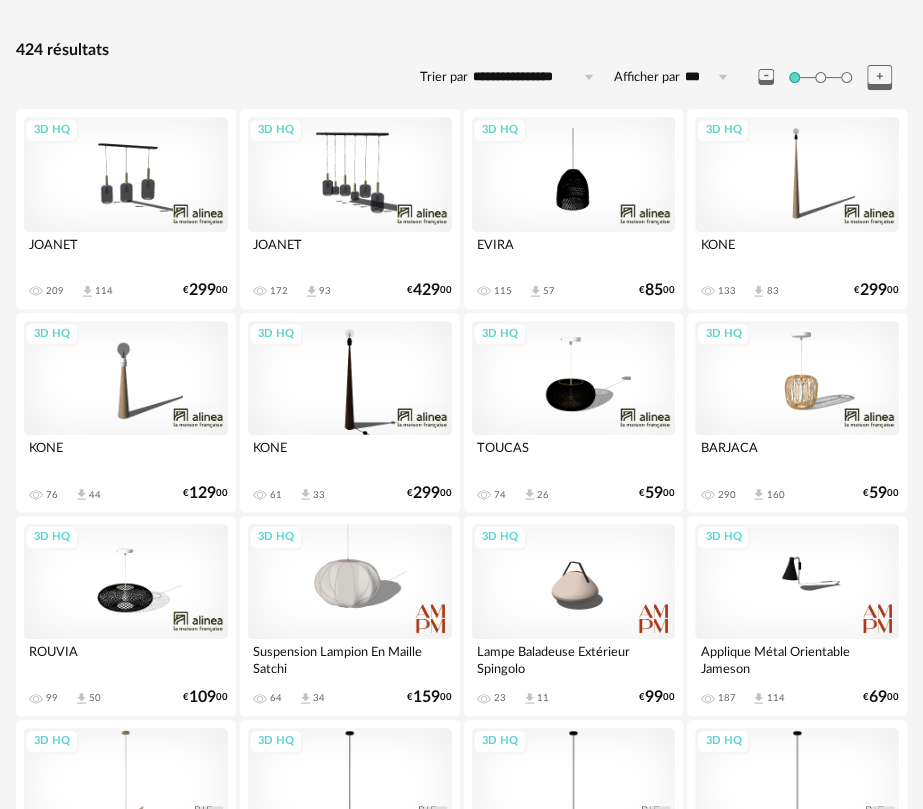 scroll, scrollTop: 500, scrollLeft: 0, axis: vertical 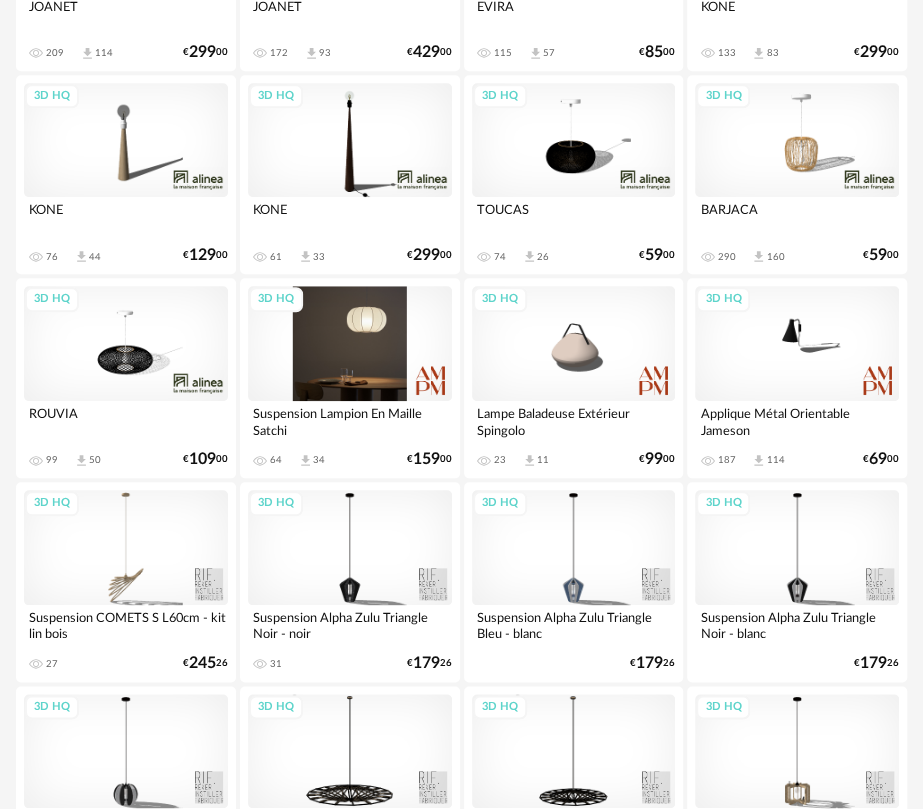 click on "3D HQ" at bounding box center [350, 343] 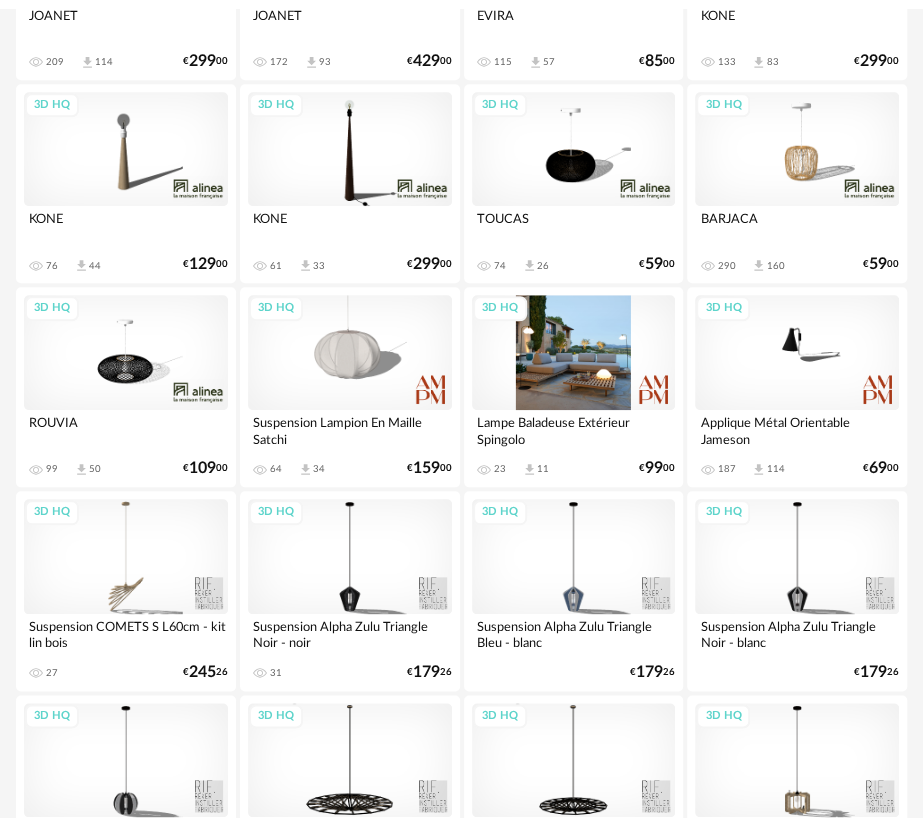 scroll, scrollTop: 0, scrollLeft: 0, axis: both 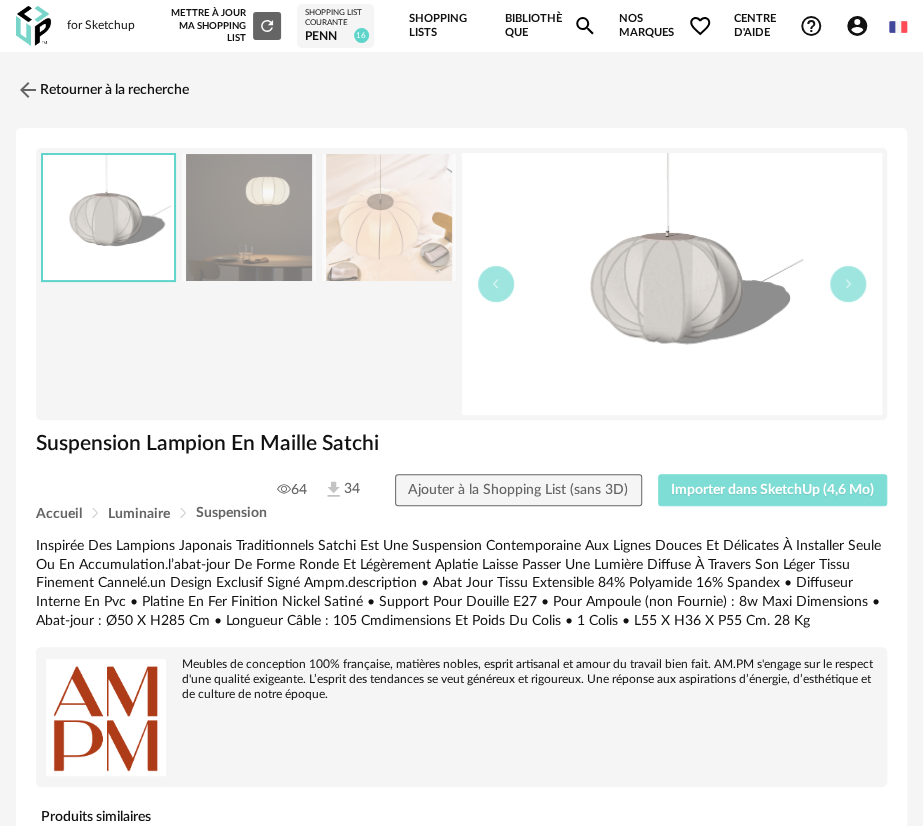 click on "Importer dans SketchUp (4,6 Mo)" at bounding box center [772, 490] 